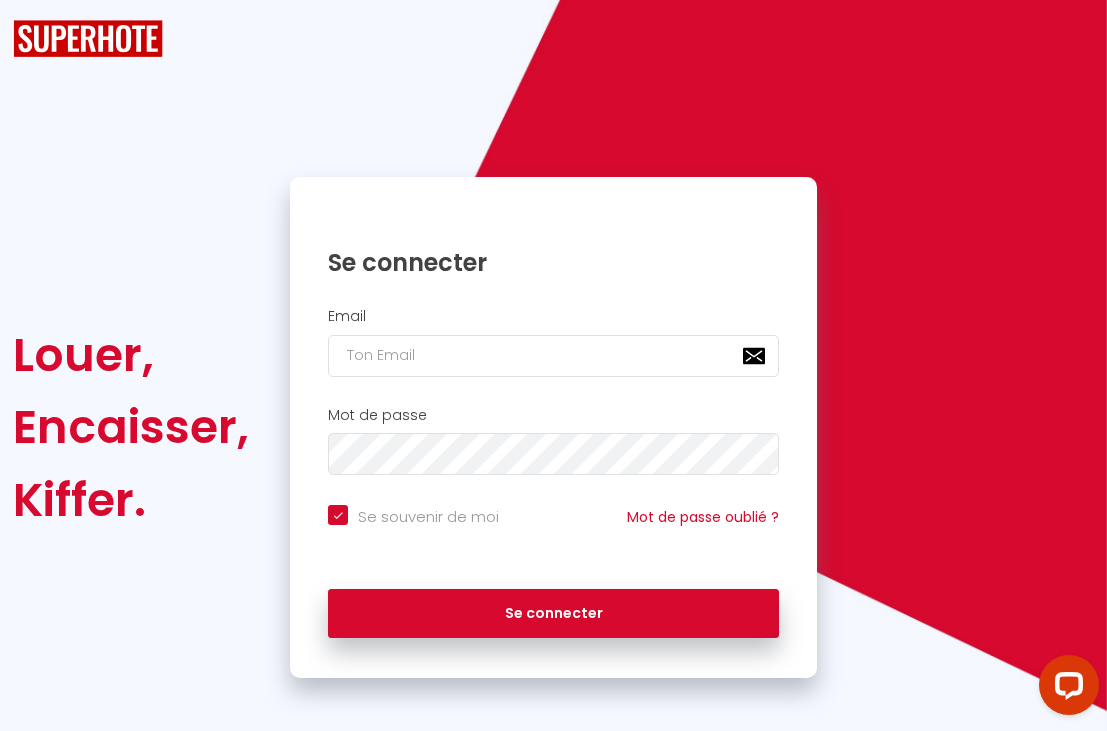 scroll, scrollTop: 0, scrollLeft: 0, axis: both 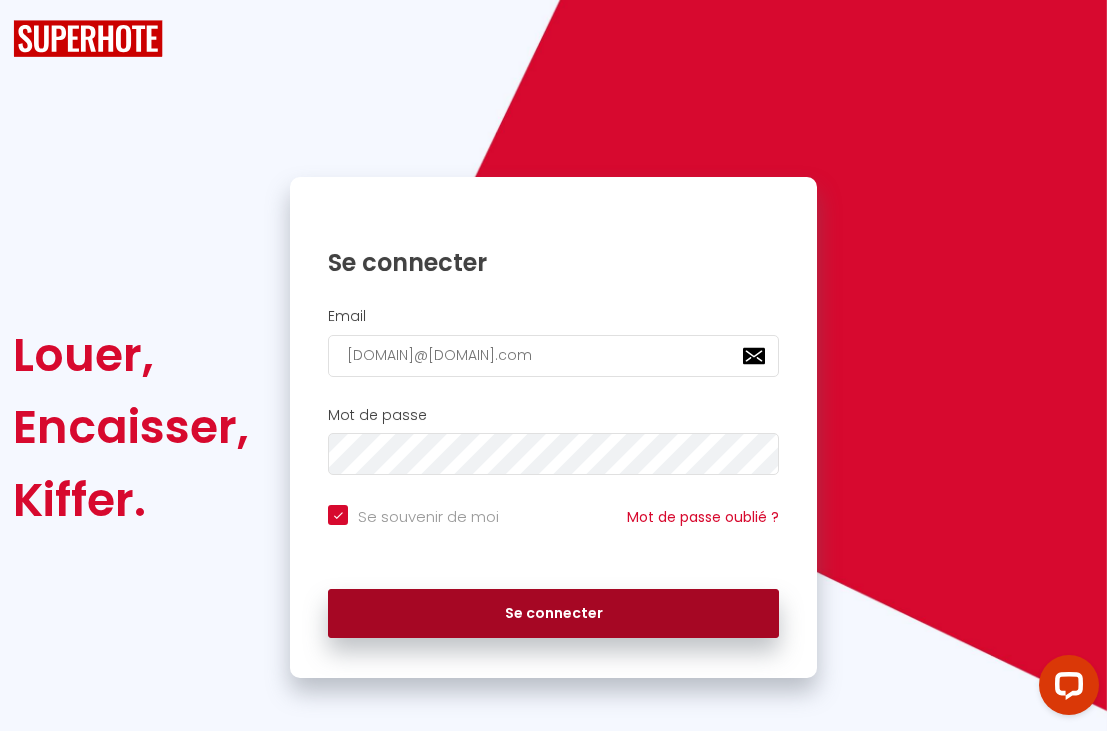 click on "Se connecter" at bounding box center [553, 614] 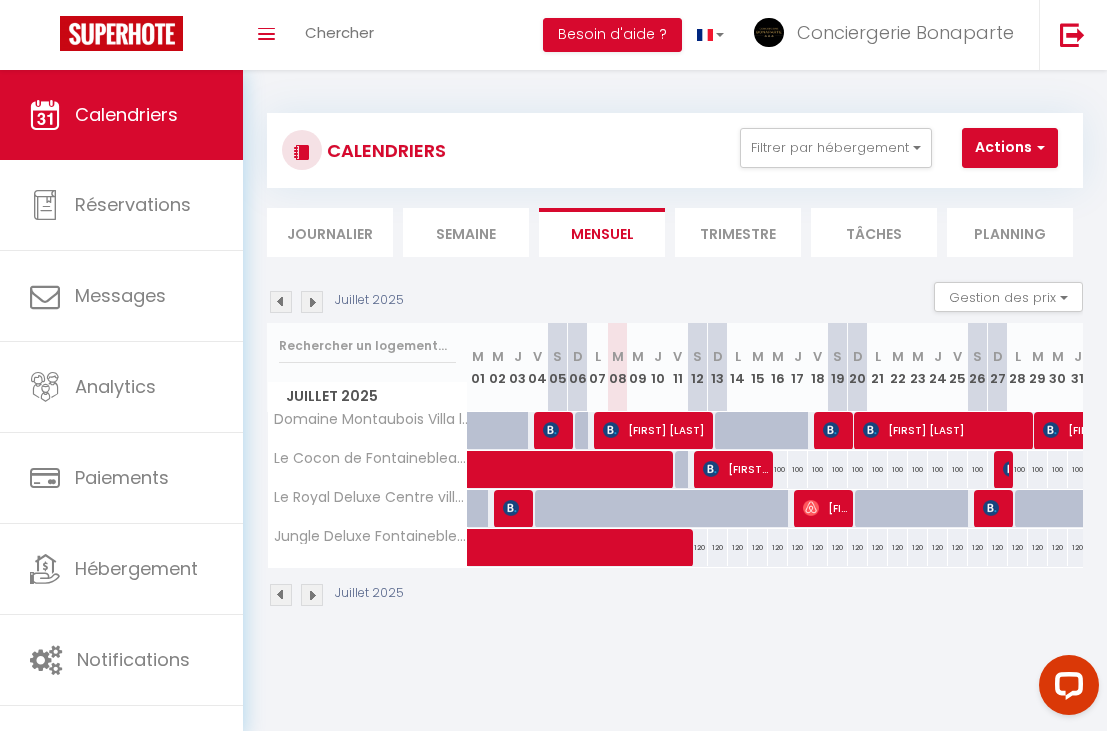 scroll, scrollTop: 0, scrollLeft: 158, axis: horizontal 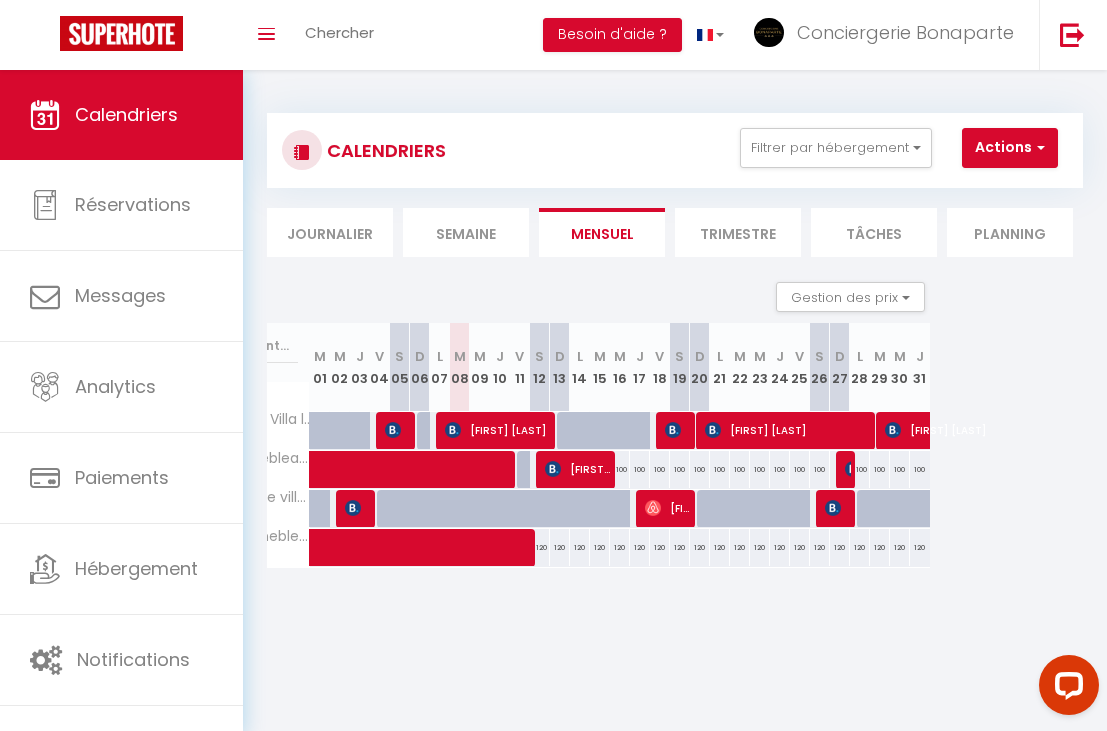 click on "Trimestre" at bounding box center [738, 232] 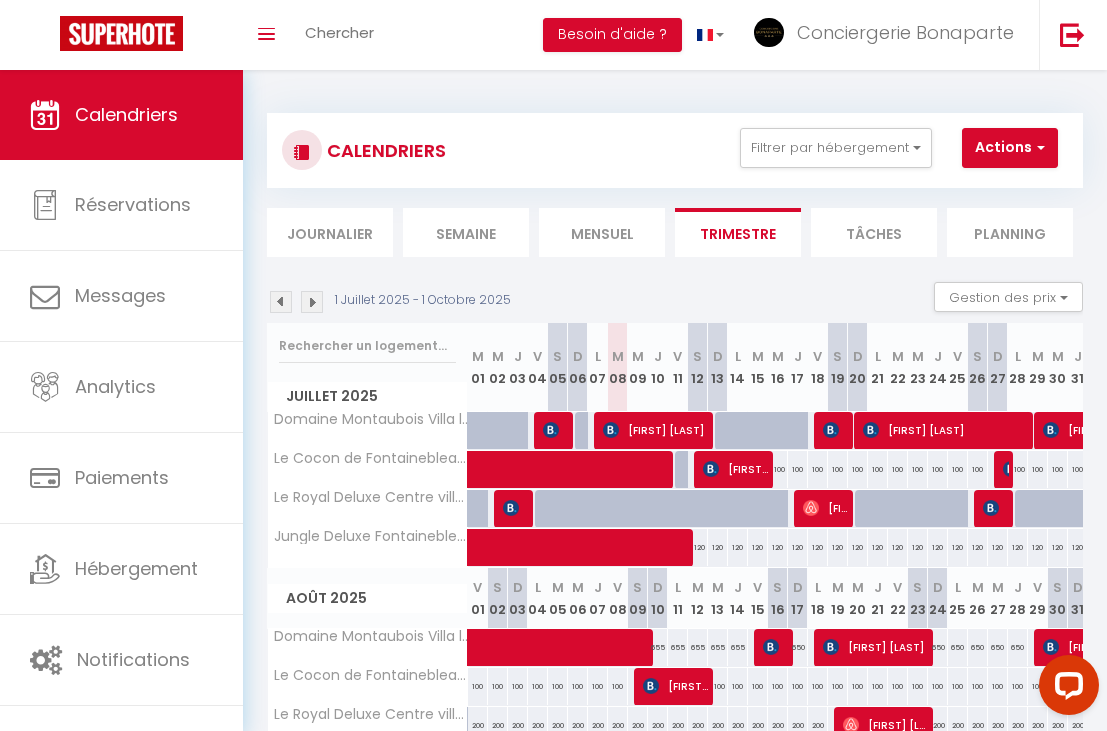 click at bounding box center [281, 302] 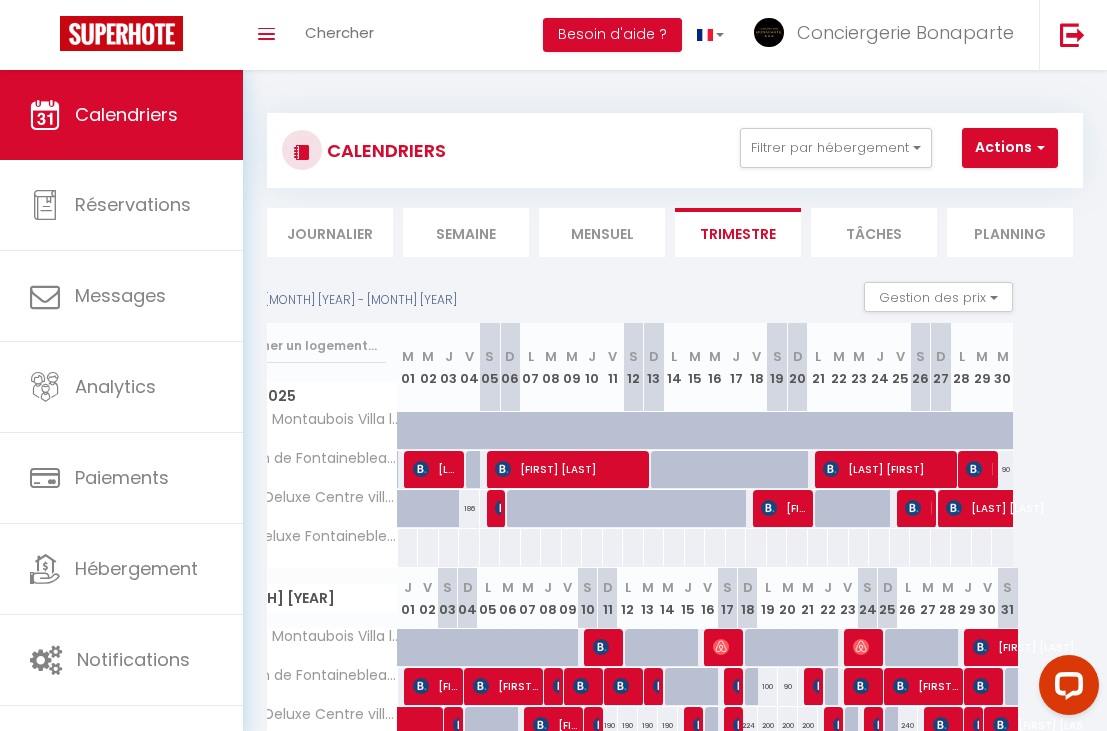 scroll, scrollTop: 0, scrollLeft: 92, axis: horizontal 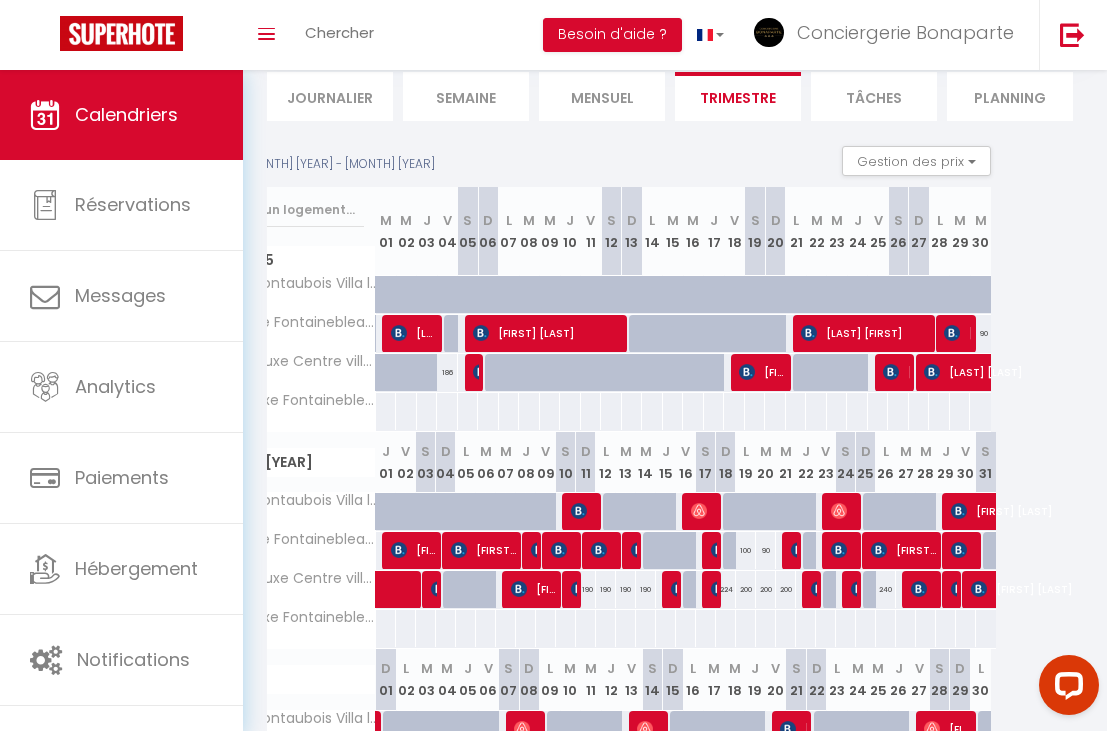 click at bounding box center [579, 511] 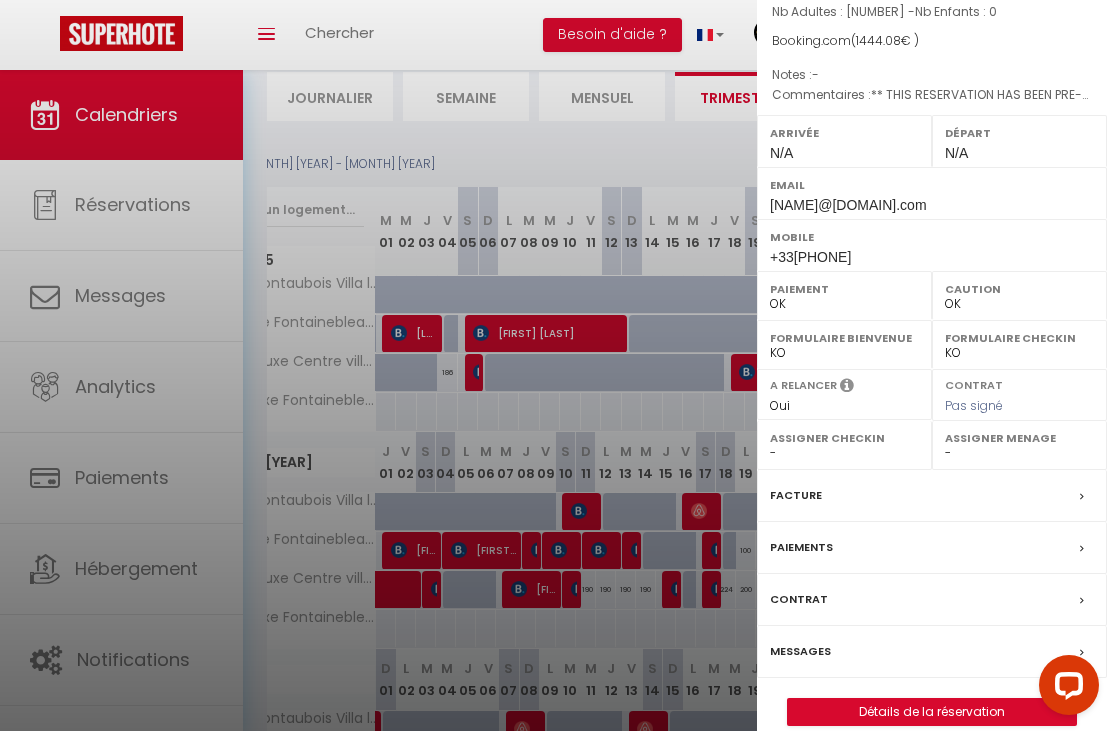 scroll, scrollTop: 195, scrollLeft: 0, axis: vertical 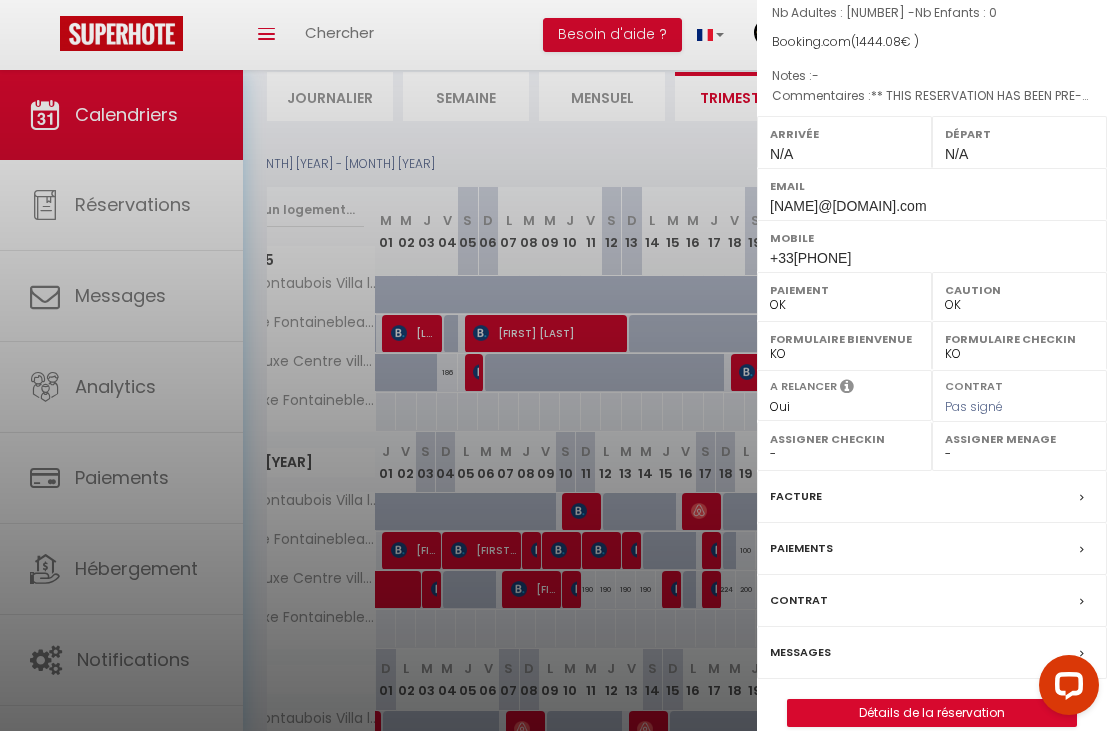 click on "Facture" at bounding box center [932, 497] 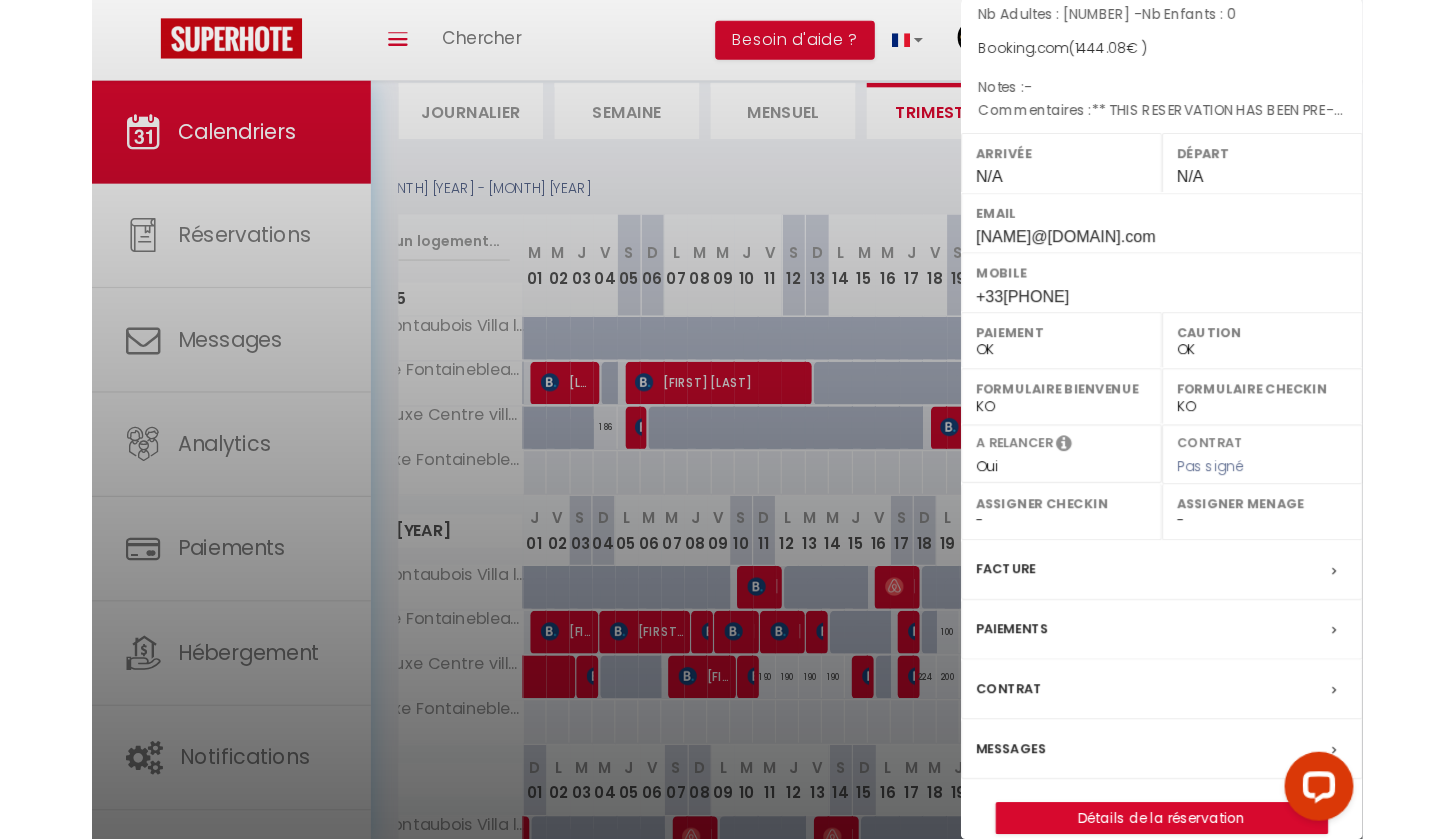 scroll, scrollTop: 0, scrollLeft: 0, axis: both 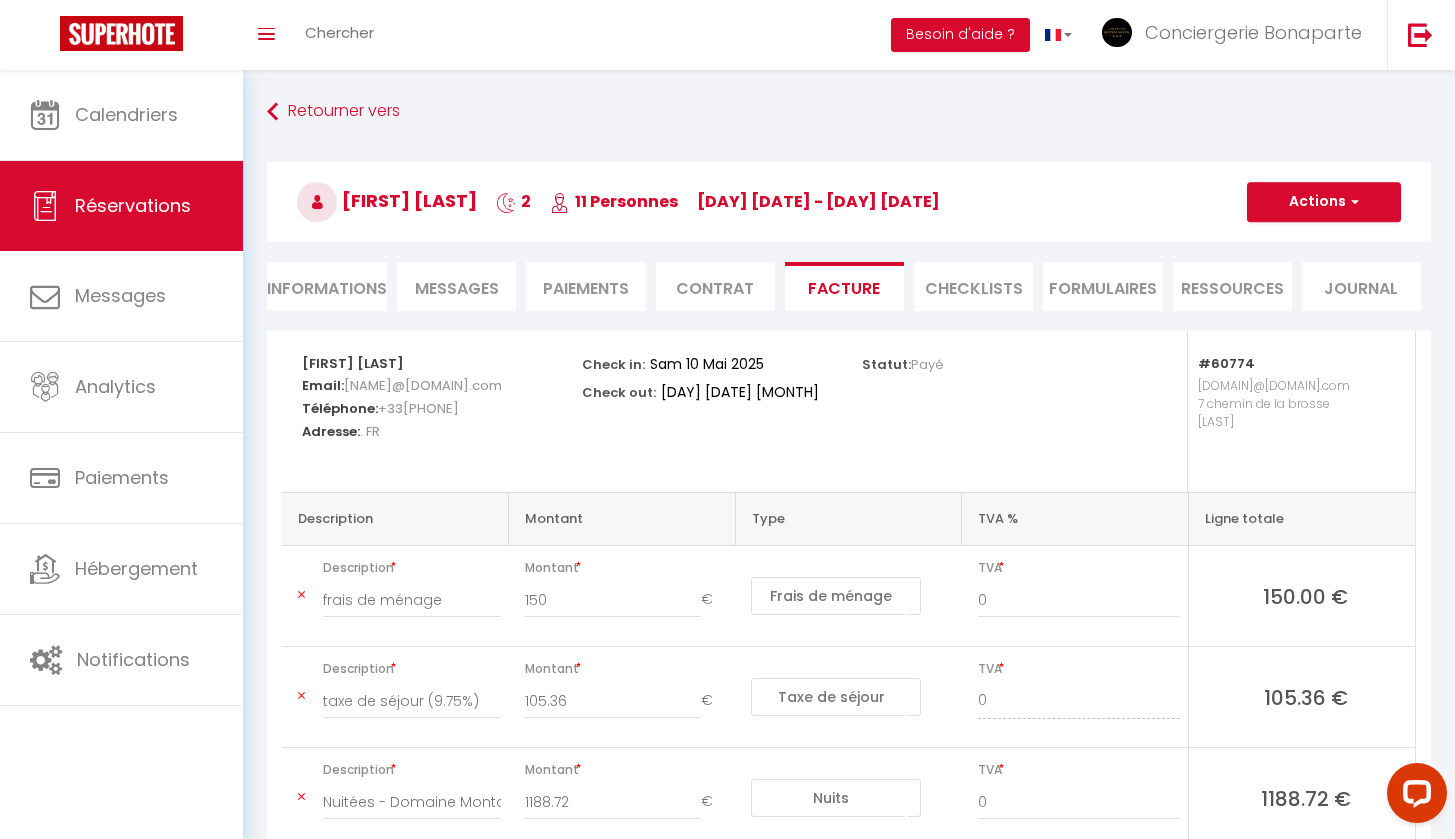 click on "Actions" at bounding box center (1324, 202) 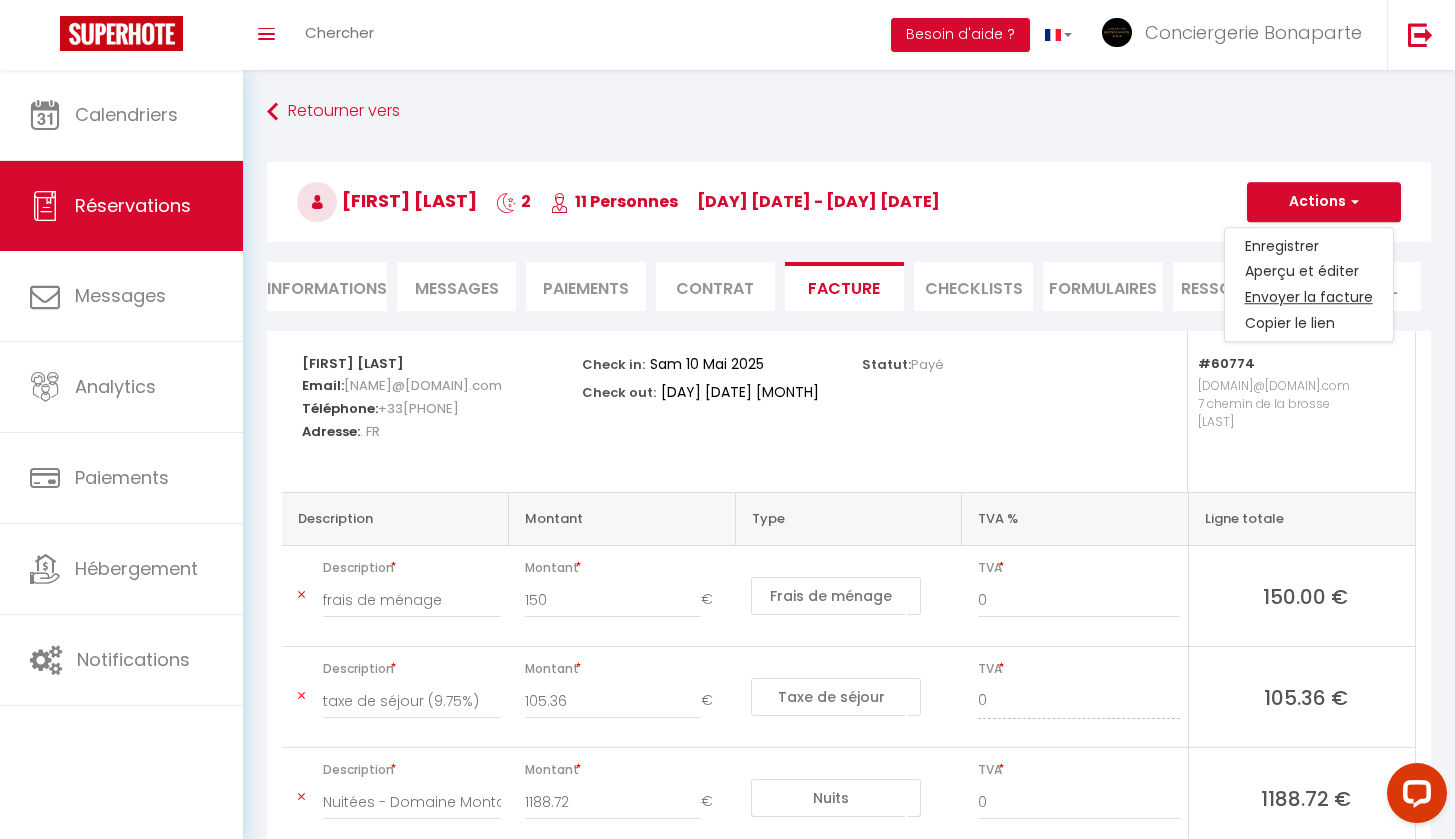 click on "Envoyer la facture" at bounding box center (1309, 246) 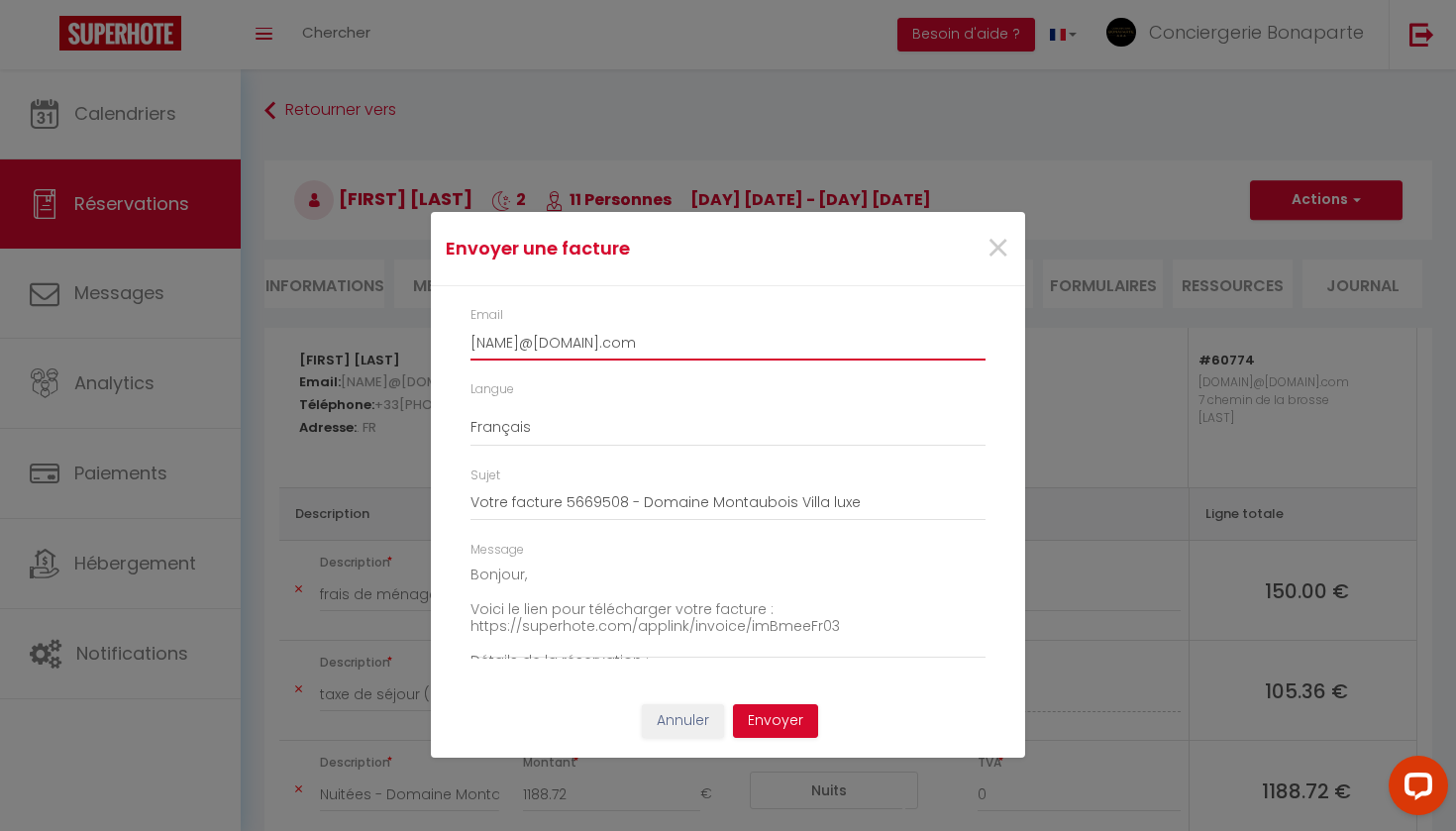 click on "[NAME]@[DOMAIN].com" at bounding box center (728, 343) 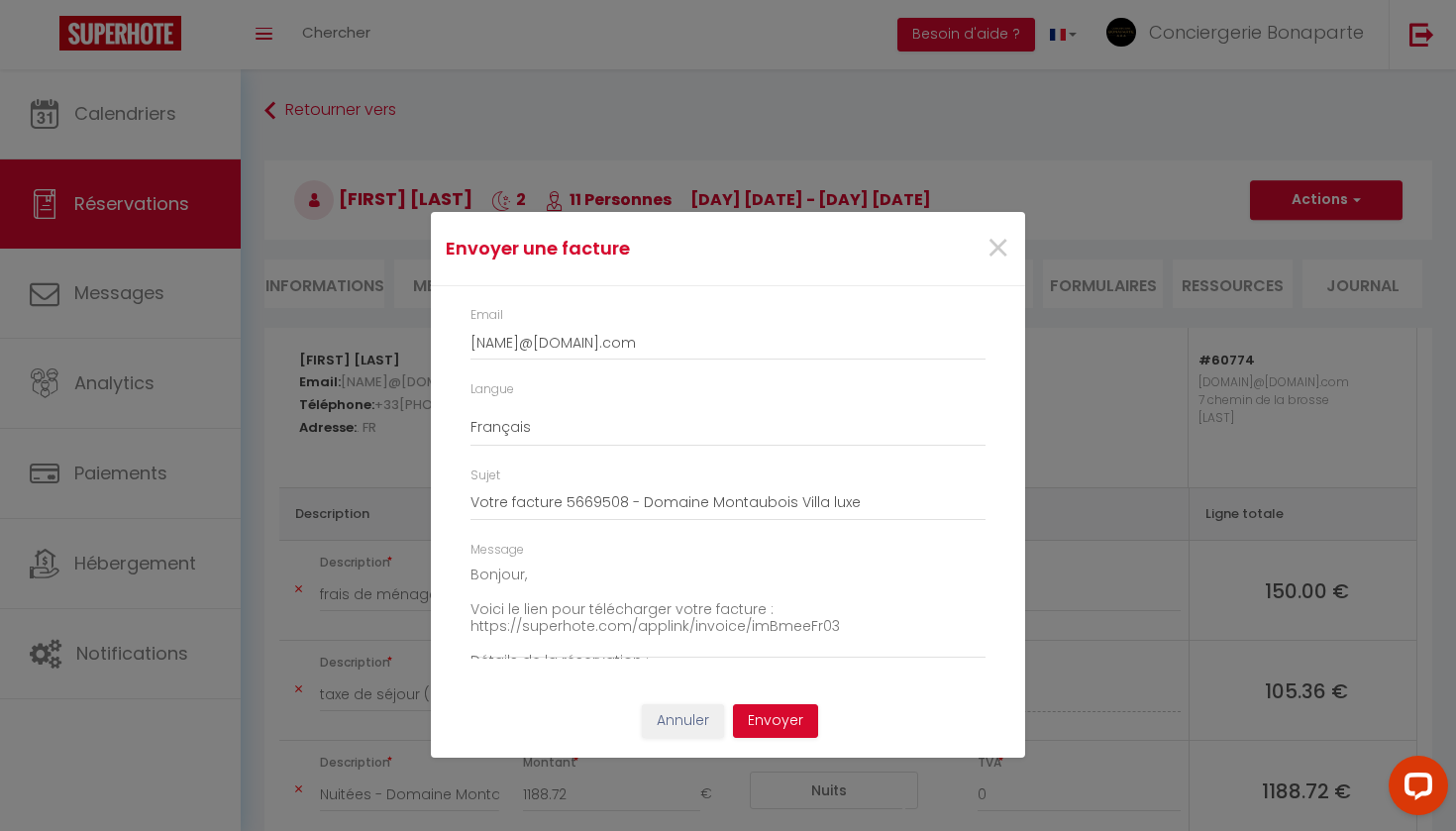 click on "Annuler" at bounding box center (682, 721) 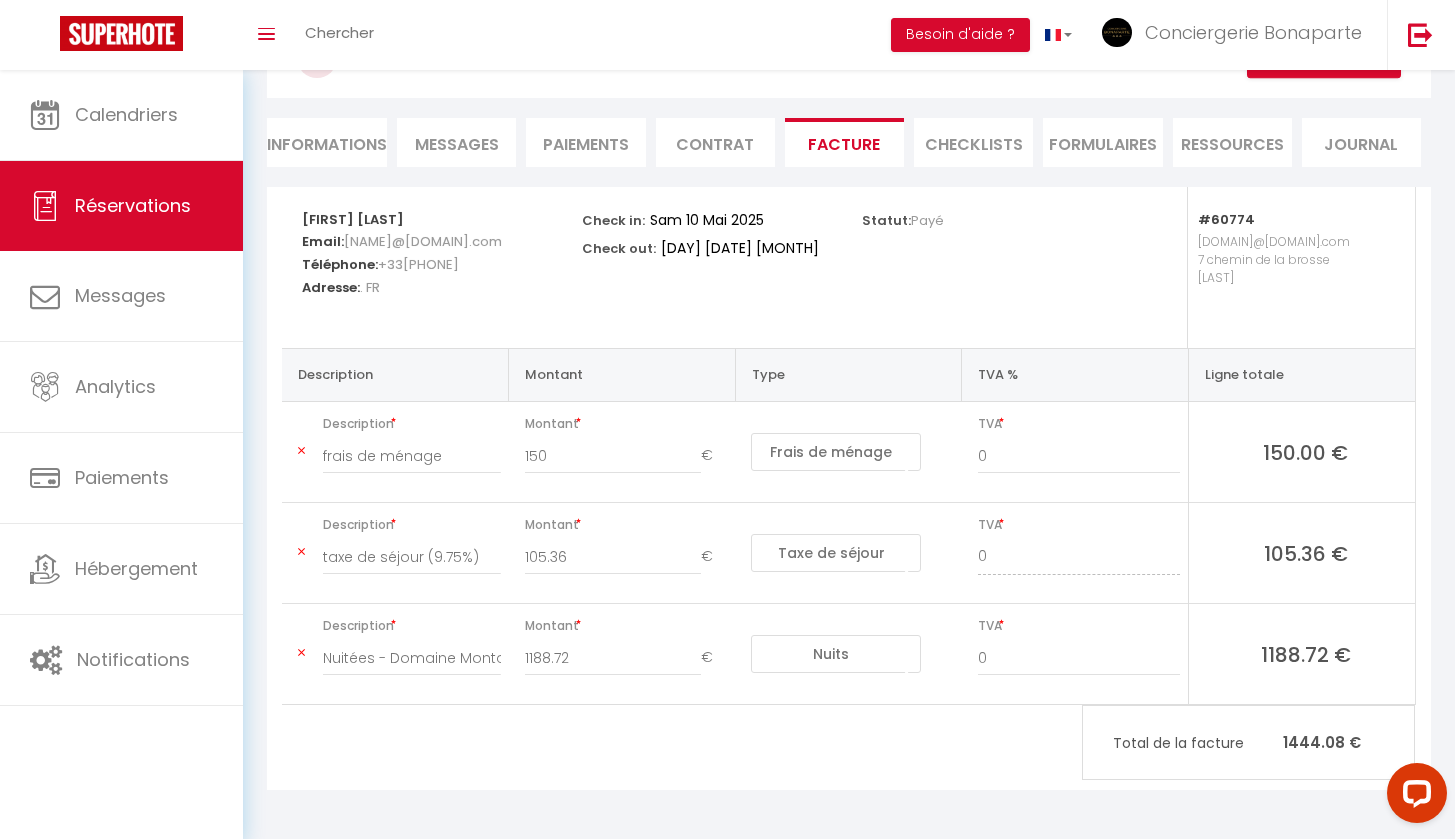 scroll, scrollTop: 143, scrollLeft: 0, axis: vertical 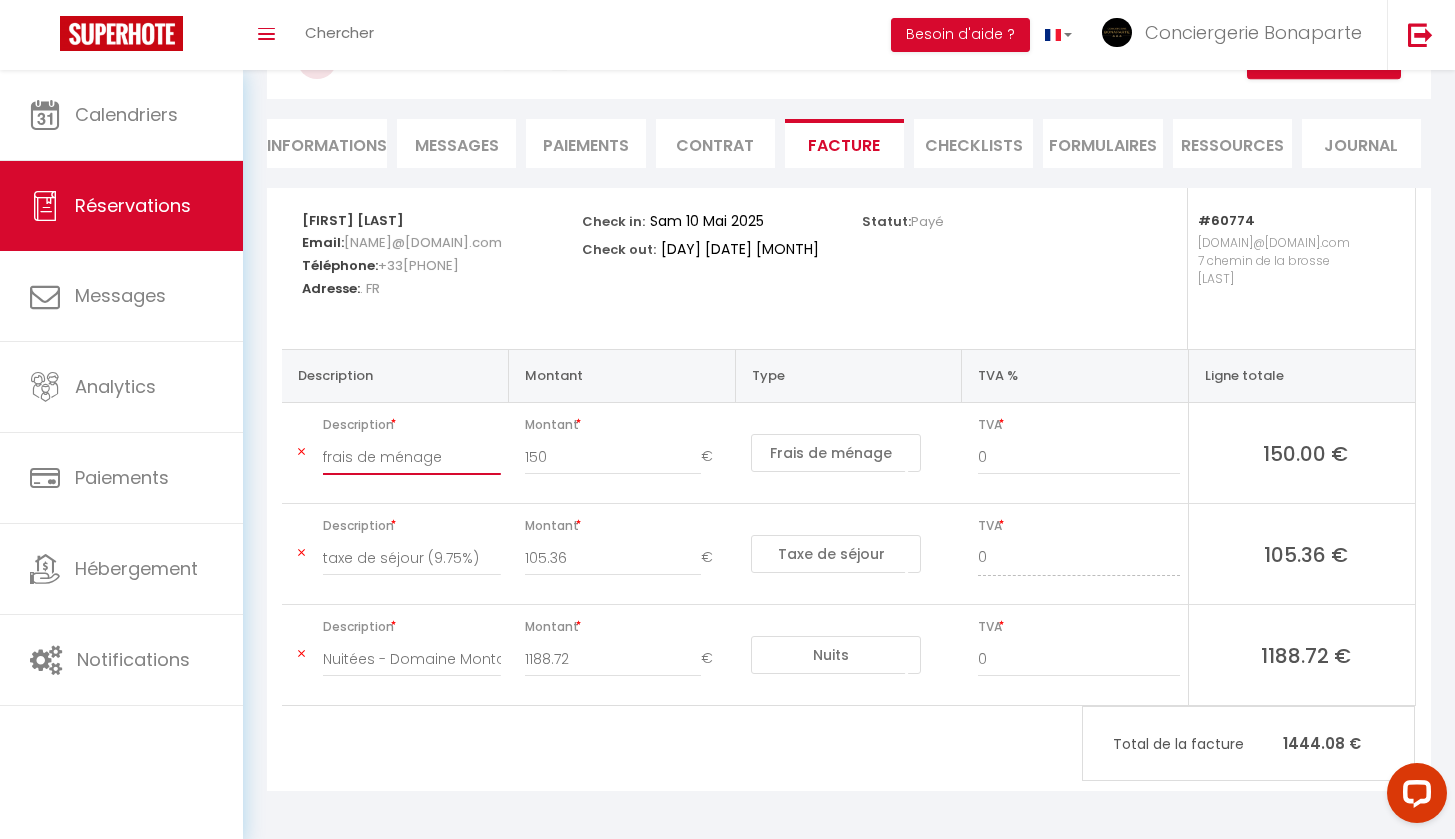 click on "frais de ménage" at bounding box center (412, 457) 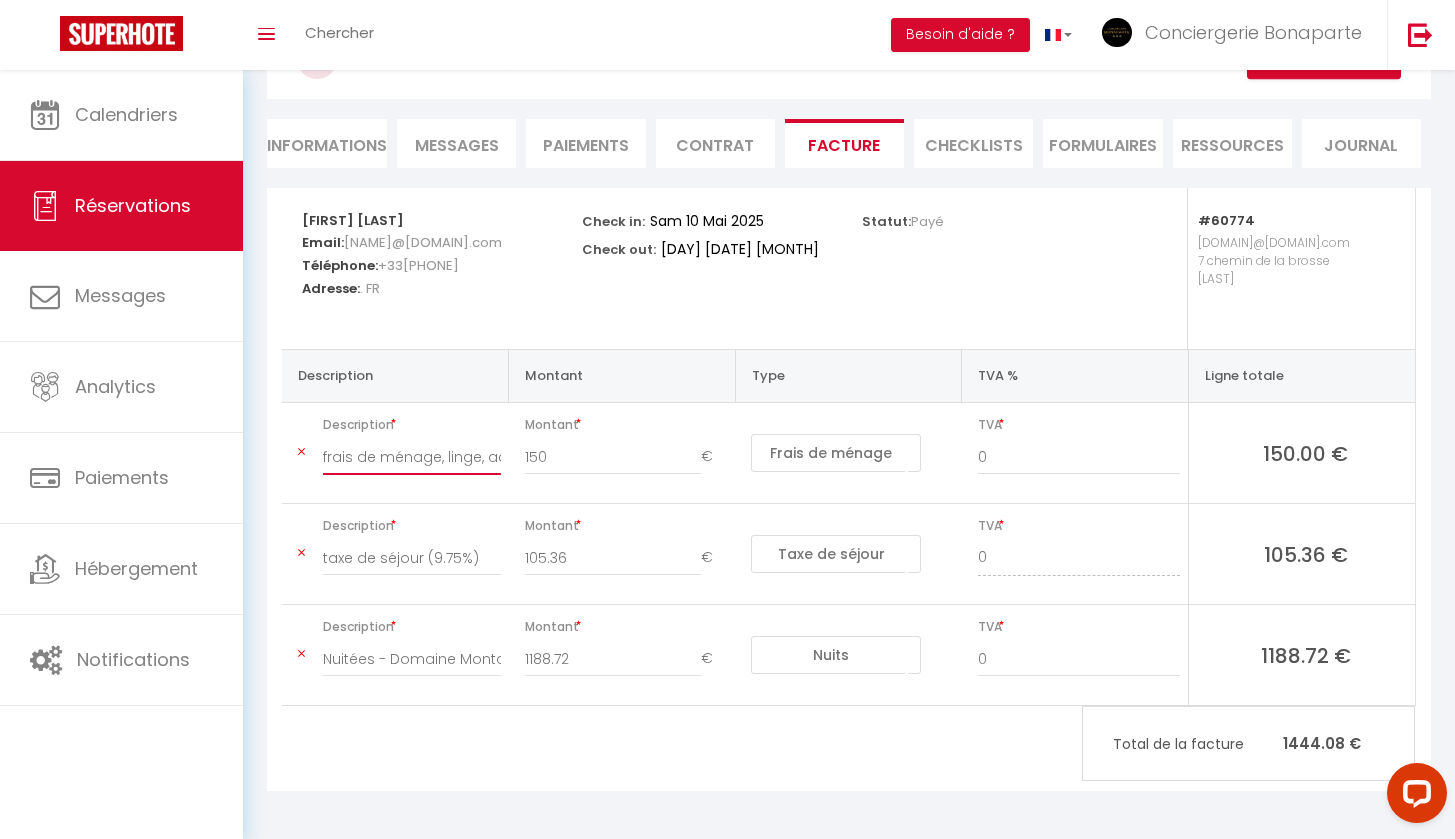 click on "frais de ménage, linge, accueil autonome" at bounding box center (412, 457) 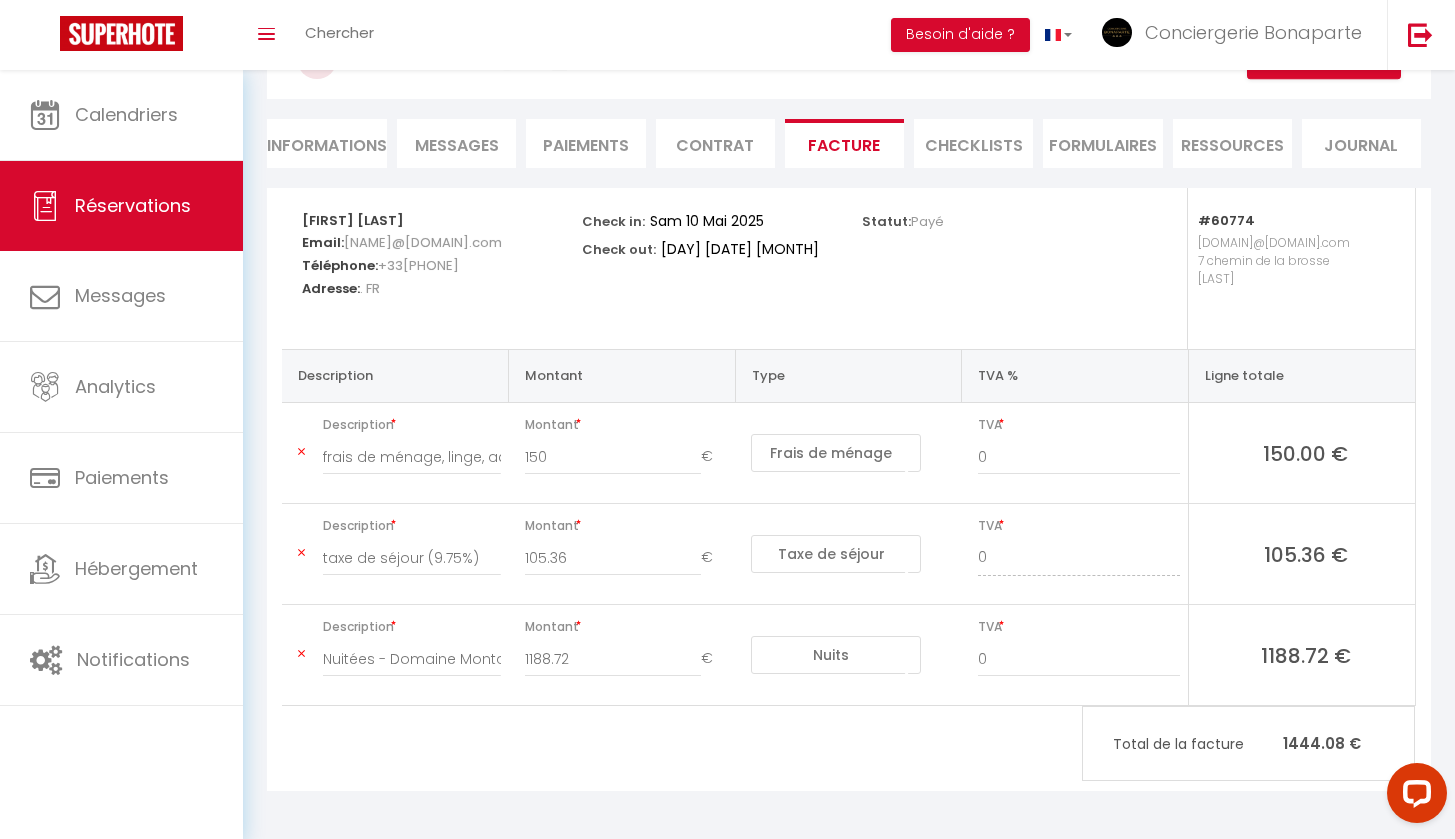 select on "hostFee" 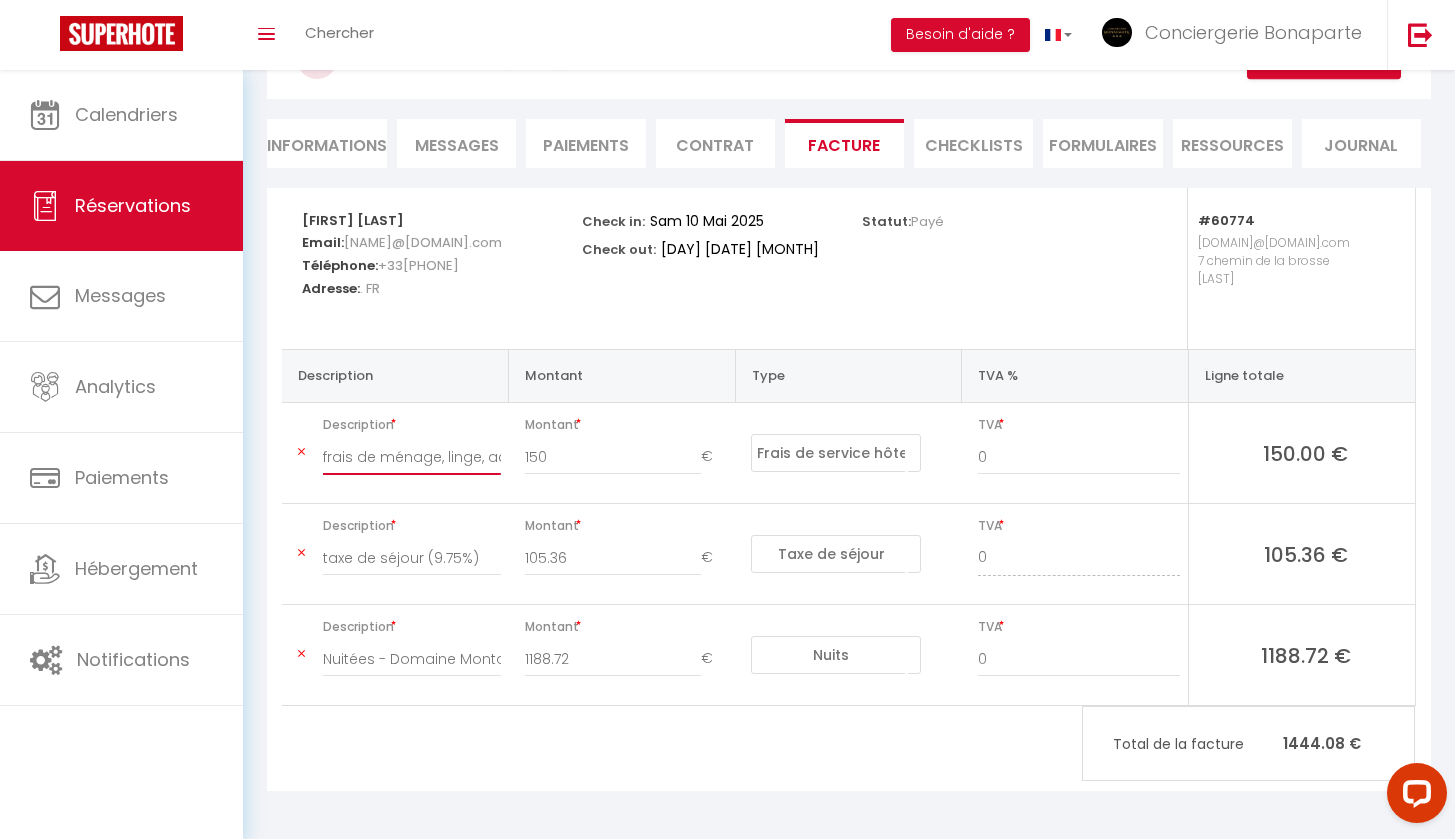 click on "frais de ménage, linge, accueil autonome" at bounding box center (412, 457) 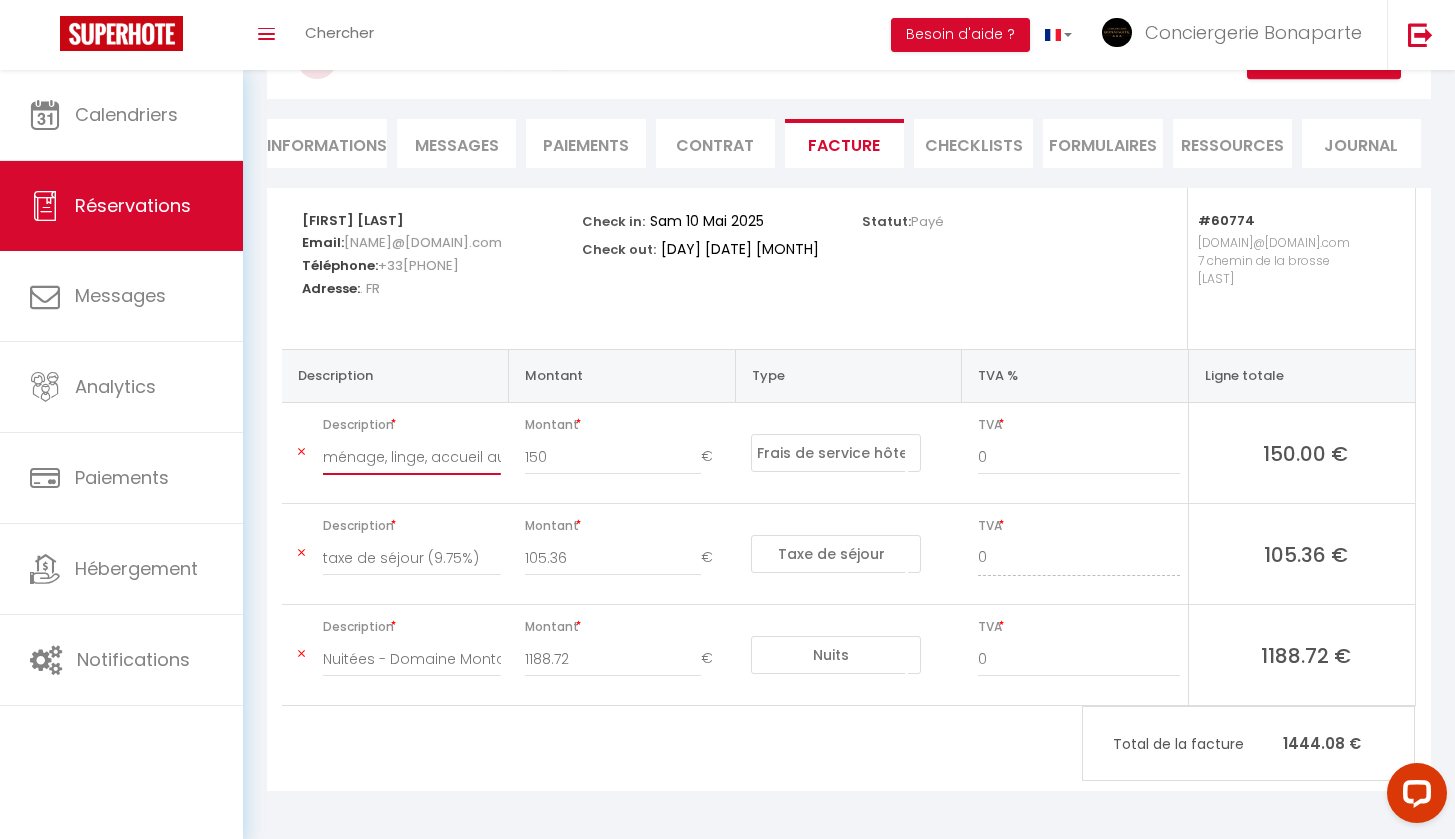 click on "ménage, linge, accueil autonome" at bounding box center [412, 457] 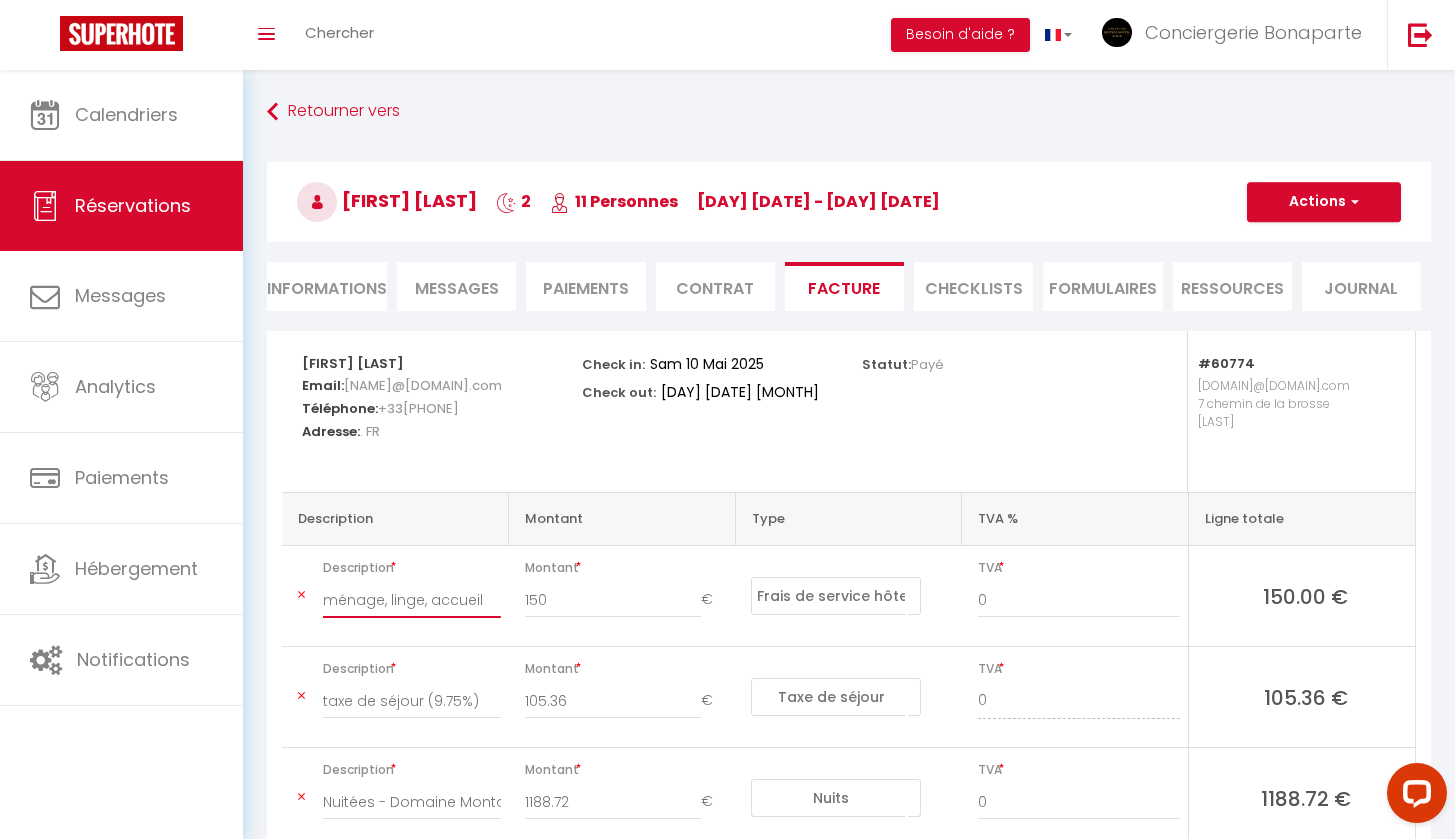 scroll, scrollTop: 0, scrollLeft: 0, axis: both 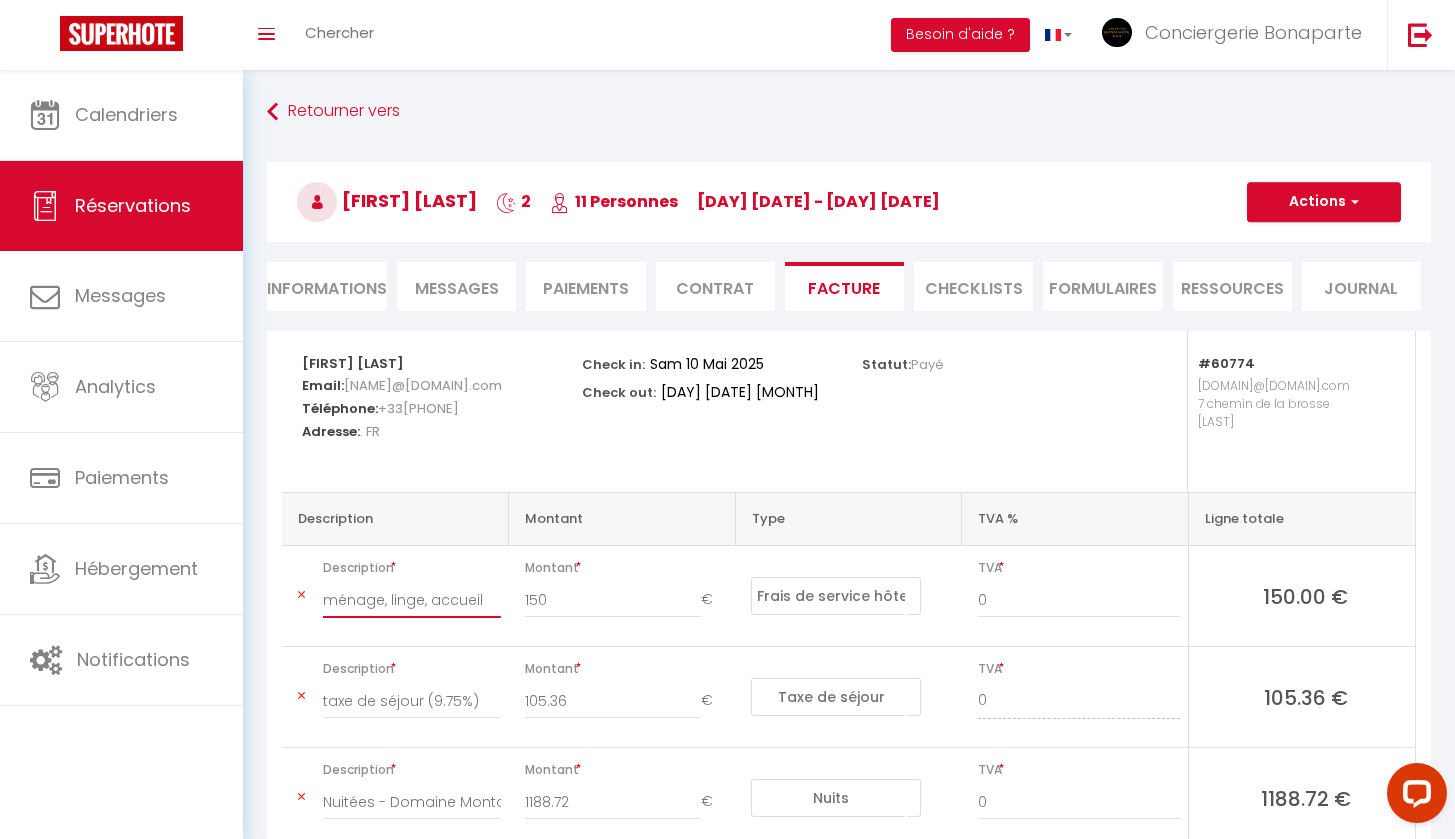 type on "ménage, linge, accueil" 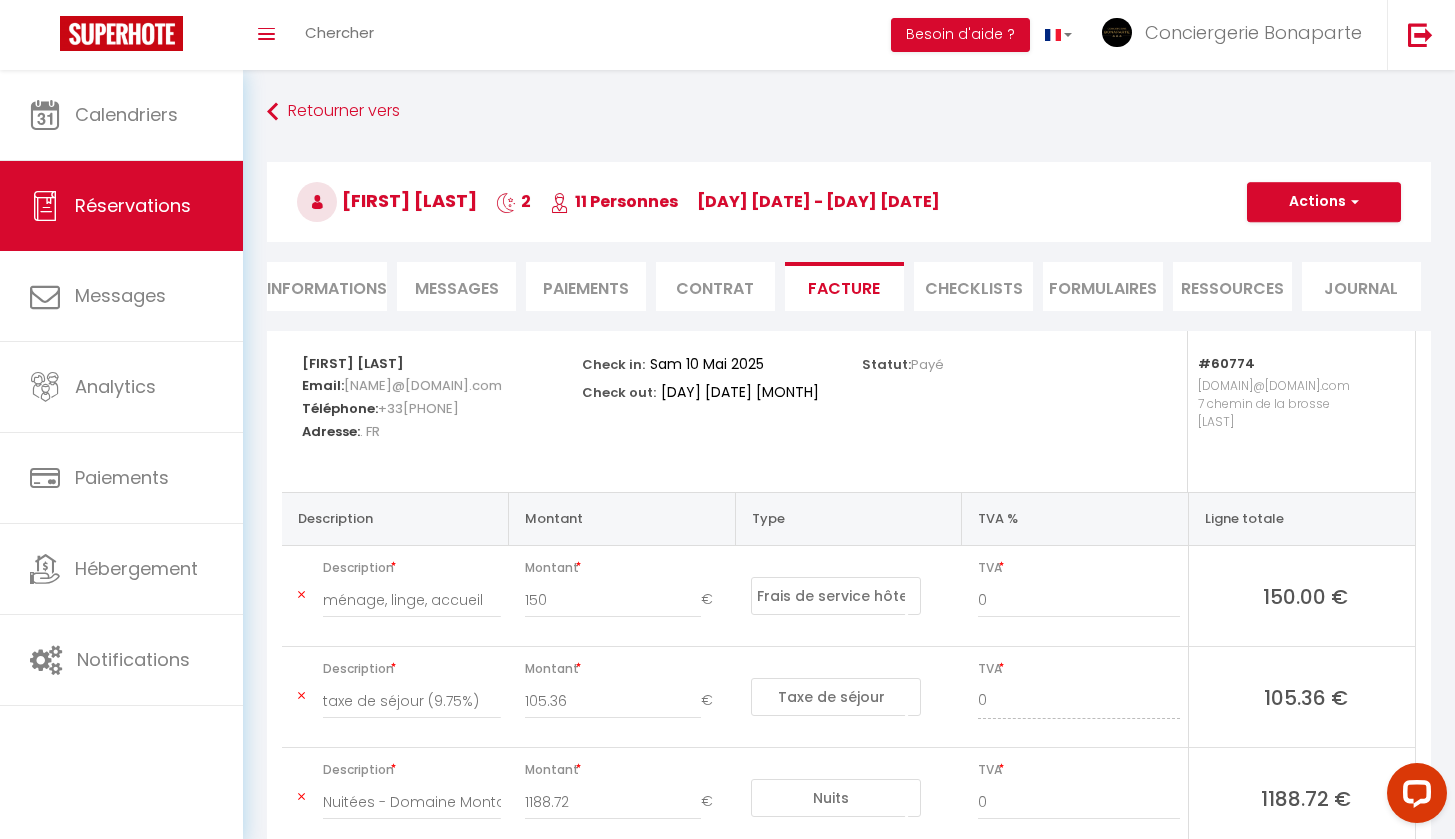 click on "Actions" at bounding box center (1324, 202) 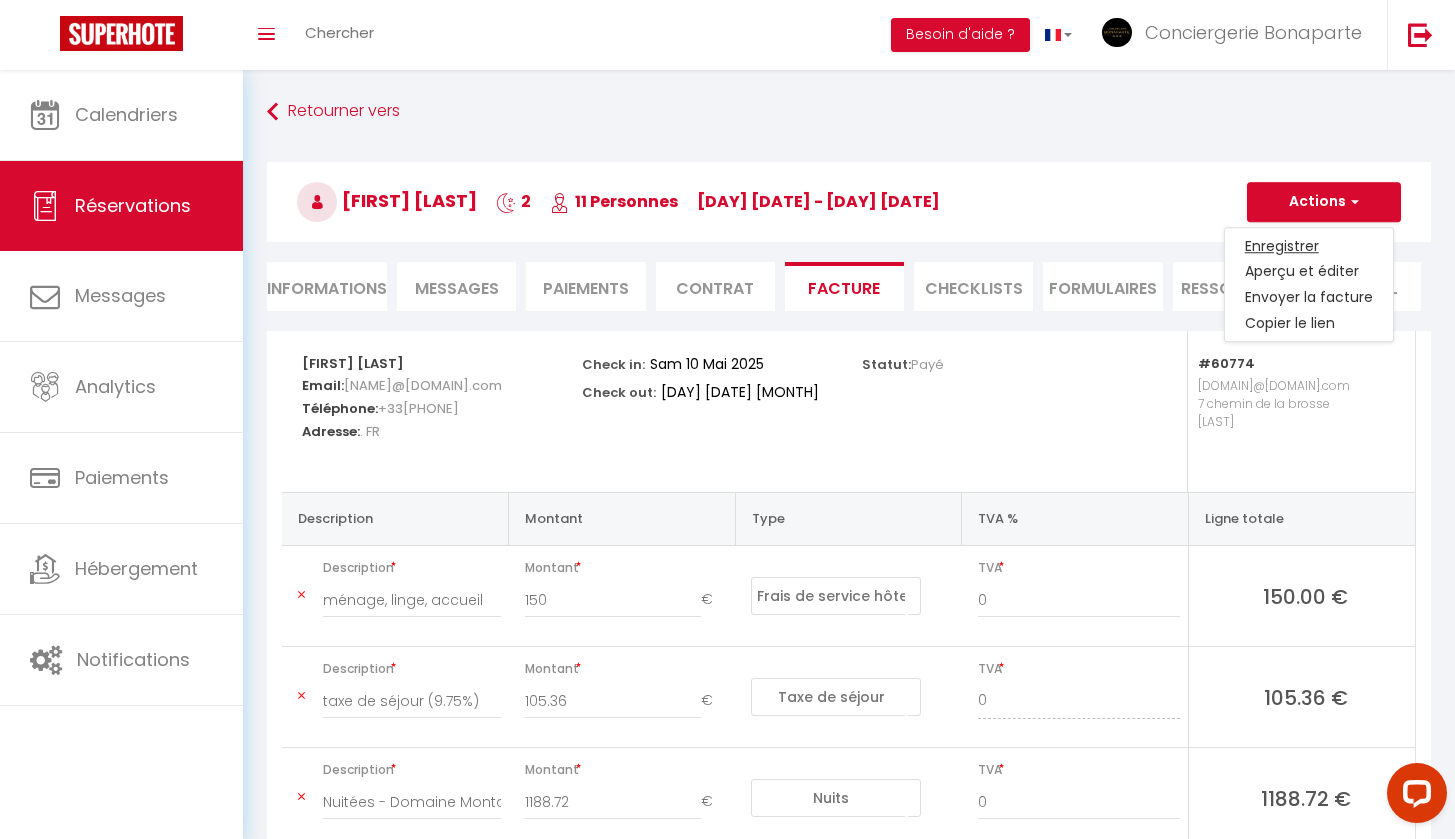 click on "Enregistrer" at bounding box center (1309, 246) 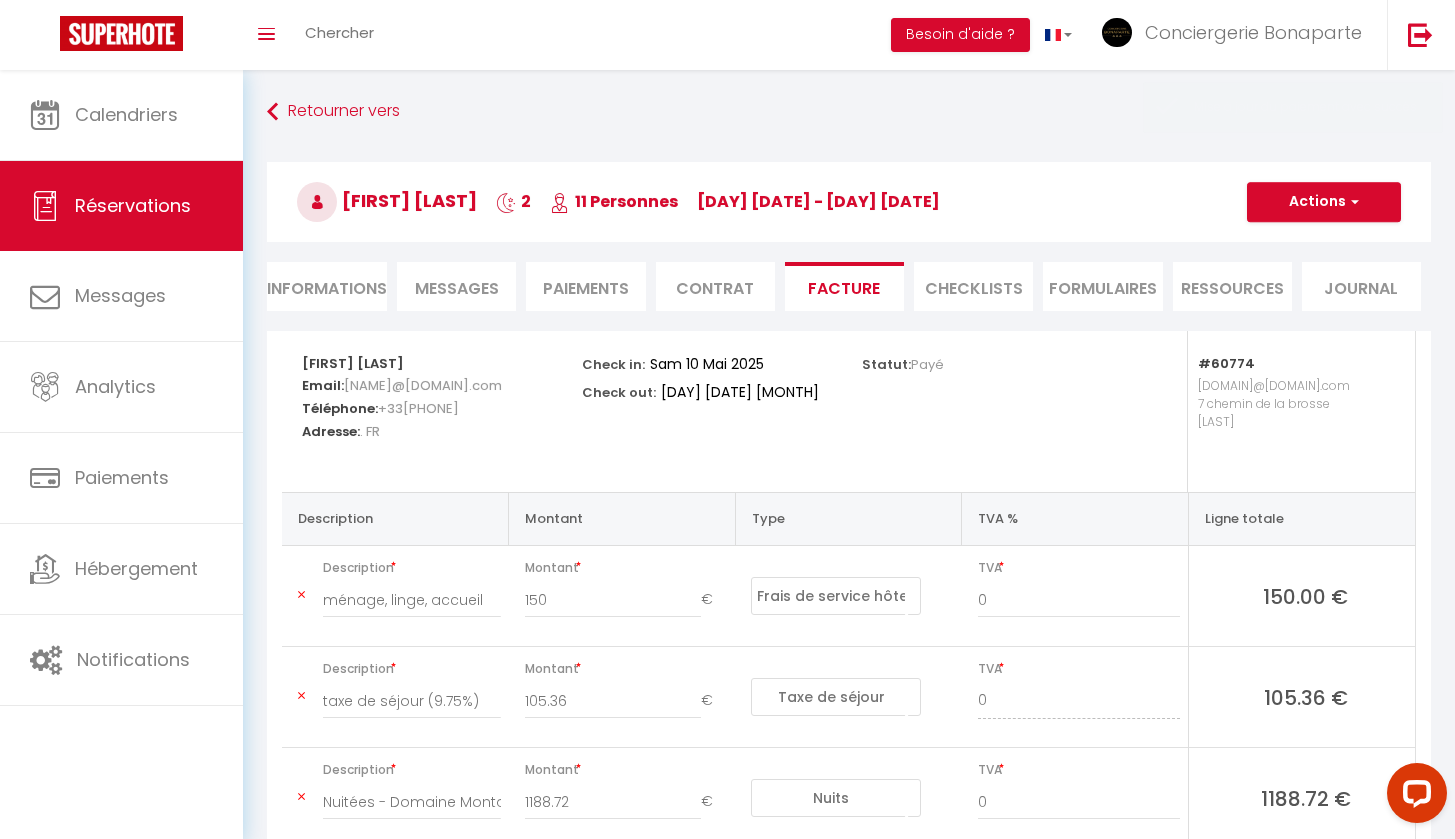 click on "Actions" at bounding box center [1324, 202] 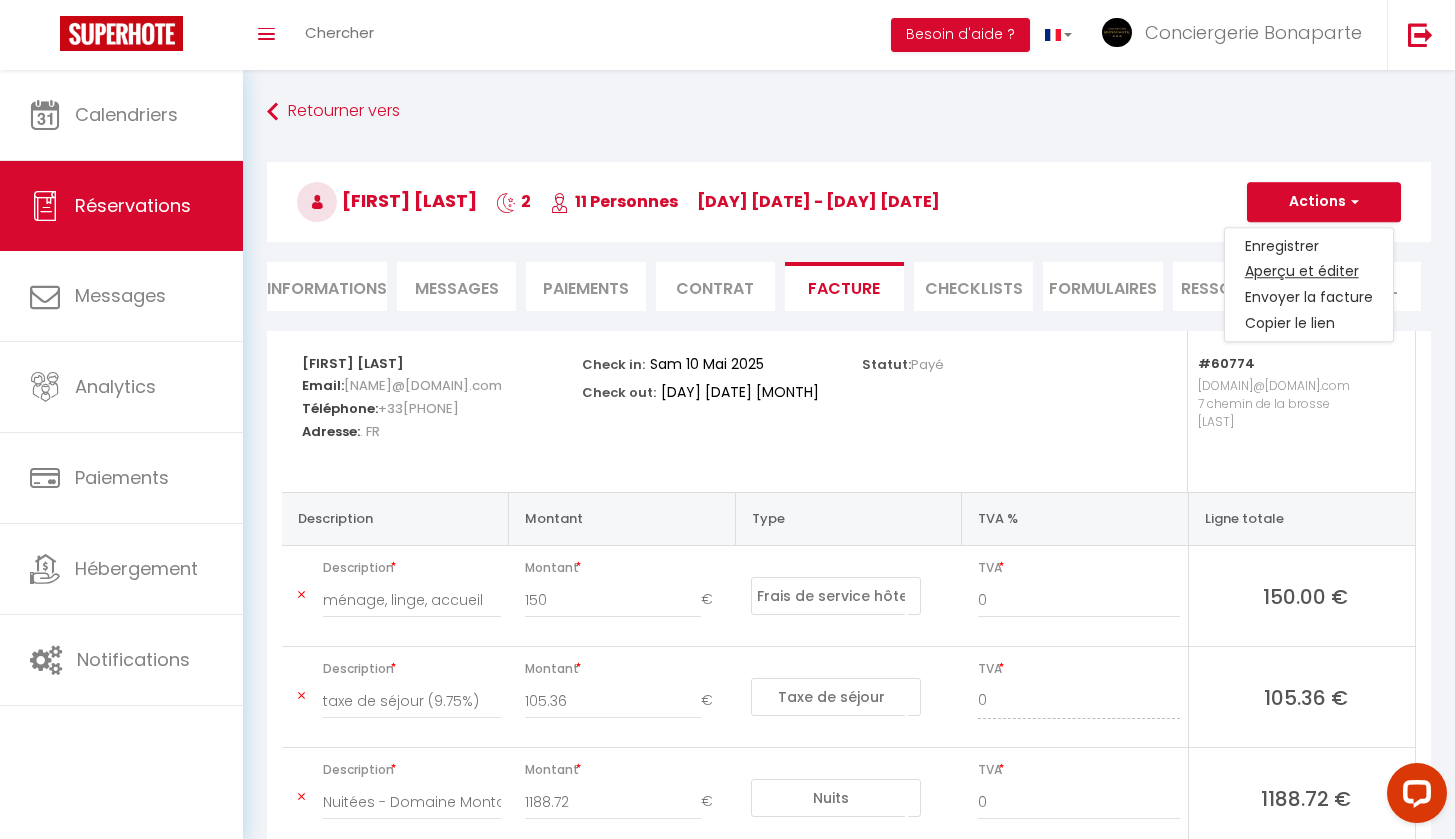click on "Aperçu et éditer" at bounding box center [1309, 272] 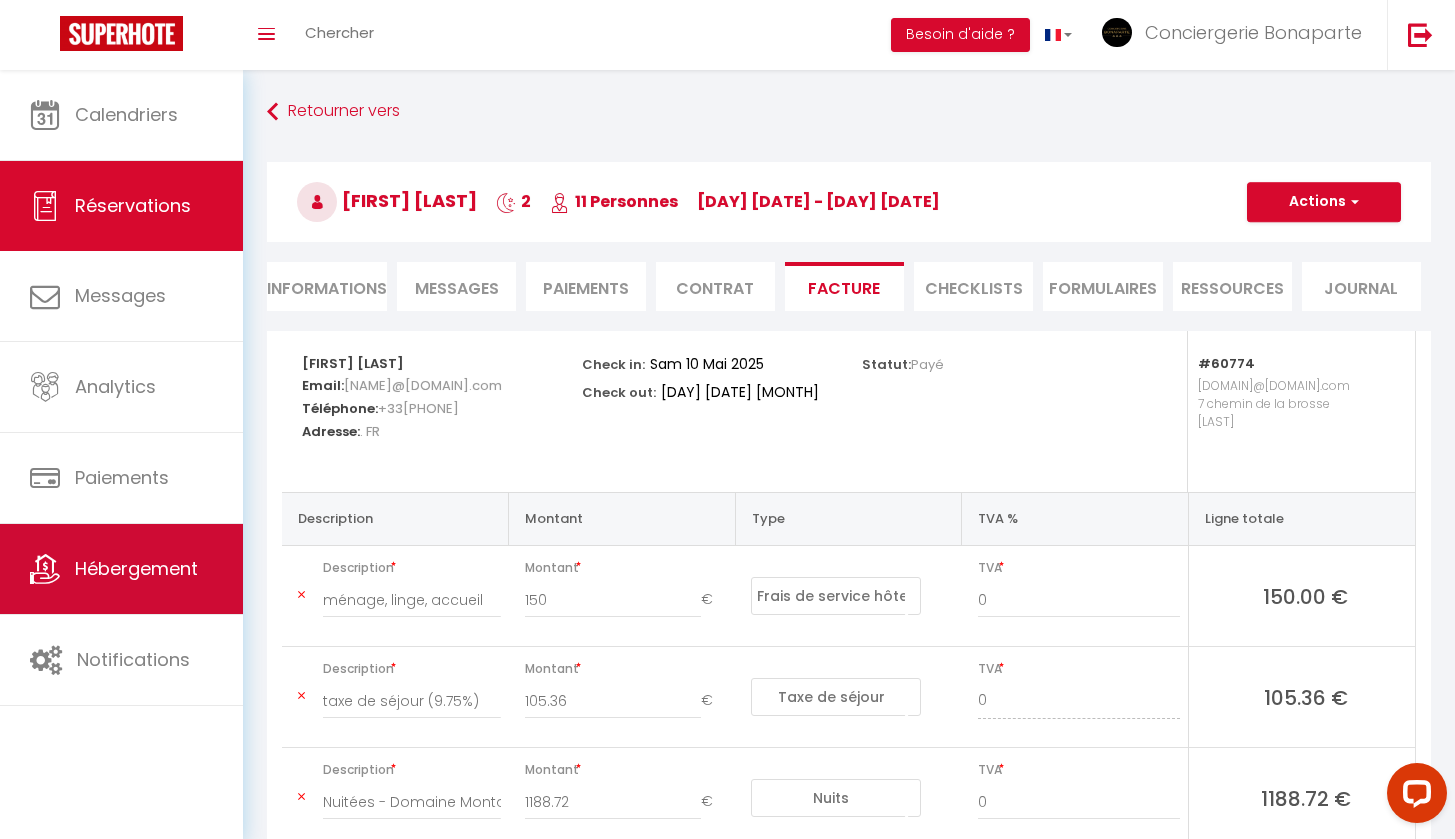click on "Hébergement" at bounding box center [136, 568] 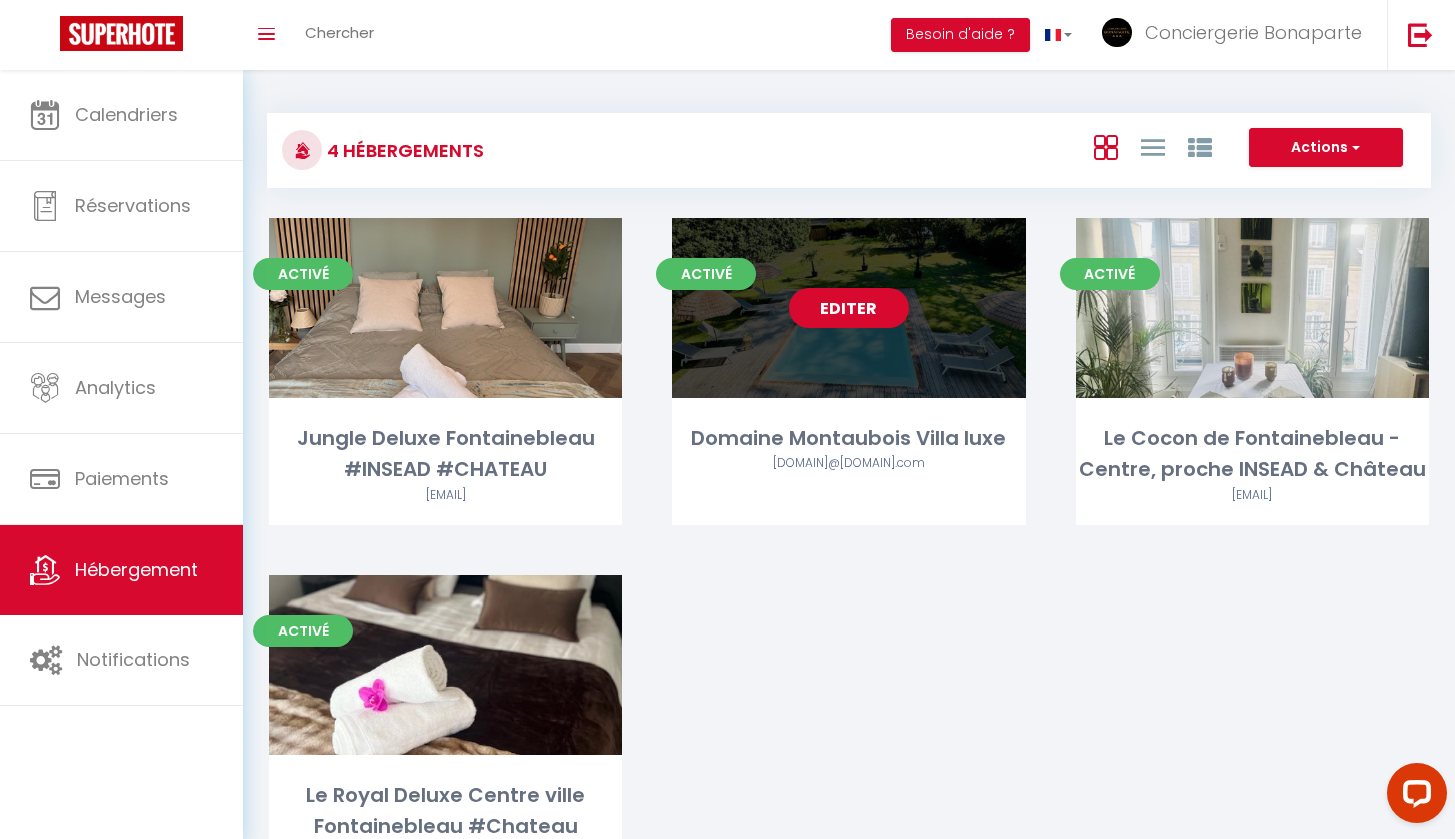 click on "Editer" at bounding box center [849, 308] 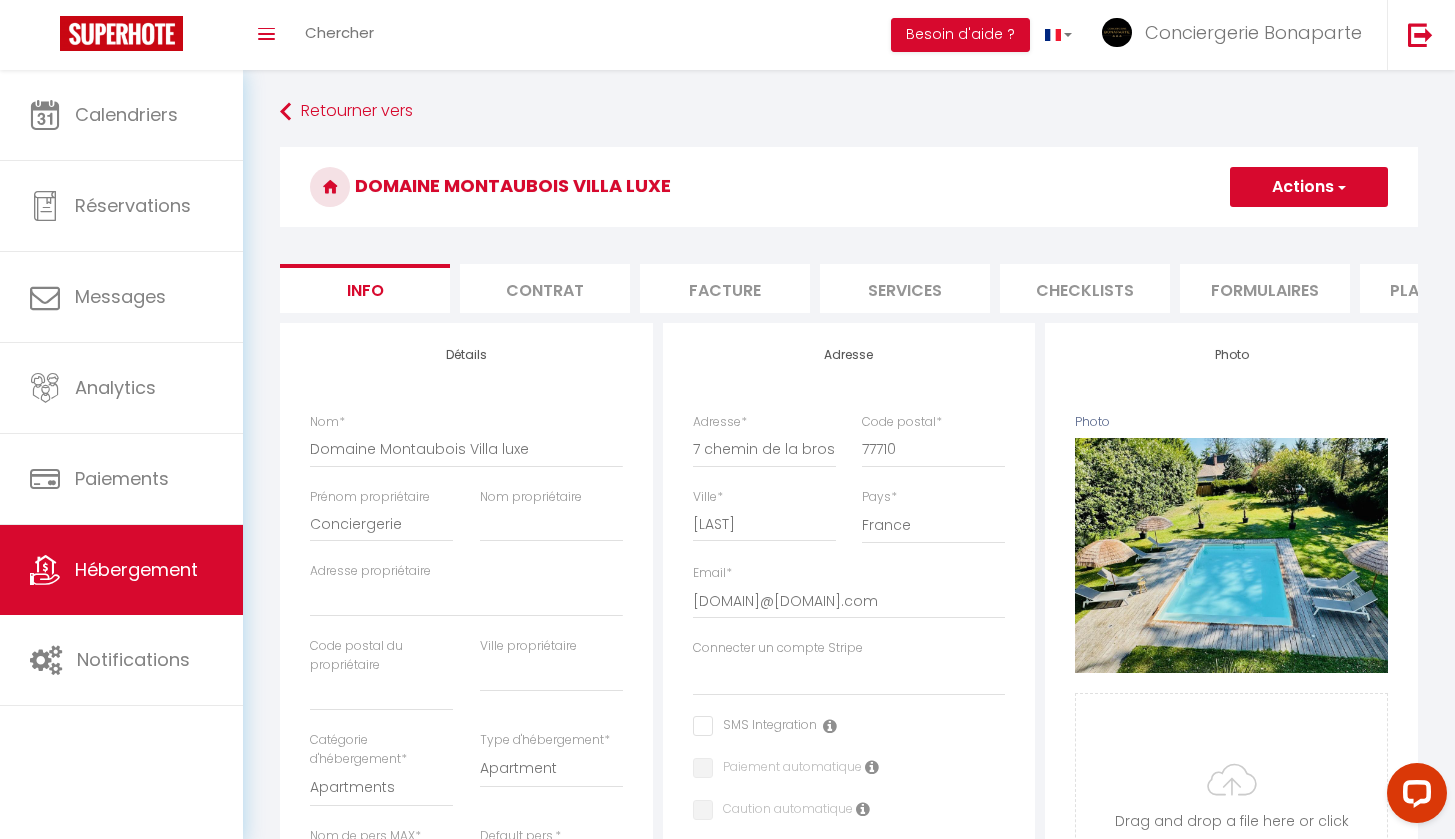 scroll, scrollTop: 0, scrollLeft: 0, axis: both 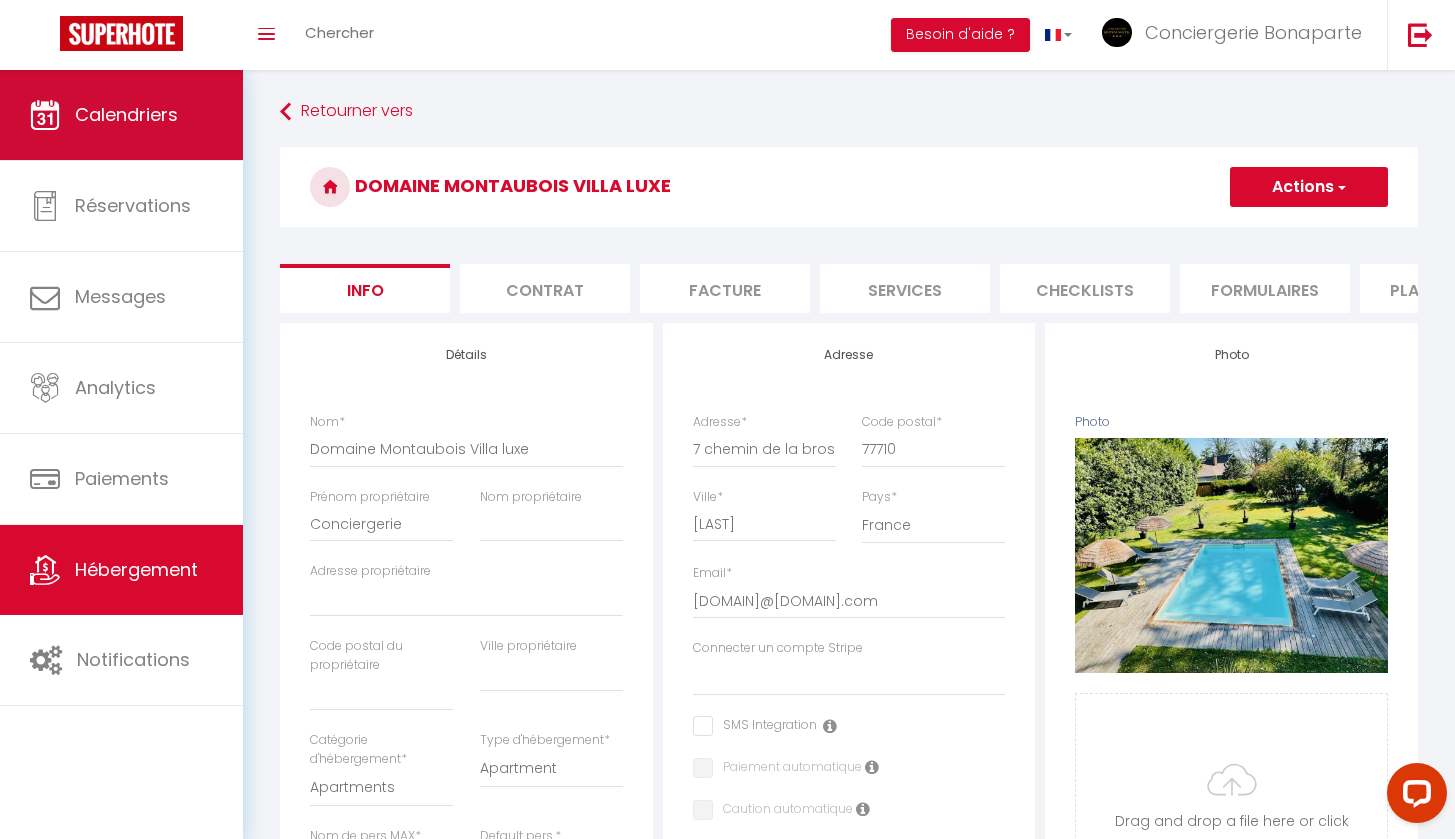 click on "Calendriers" at bounding box center (121, 115) 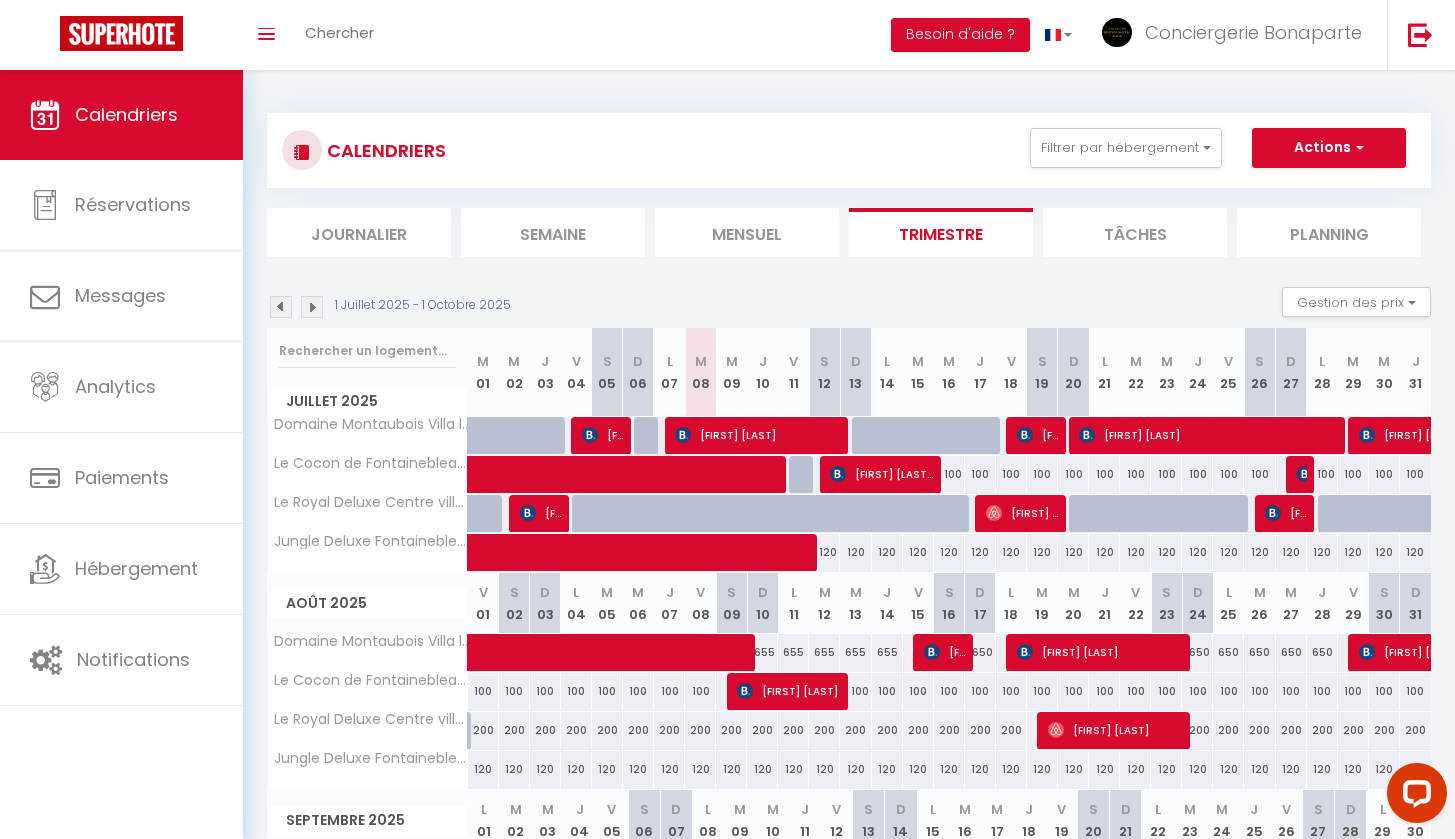 click at bounding box center [281, 307] 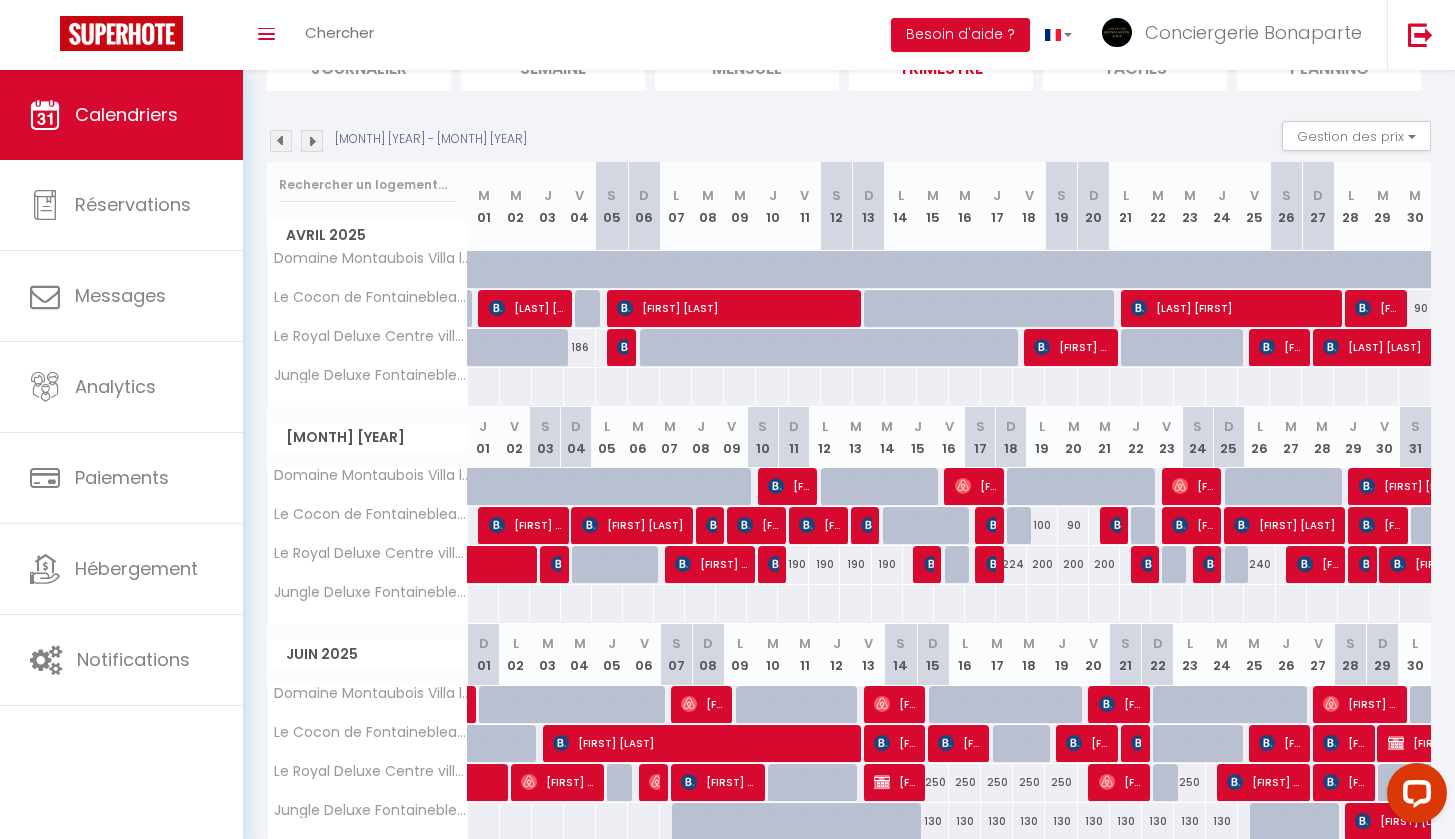 scroll, scrollTop: 178, scrollLeft: 0, axis: vertical 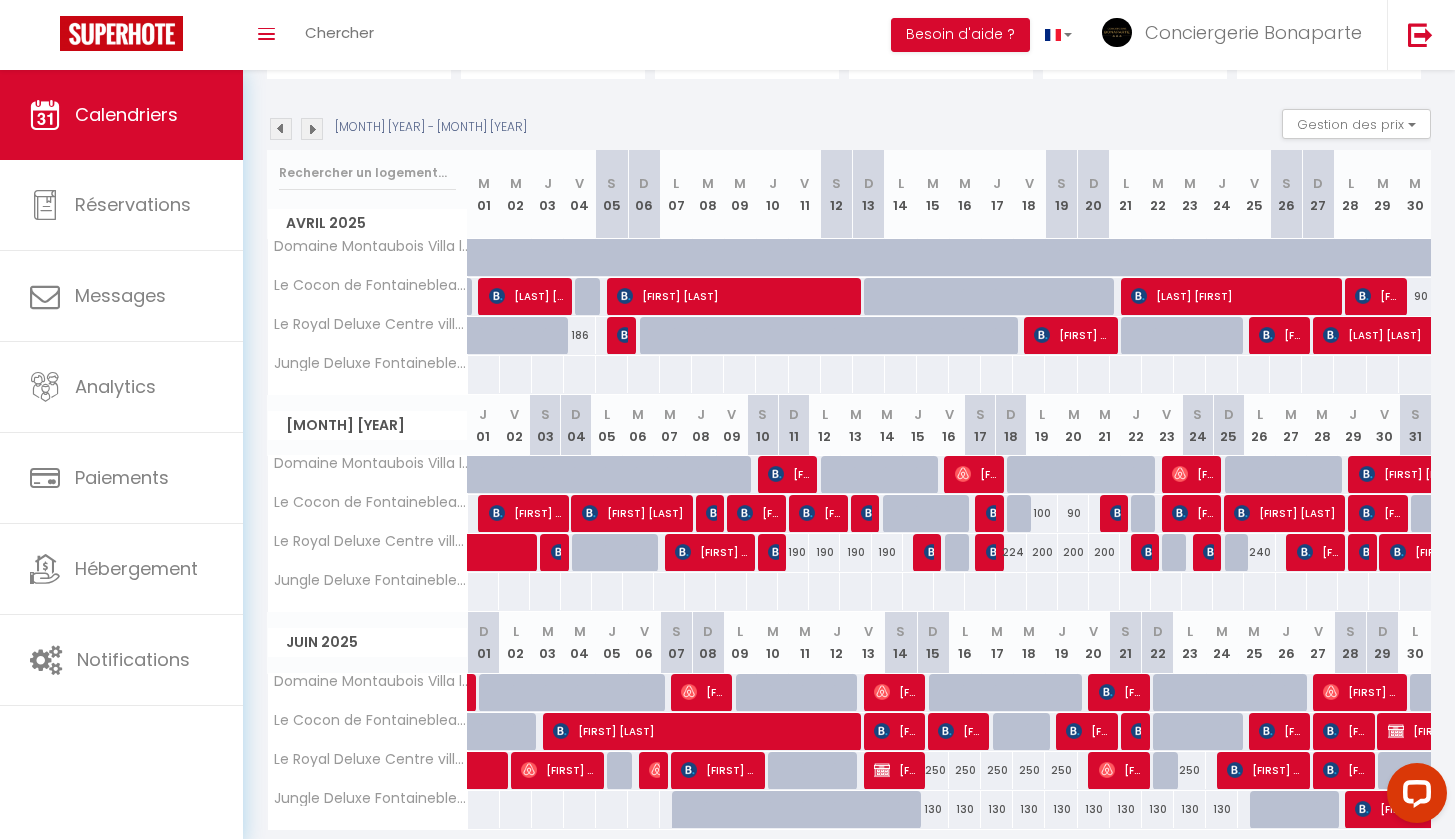 click on "[FIRST] [LAST] [LAST]" at bounding box center (789, 474) 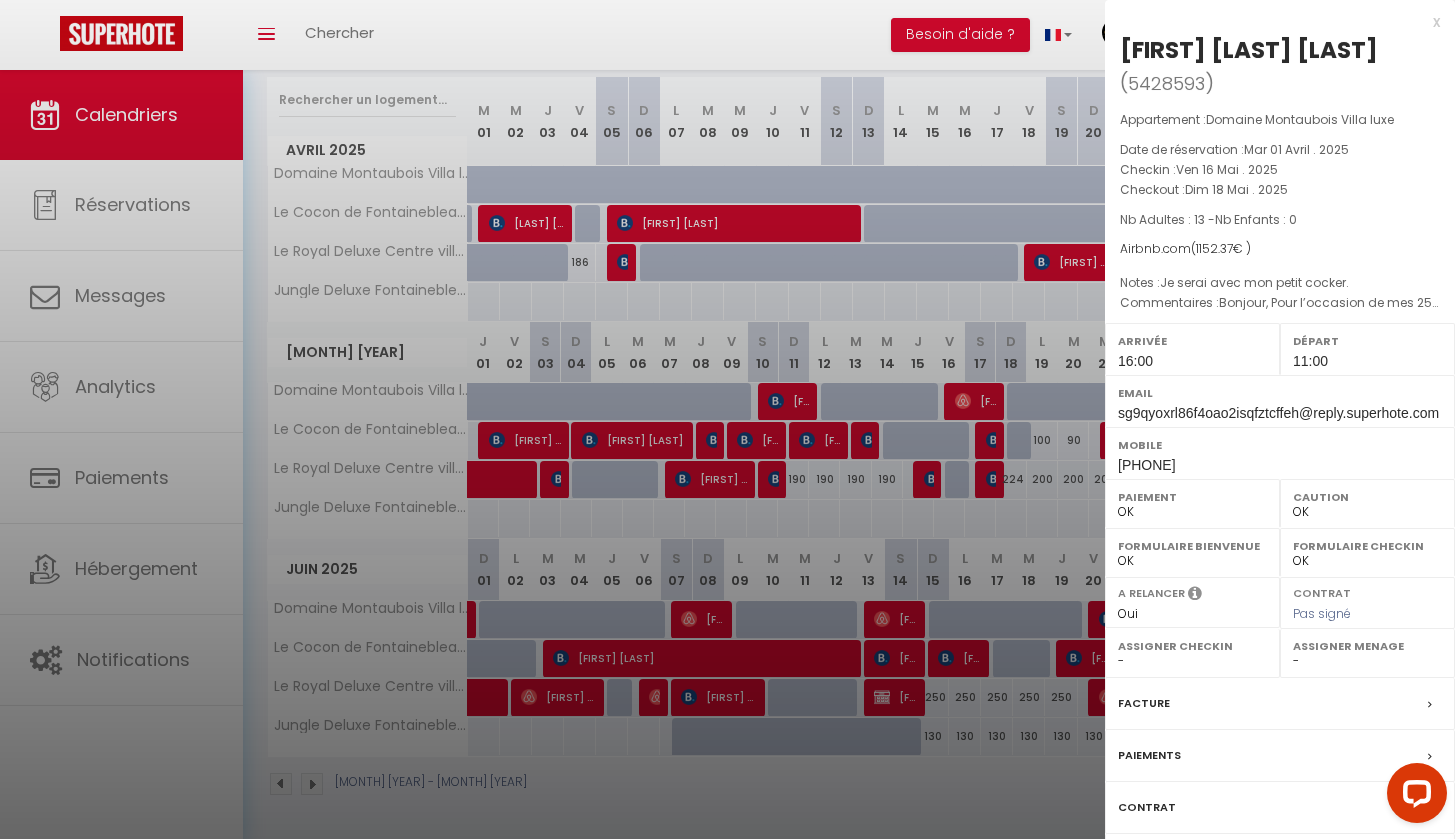 scroll, scrollTop: 249, scrollLeft: 0, axis: vertical 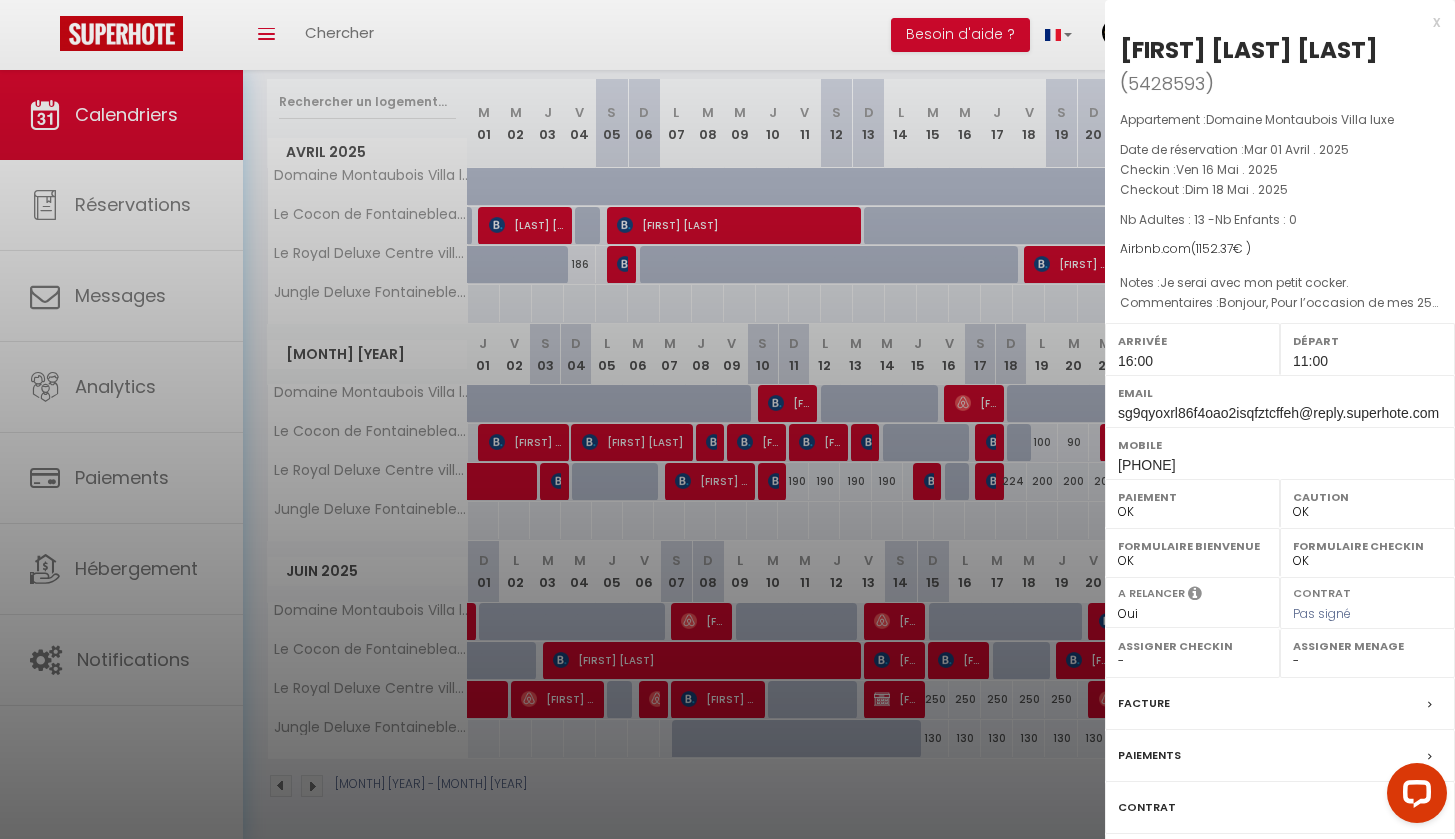 click on "Facture" at bounding box center (1280, 704) 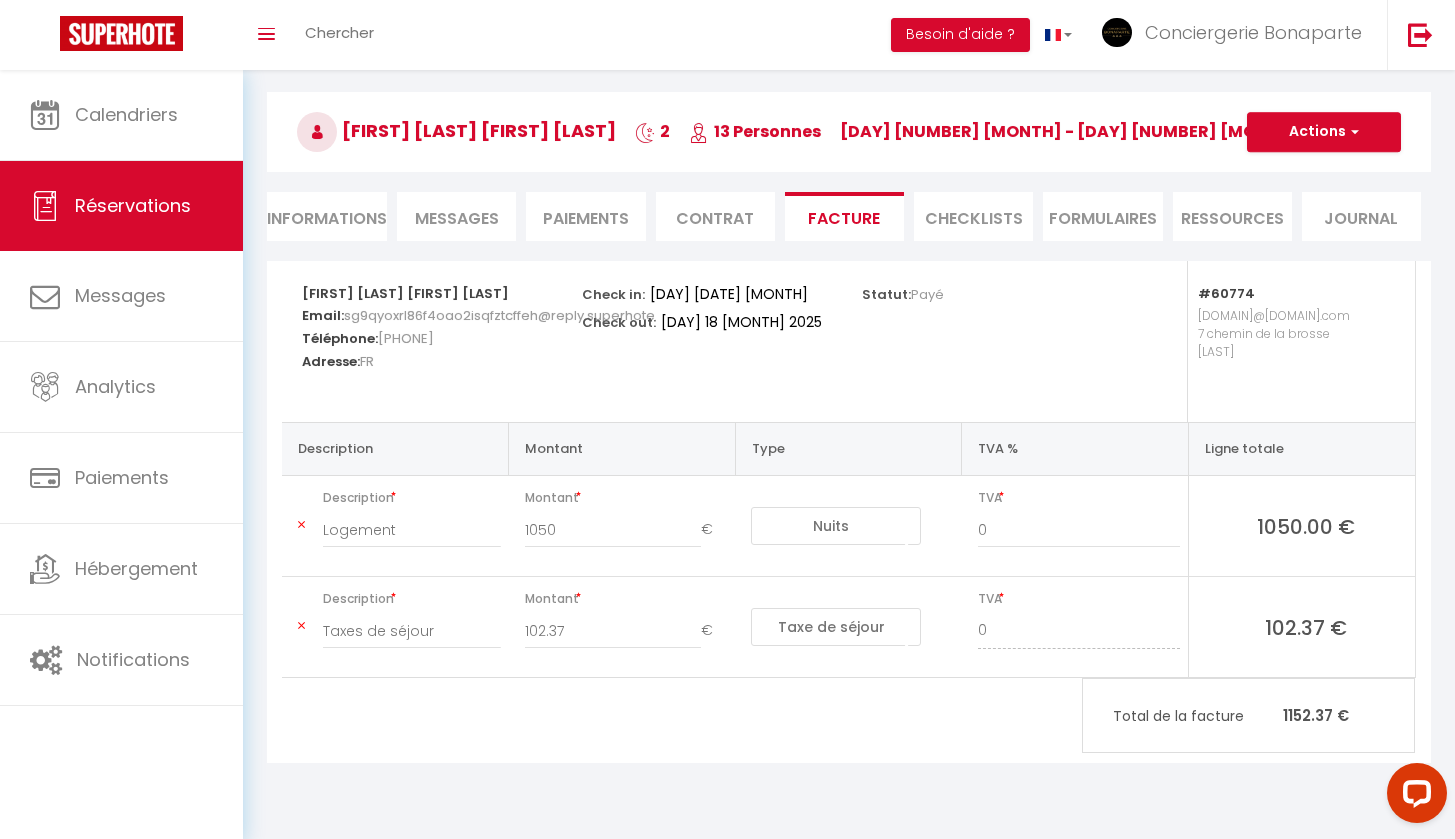 scroll, scrollTop: 70, scrollLeft: 0, axis: vertical 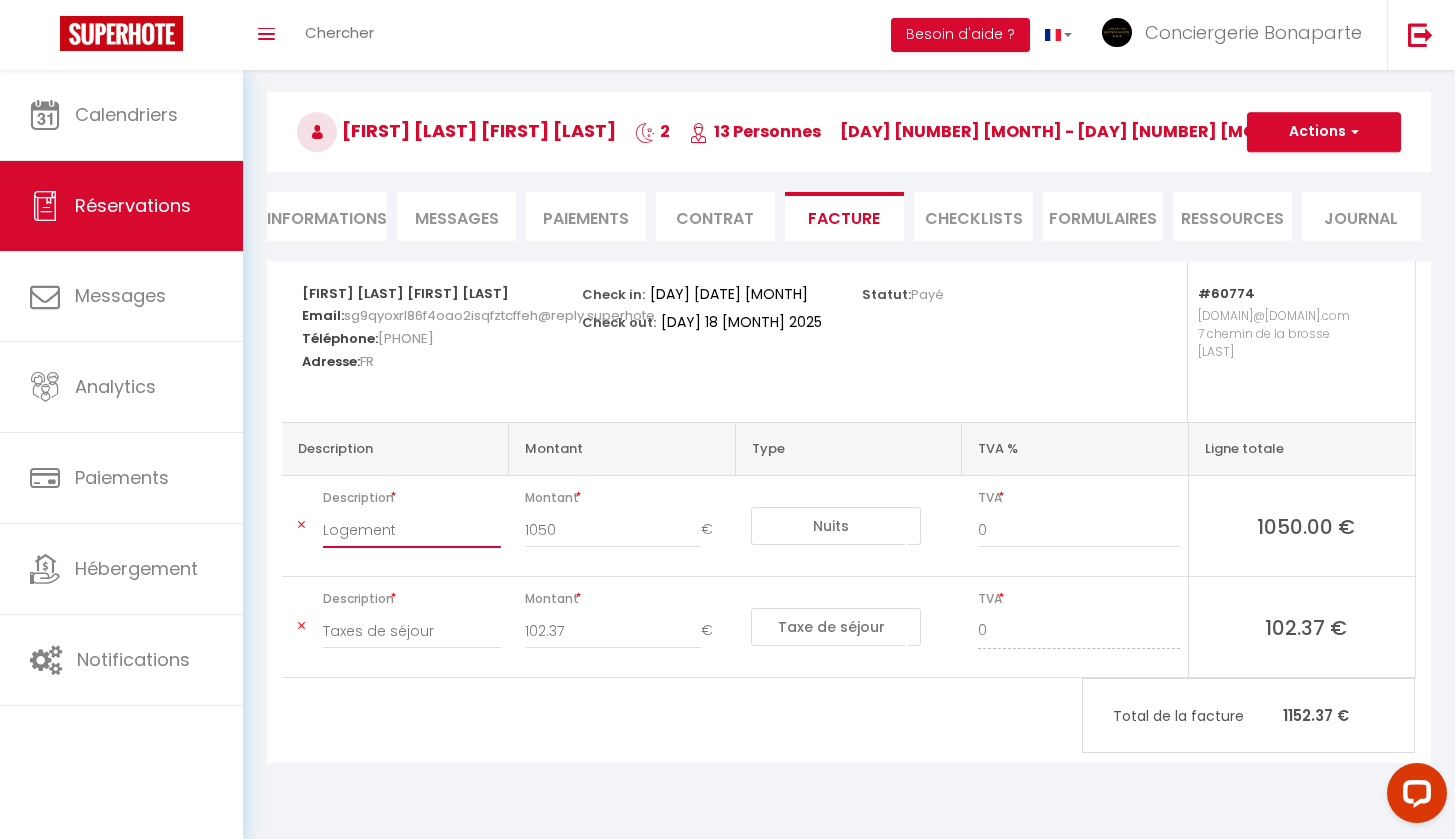 click on "Logement" at bounding box center (412, 530) 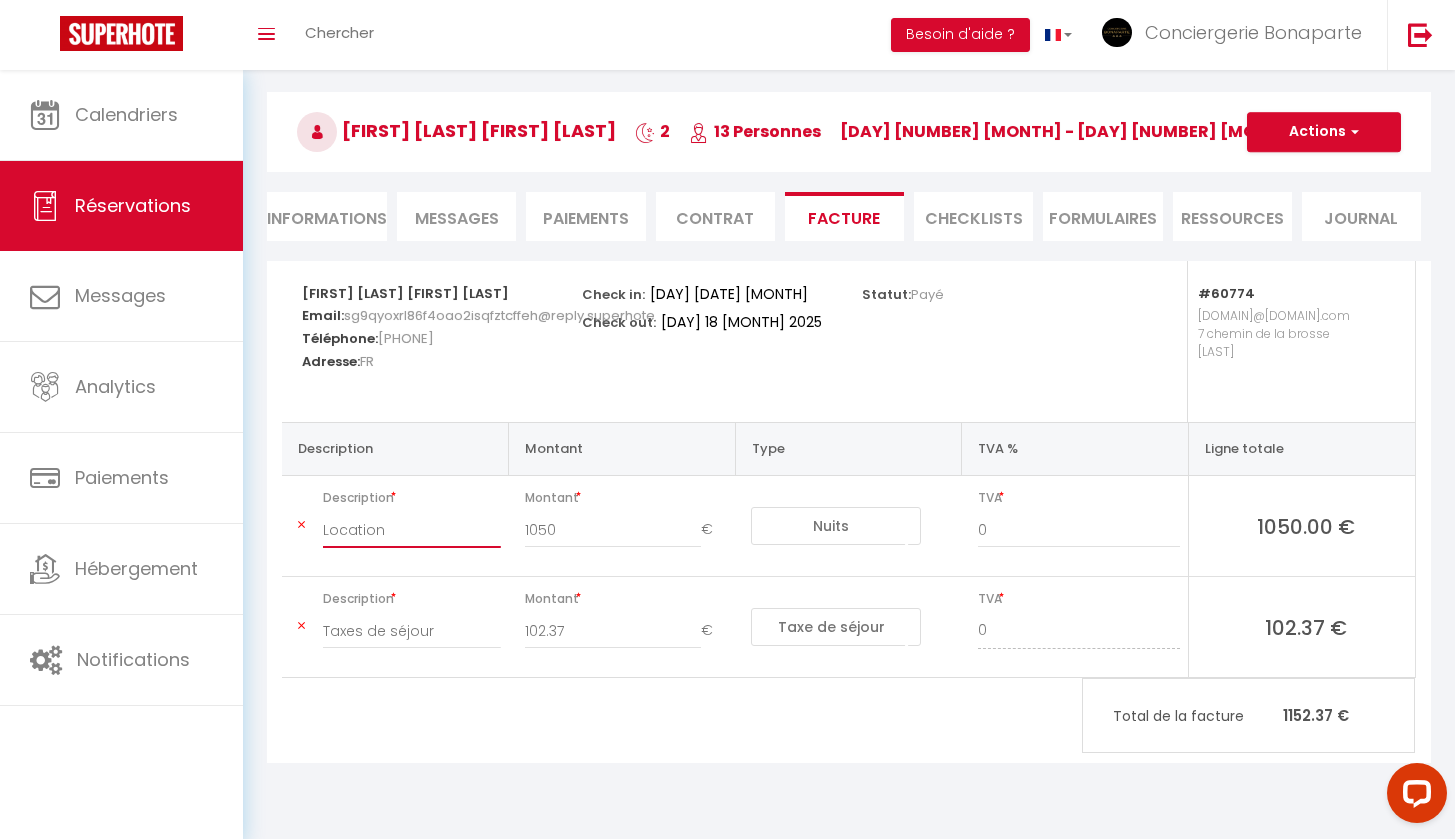 paste on "ménage, linge, accueil" 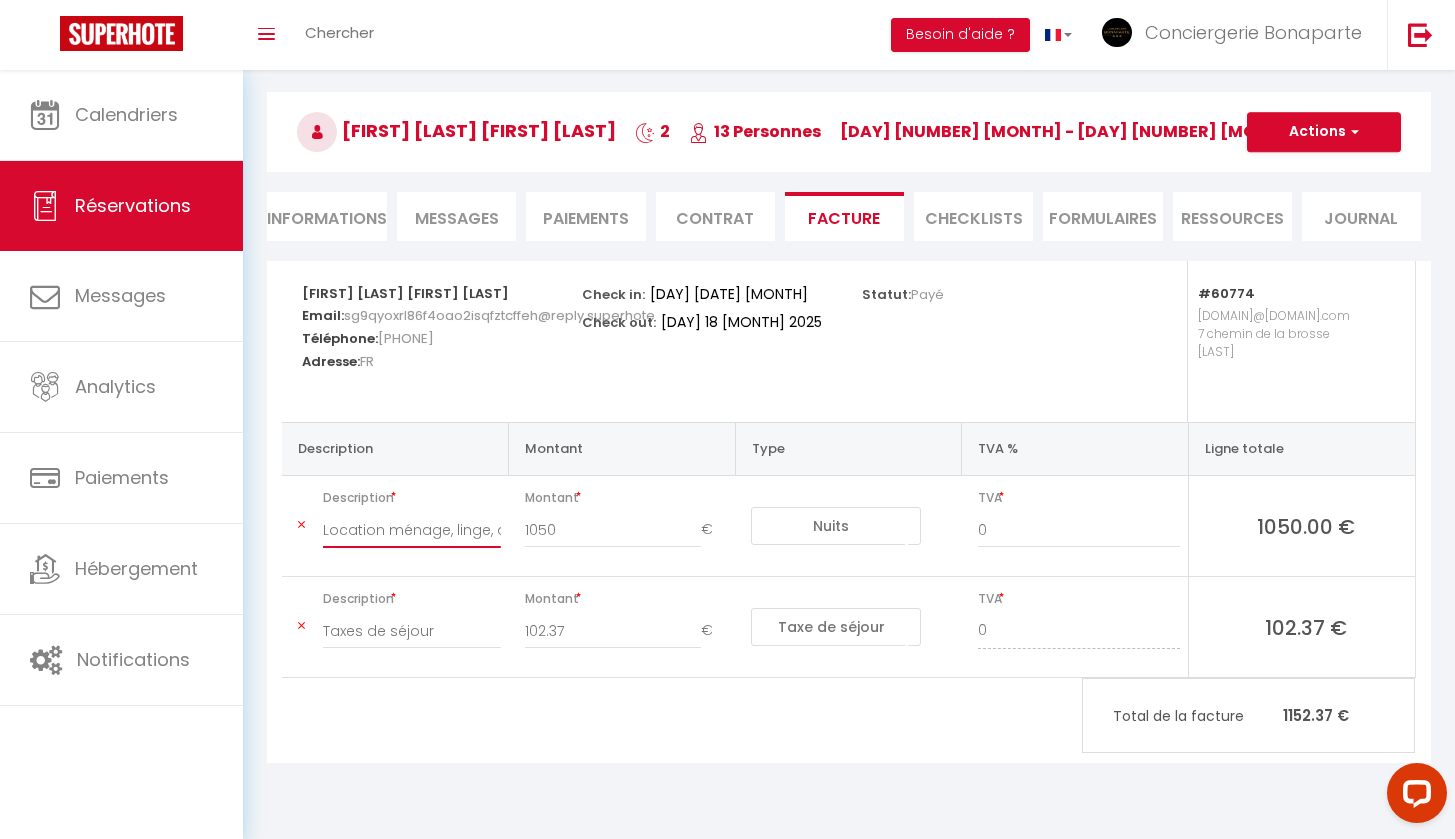 click on "Location ménage, linge, accueil" at bounding box center (412, 530) 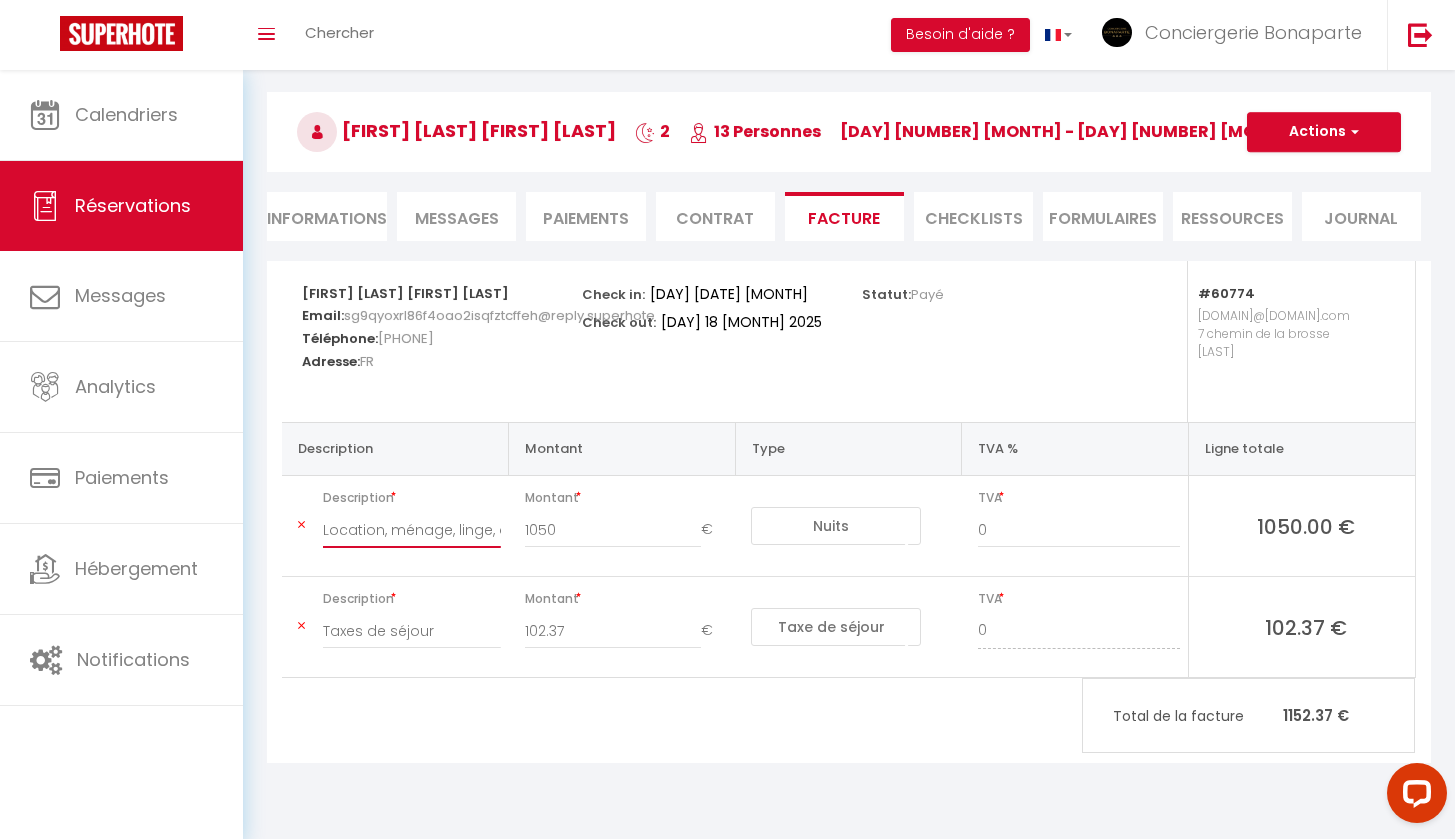 type on "Location, ménage, linge, accueil" 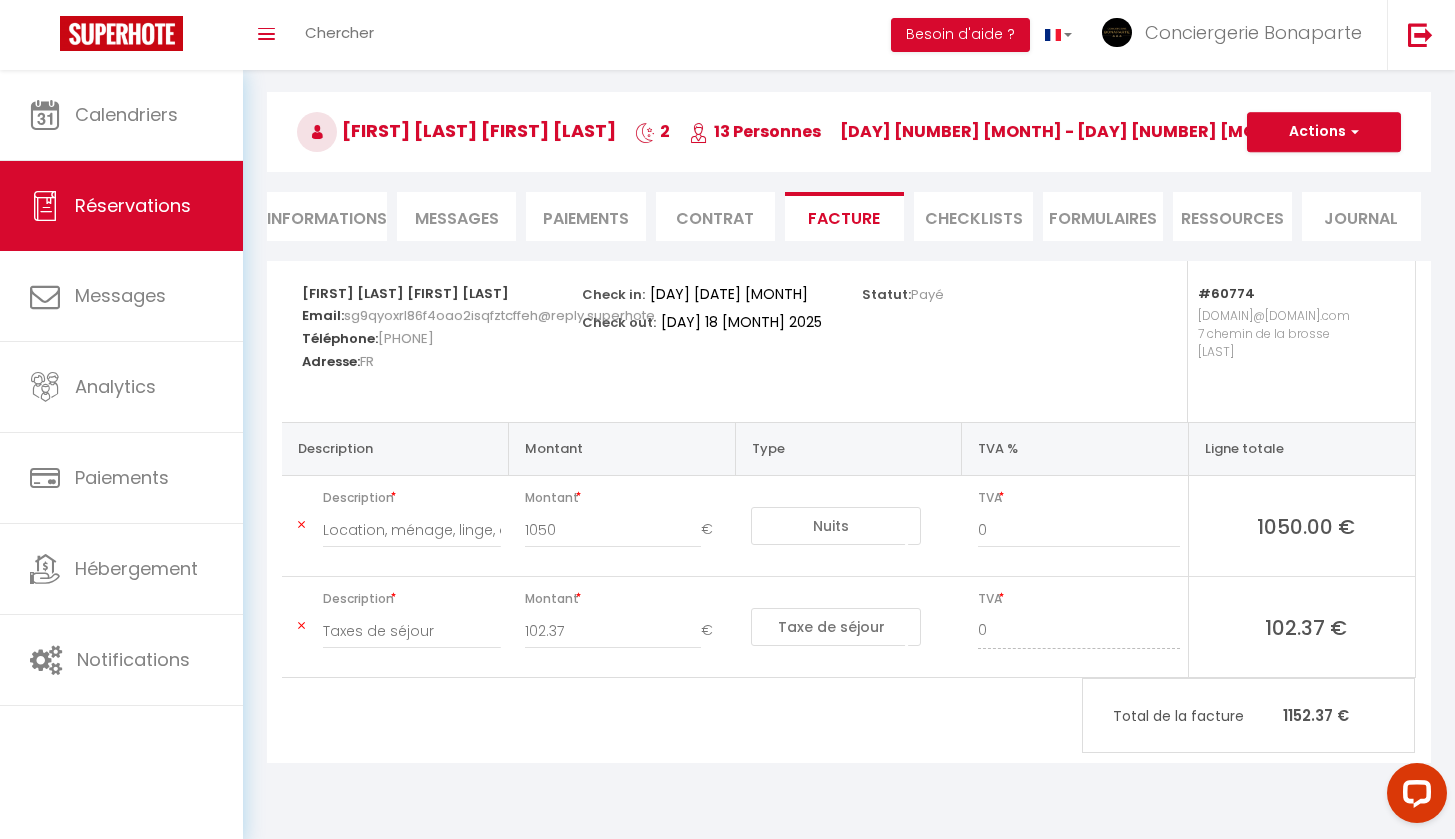 click on "Actions" at bounding box center (1324, 132) 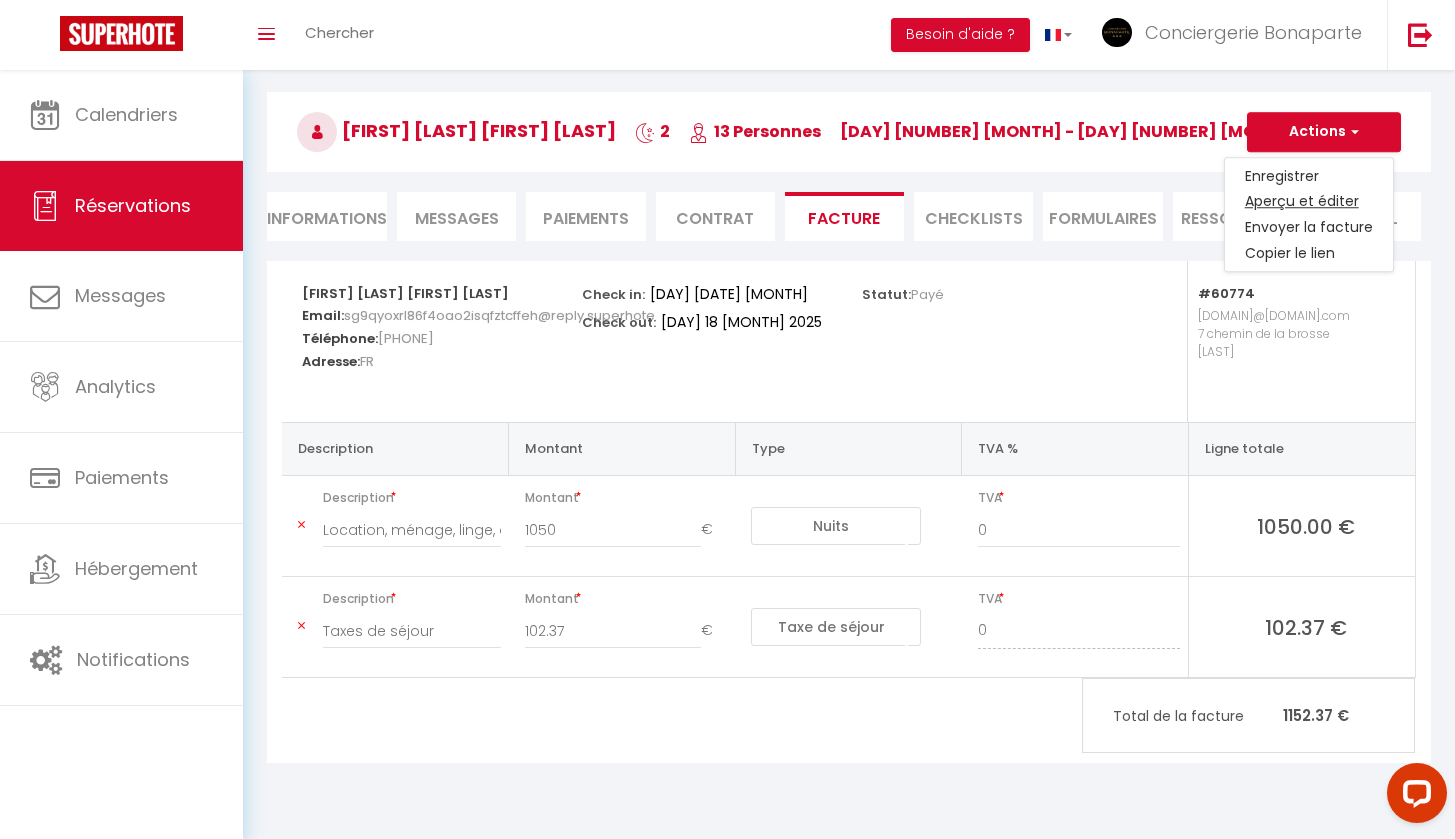 click on "Aperçu et éditer" at bounding box center (1309, 202) 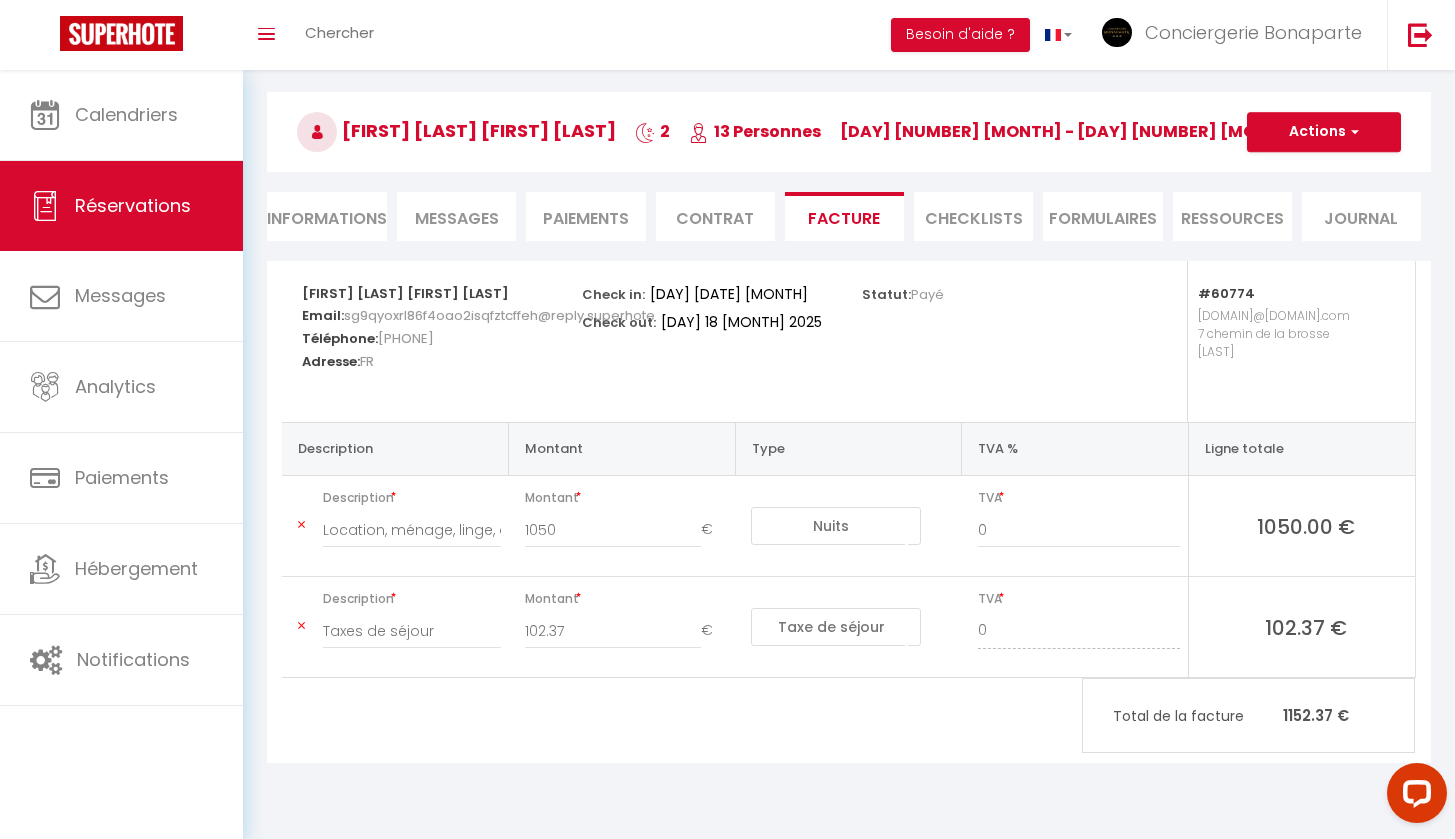 click on "Actions" at bounding box center [1324, 132] 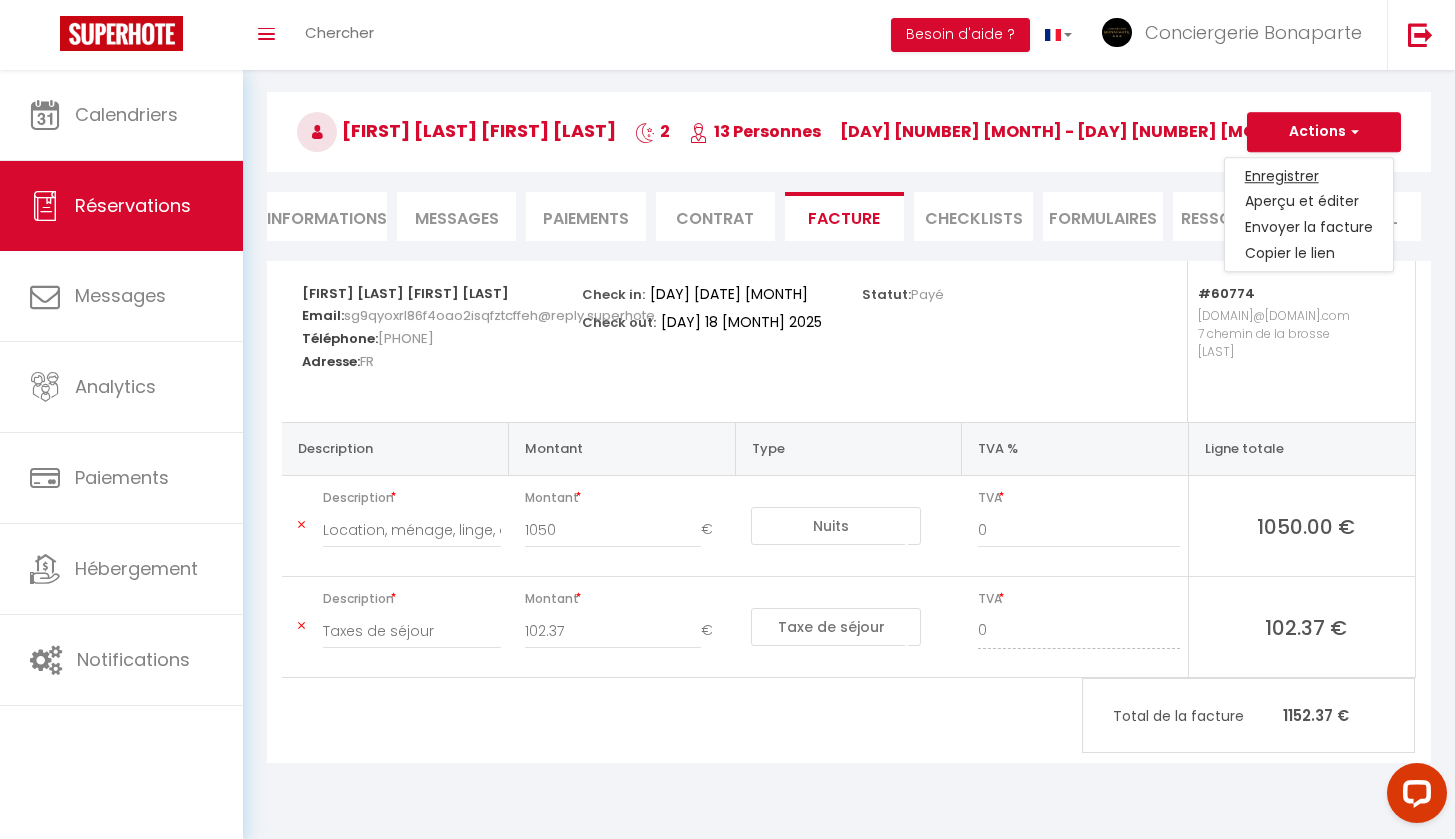 click on "Enregistrer" at bounding box center [1309, 176] 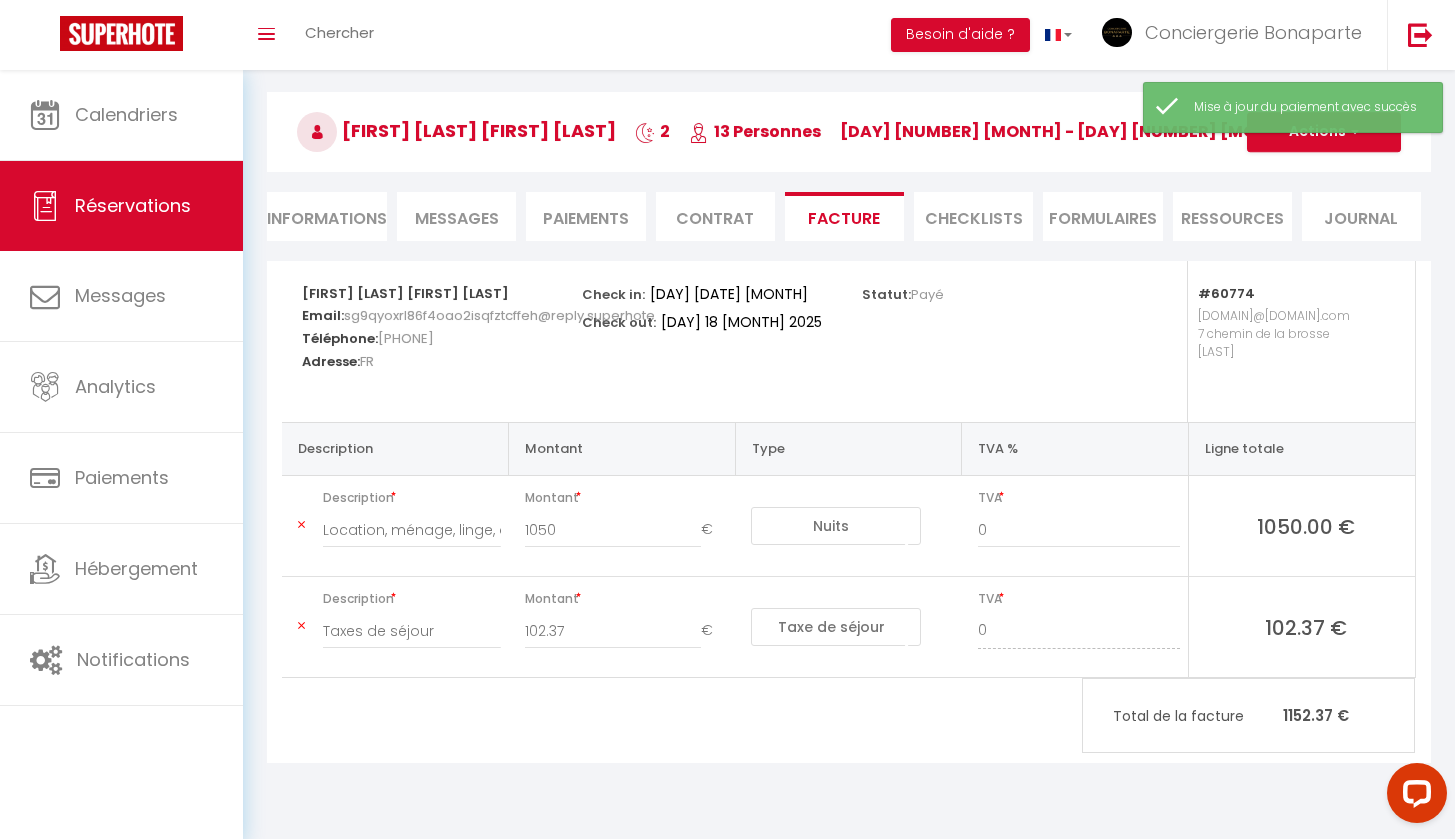 click on "Actions" at bounding box center [1324, 132] 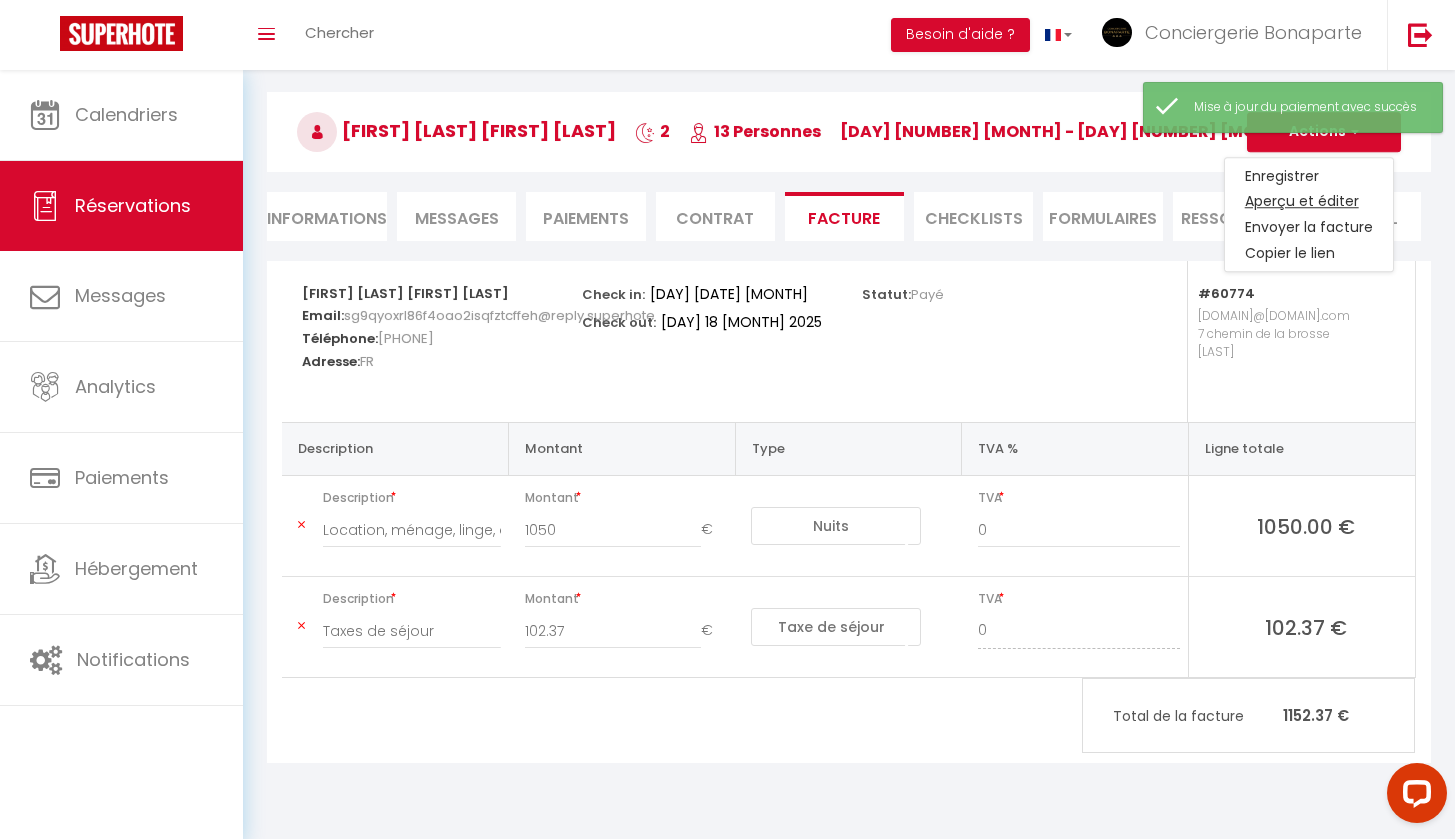 click on "Aperçu et éditer" at bounding box center (1309, 202) 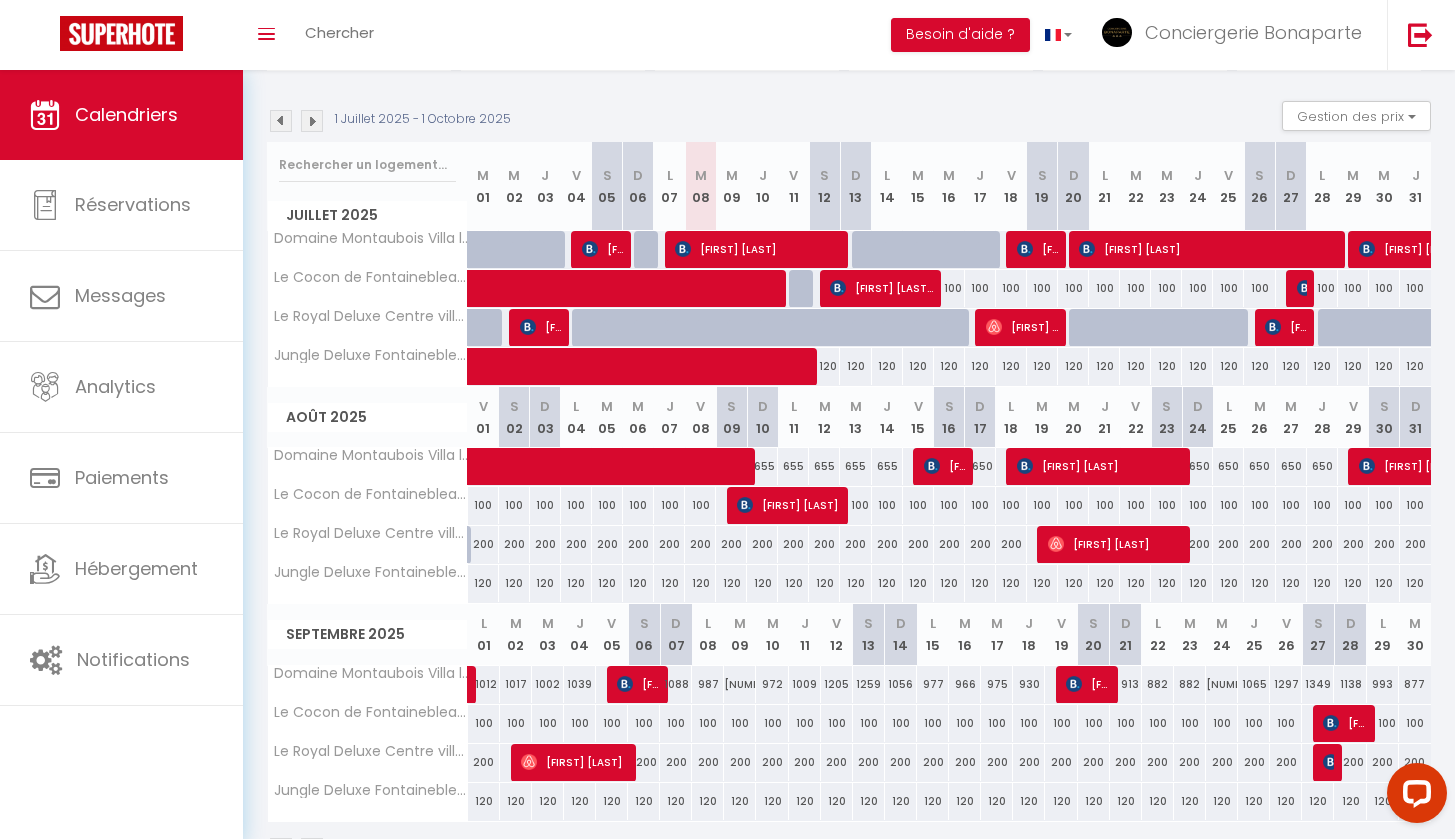 scroll, scrollTop: 189, scrollLeft: 0, axis: vertical 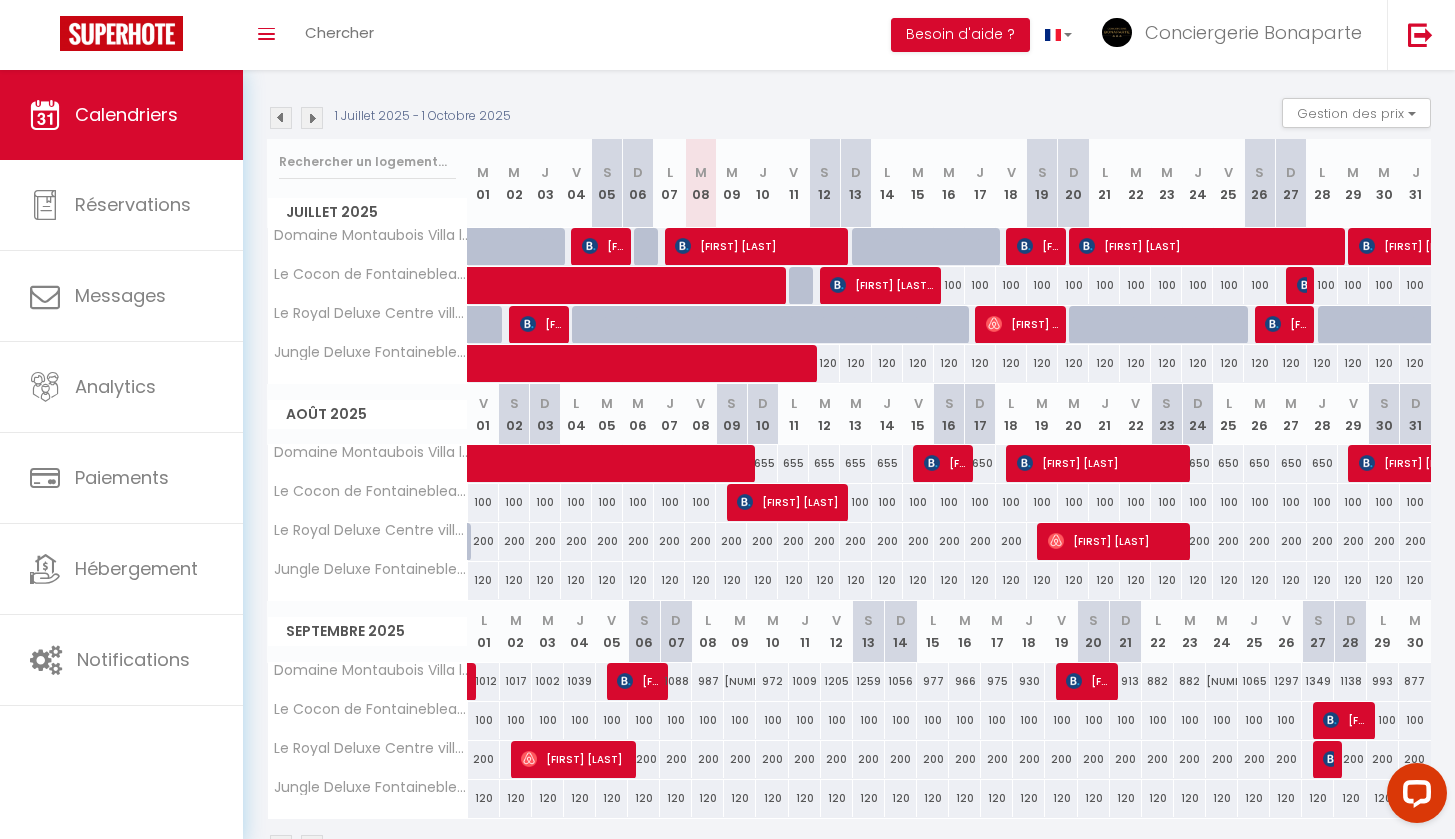 click at bounding box center [281, 118] 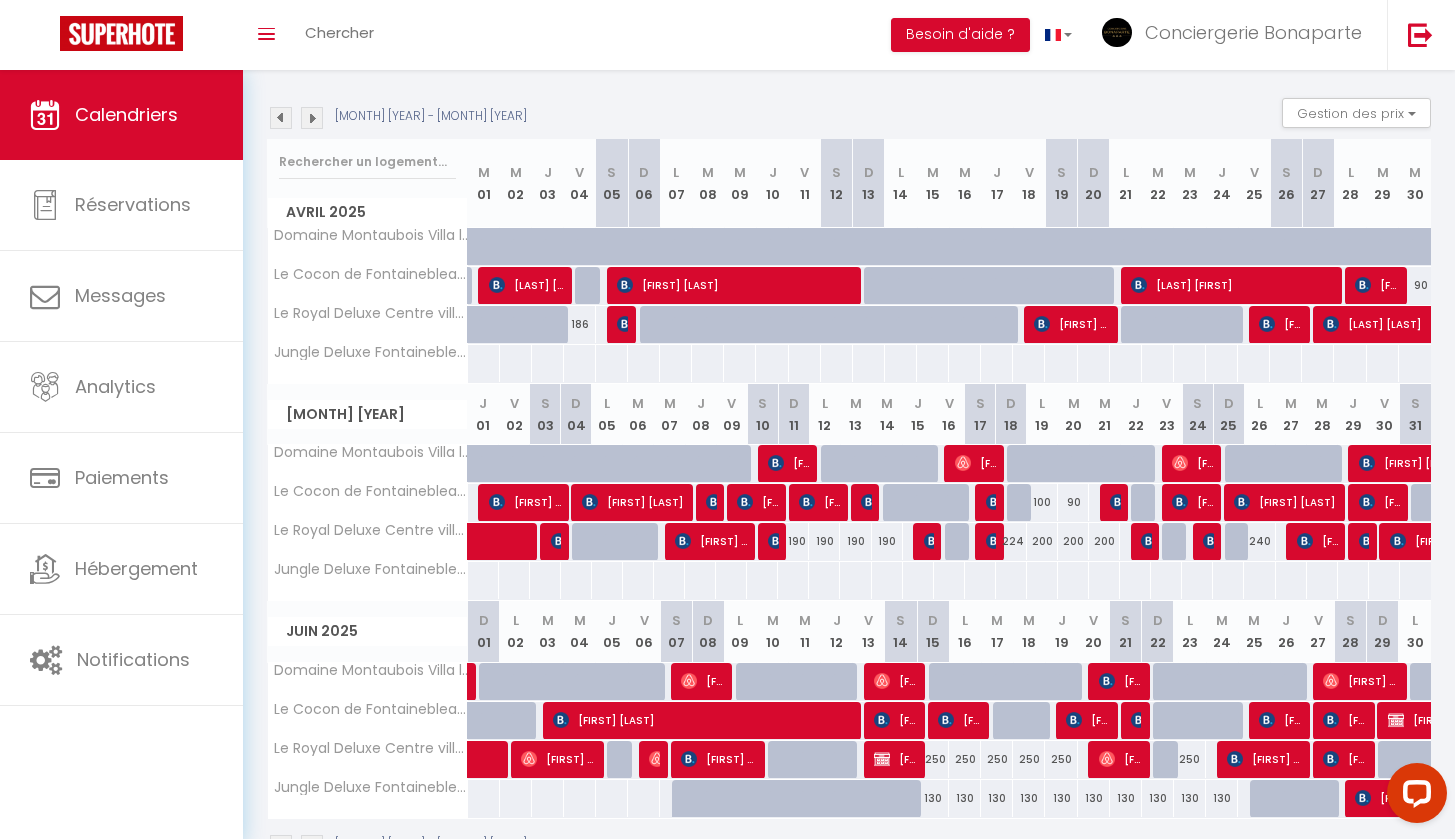 scroll, scrollTop: 70, scrollLeft: 0, axis: vertical 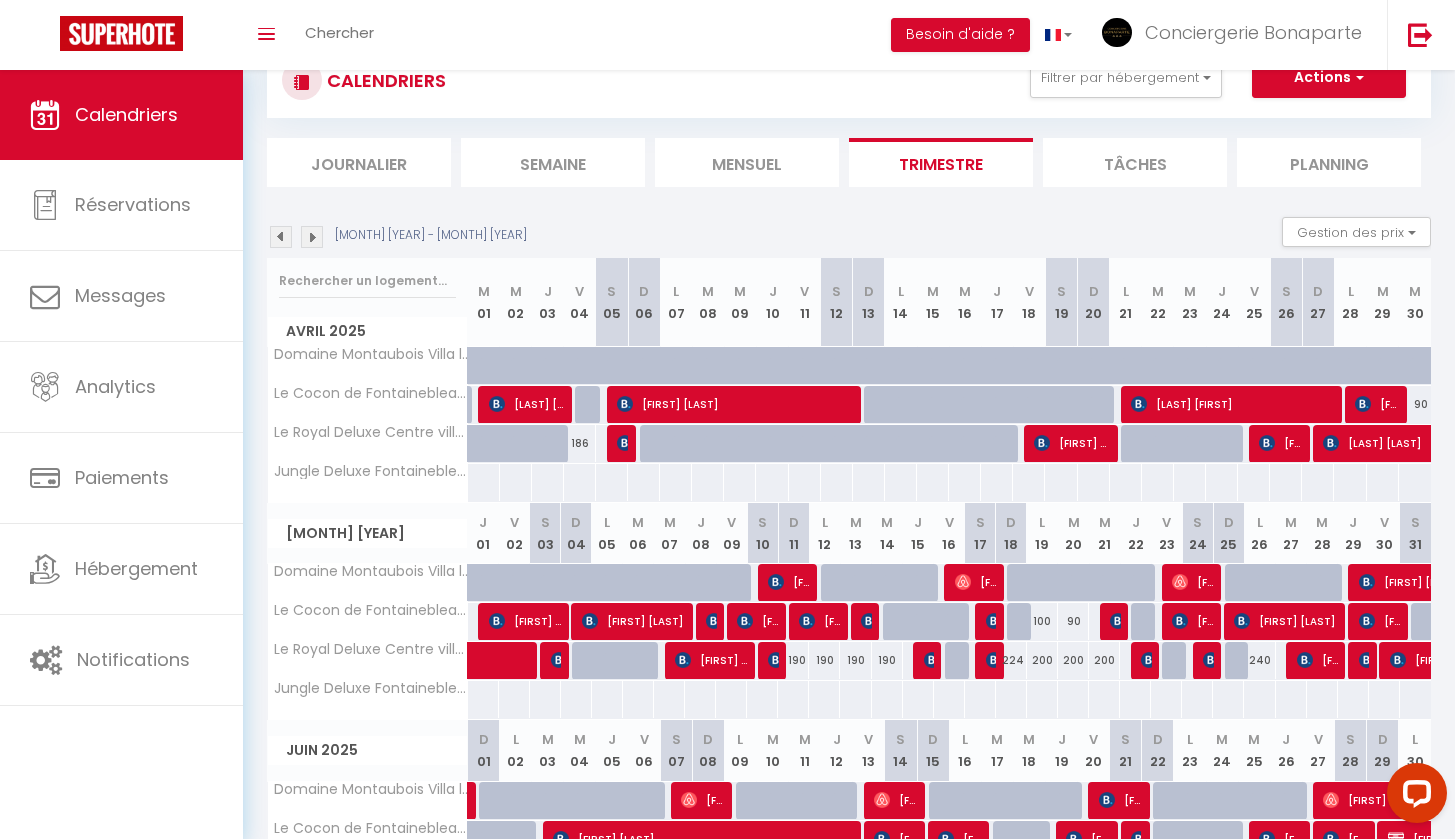 click on "[FIRST] [LAST]" at bounding box center [789, 582] 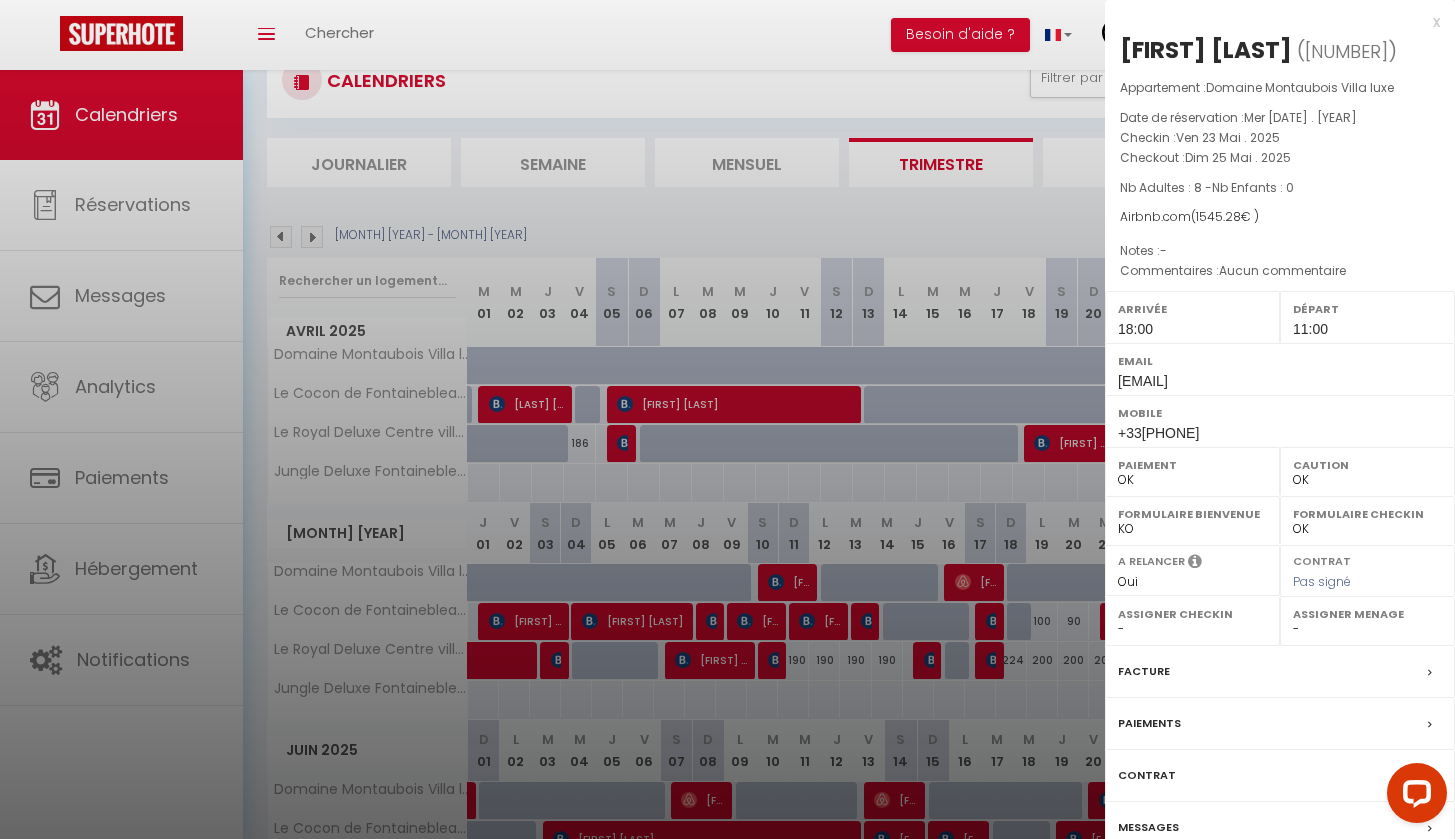 click on "Facture" at bounding box center (1280, 672) 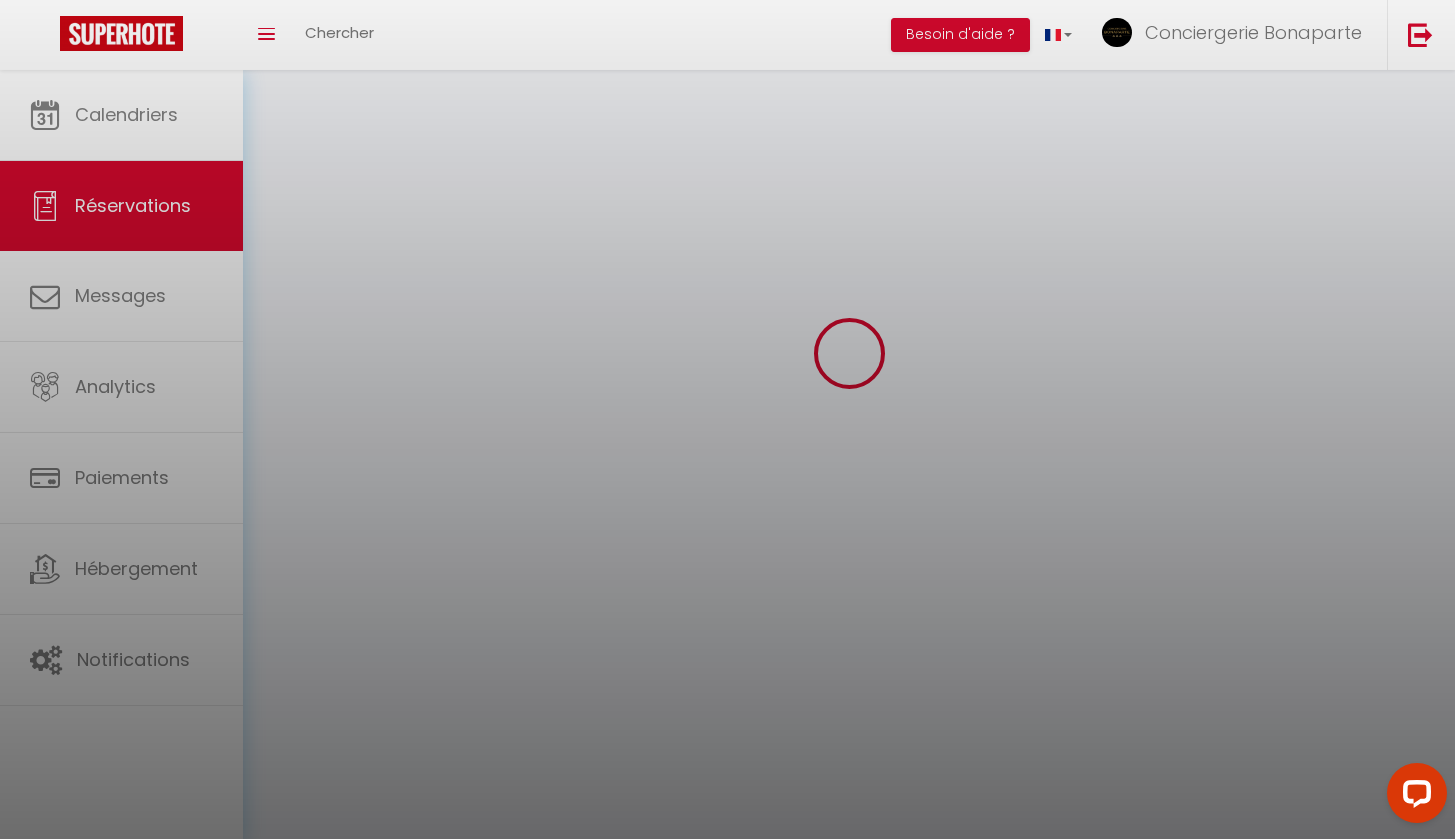 scroll, scrollTop: 0, scrollLeft: 0, axis: both 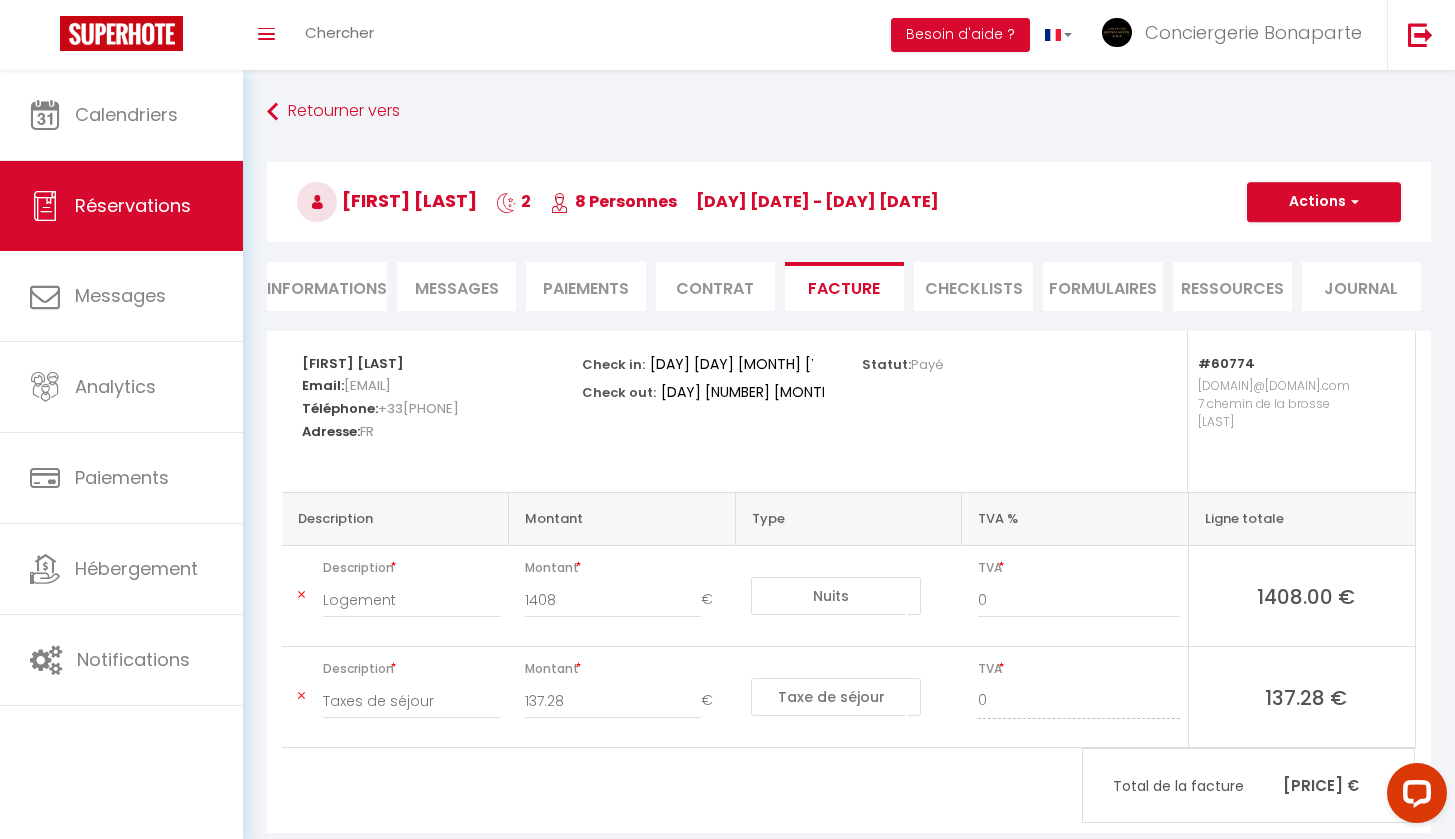 click on "Actions" at bounding box center [1324, 202] 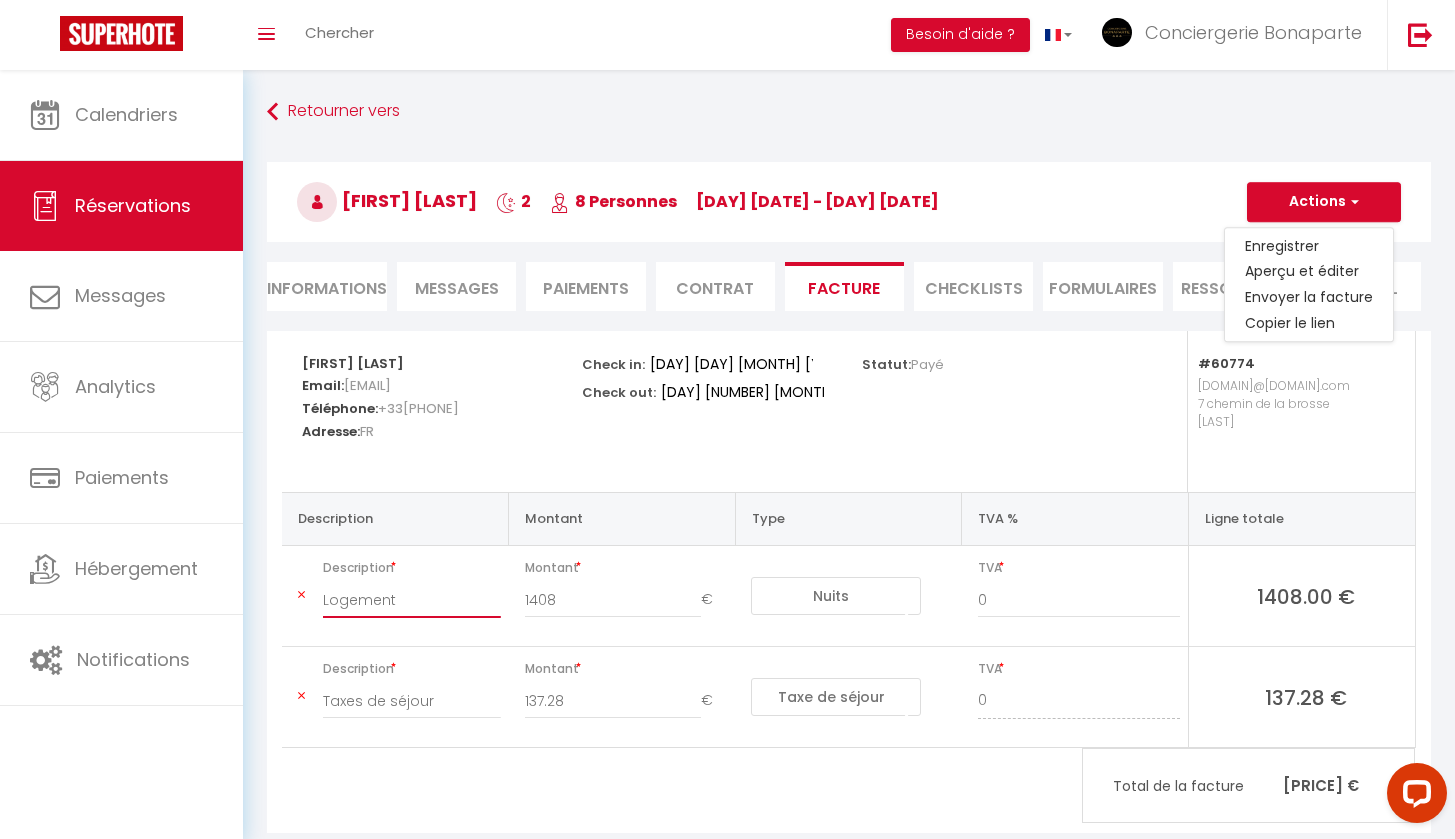 click on "Logement" at bounding box center [412, 600] 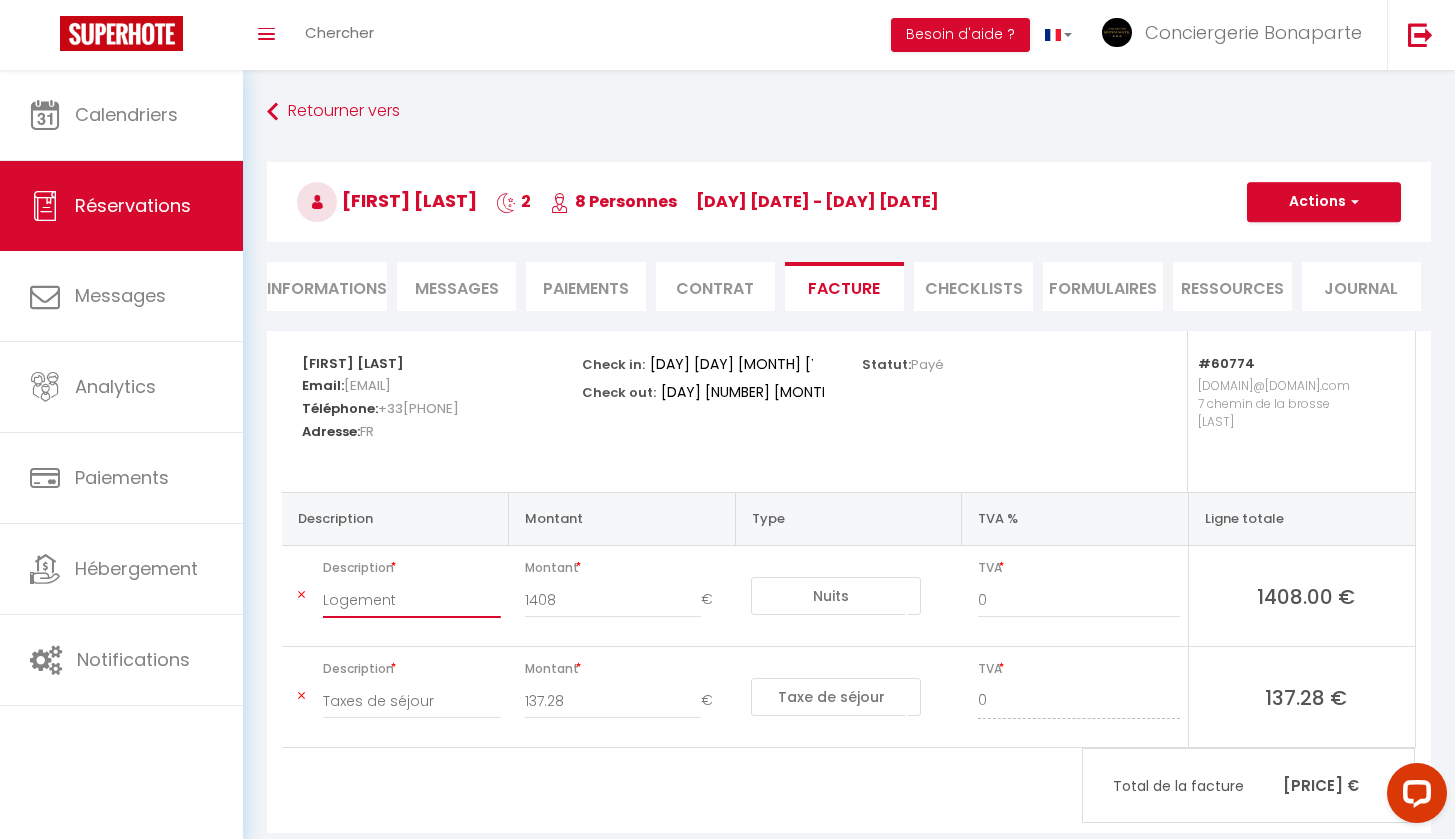 paste on "ménage, linge, accueil" 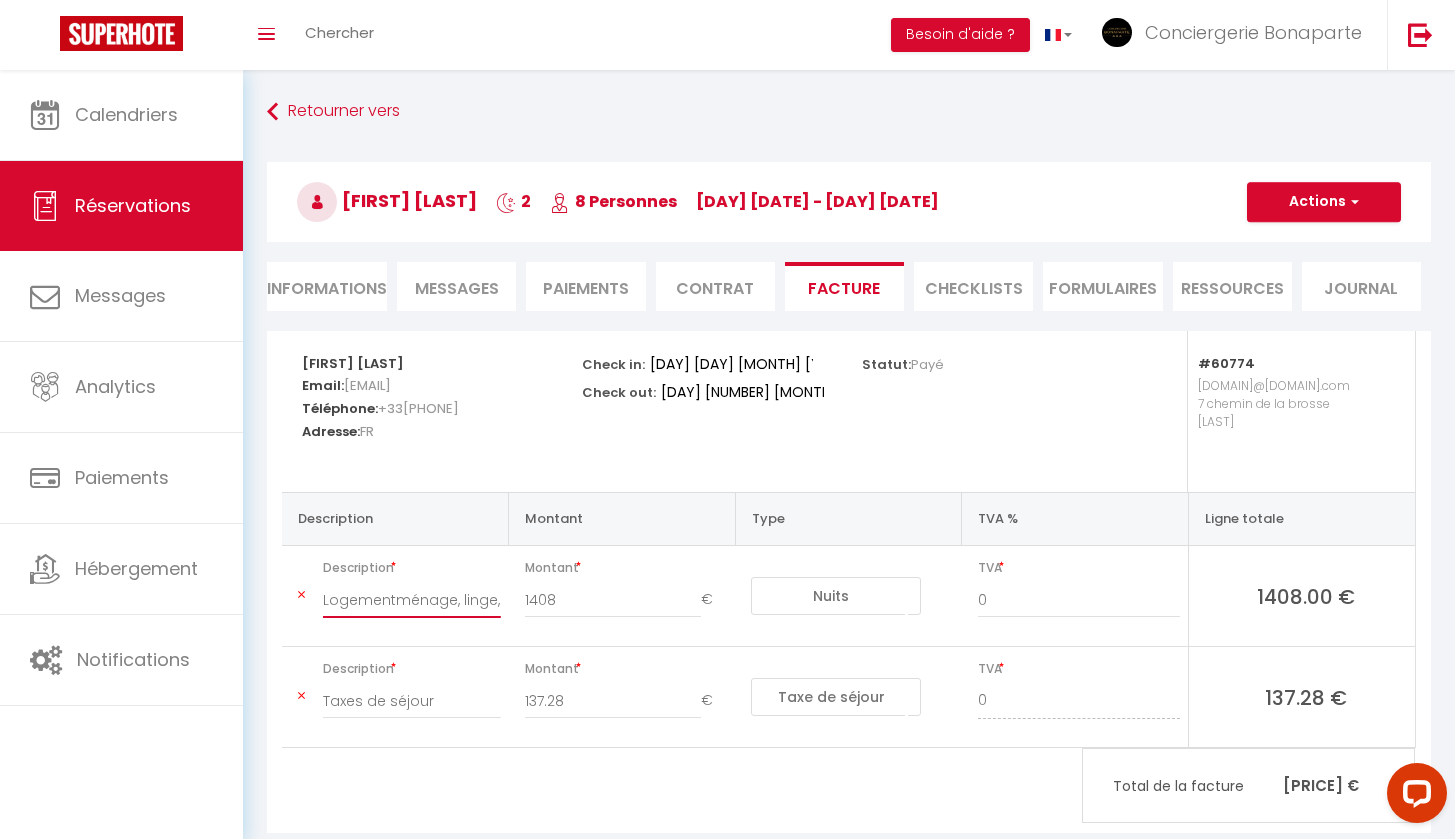 click on "Logementménage, linge, accueil" at bounding box center (412, 600) 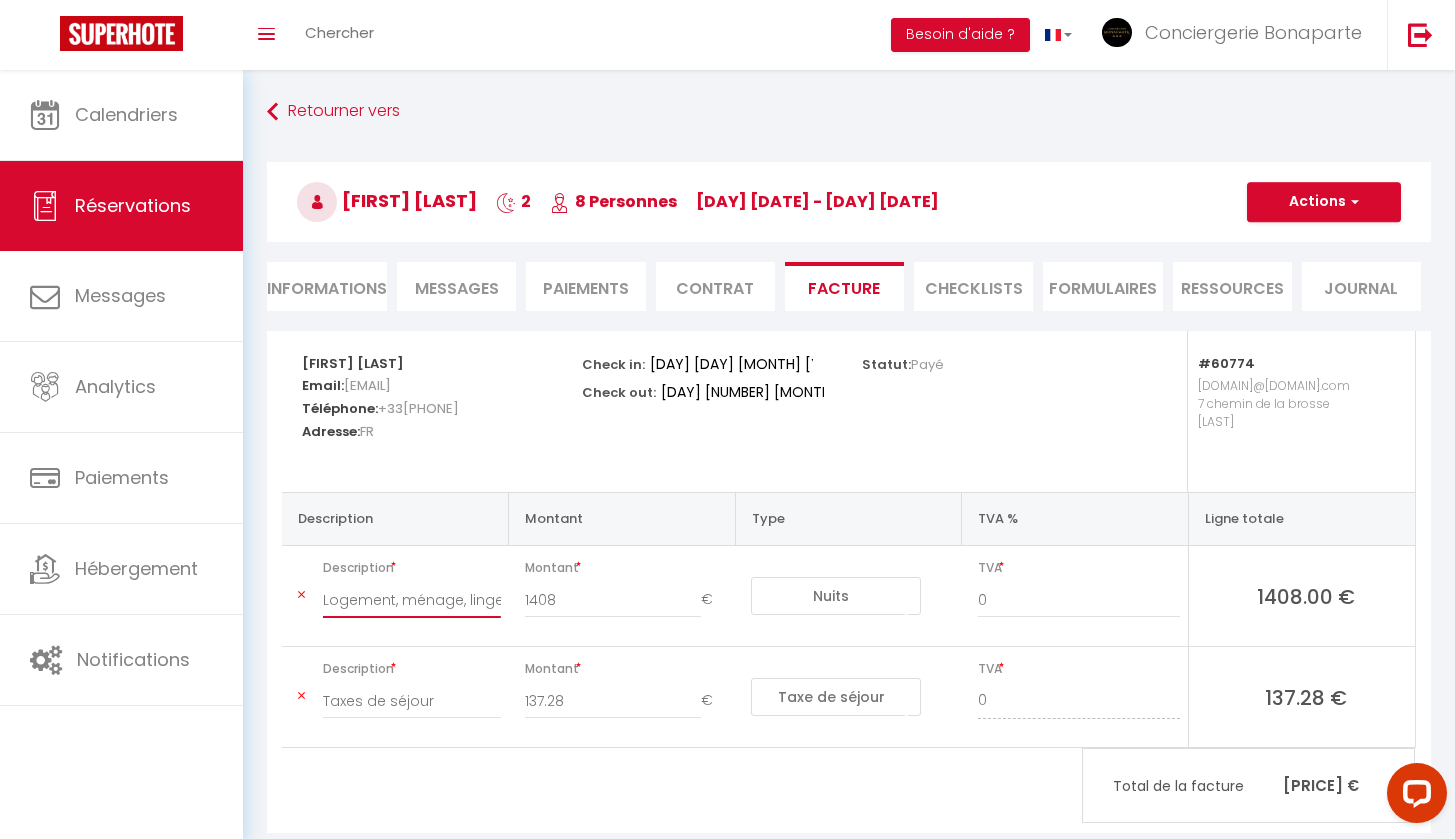 type on "Logement, ménage, linge, accueil" 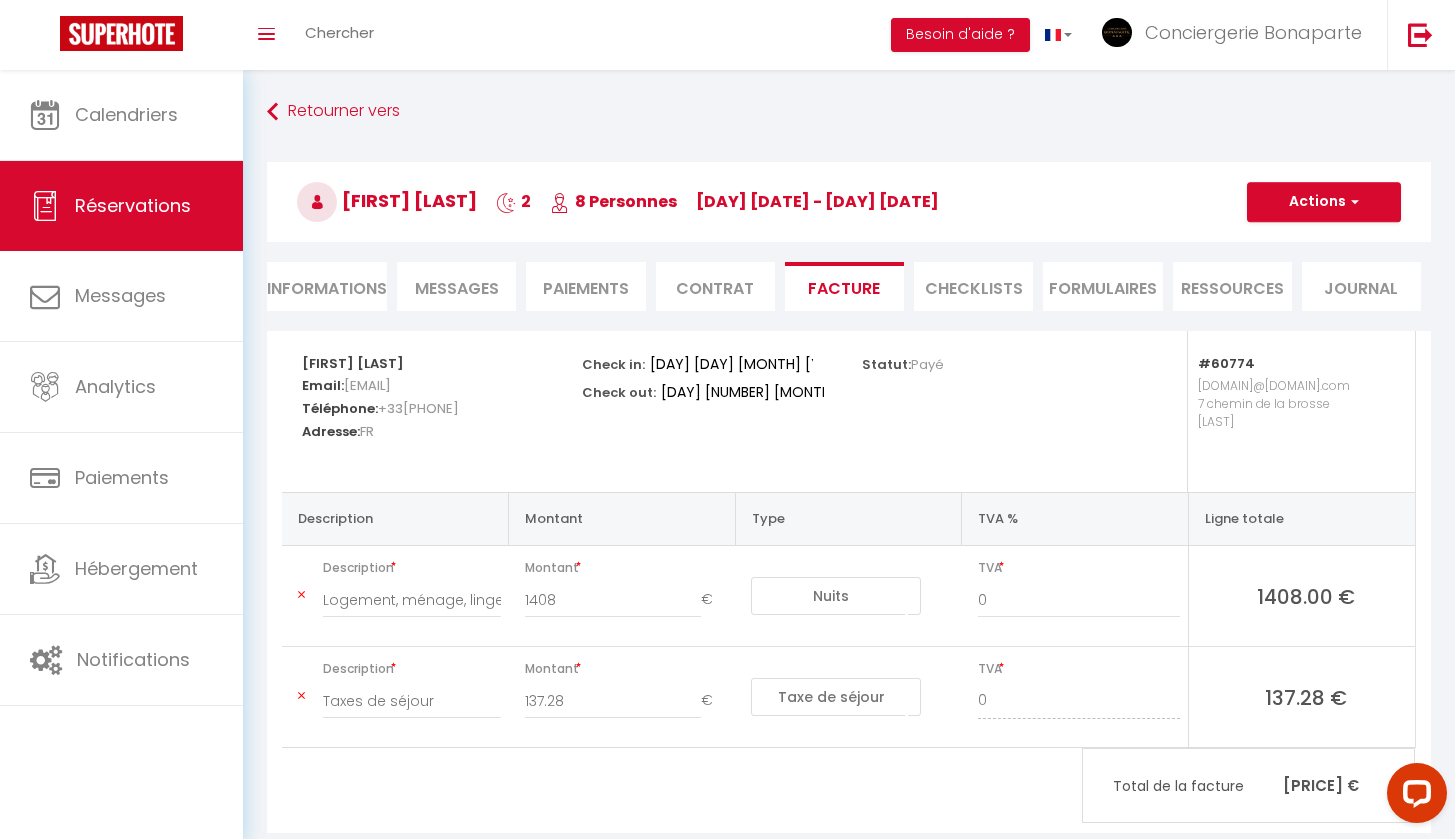 click on "Actions" at bounding box center [1324, 202] 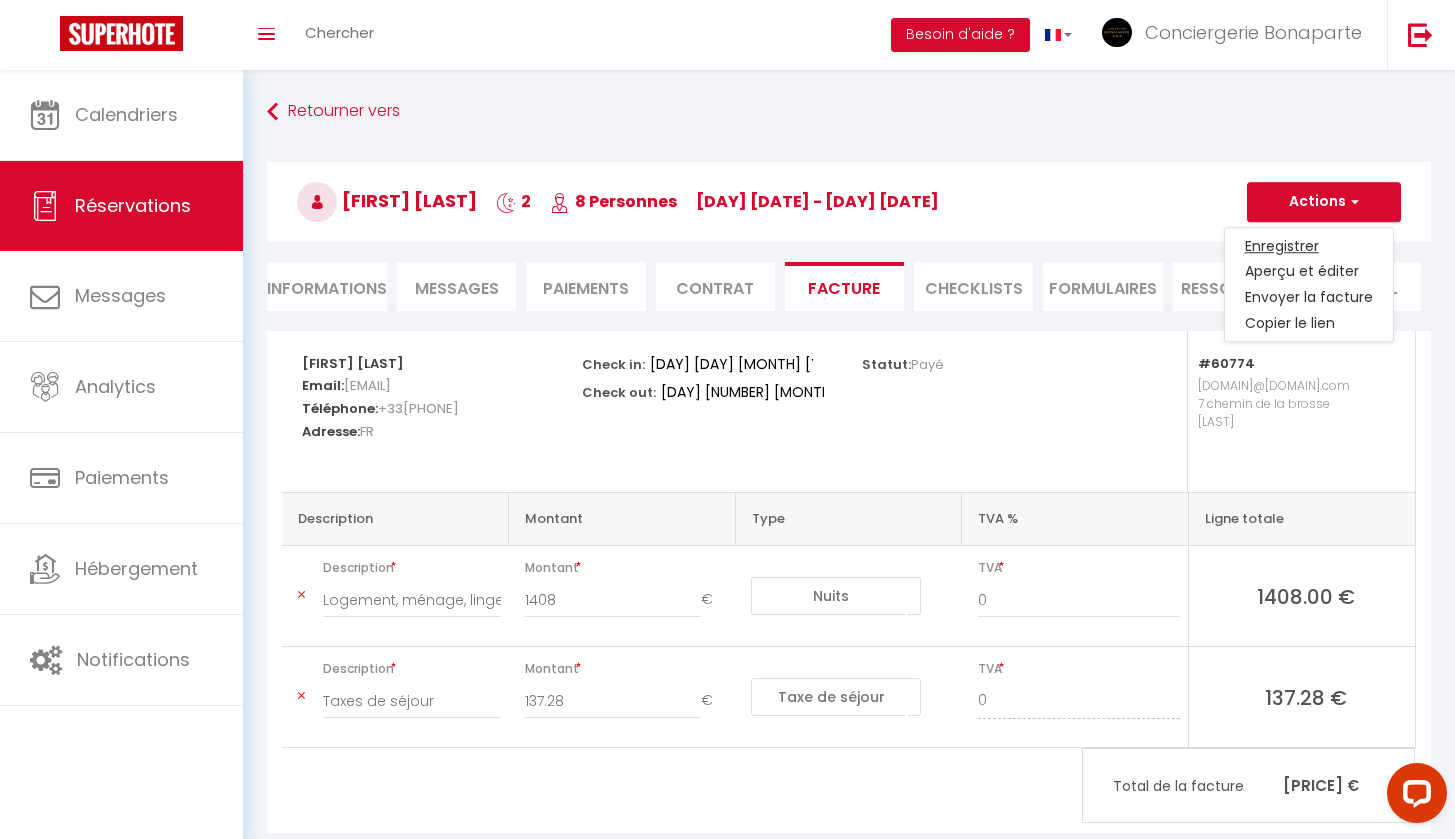 click on "Enregistrer" at bounding box center [1309, 246] 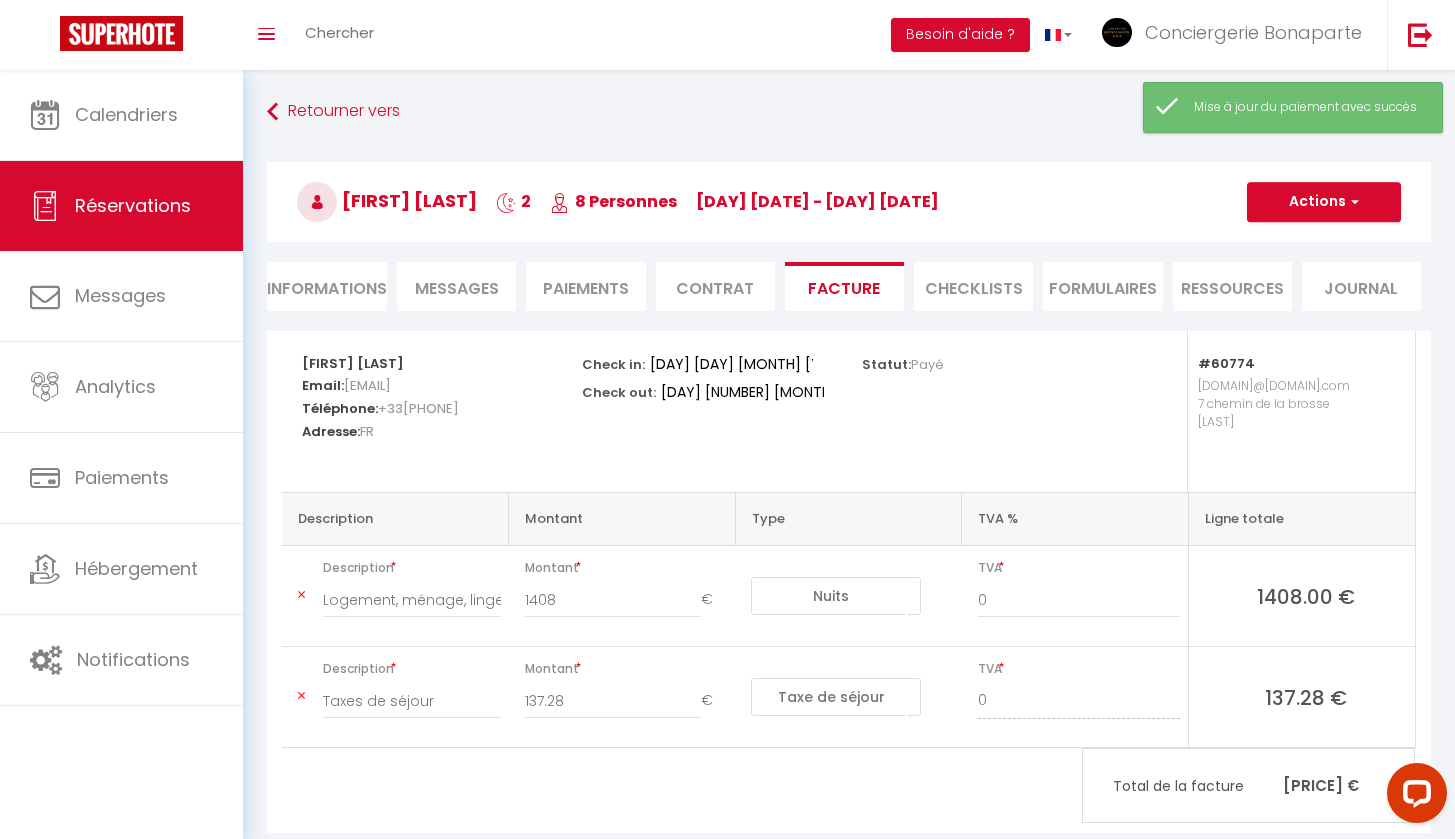 click at bounding box center [1352, 202] 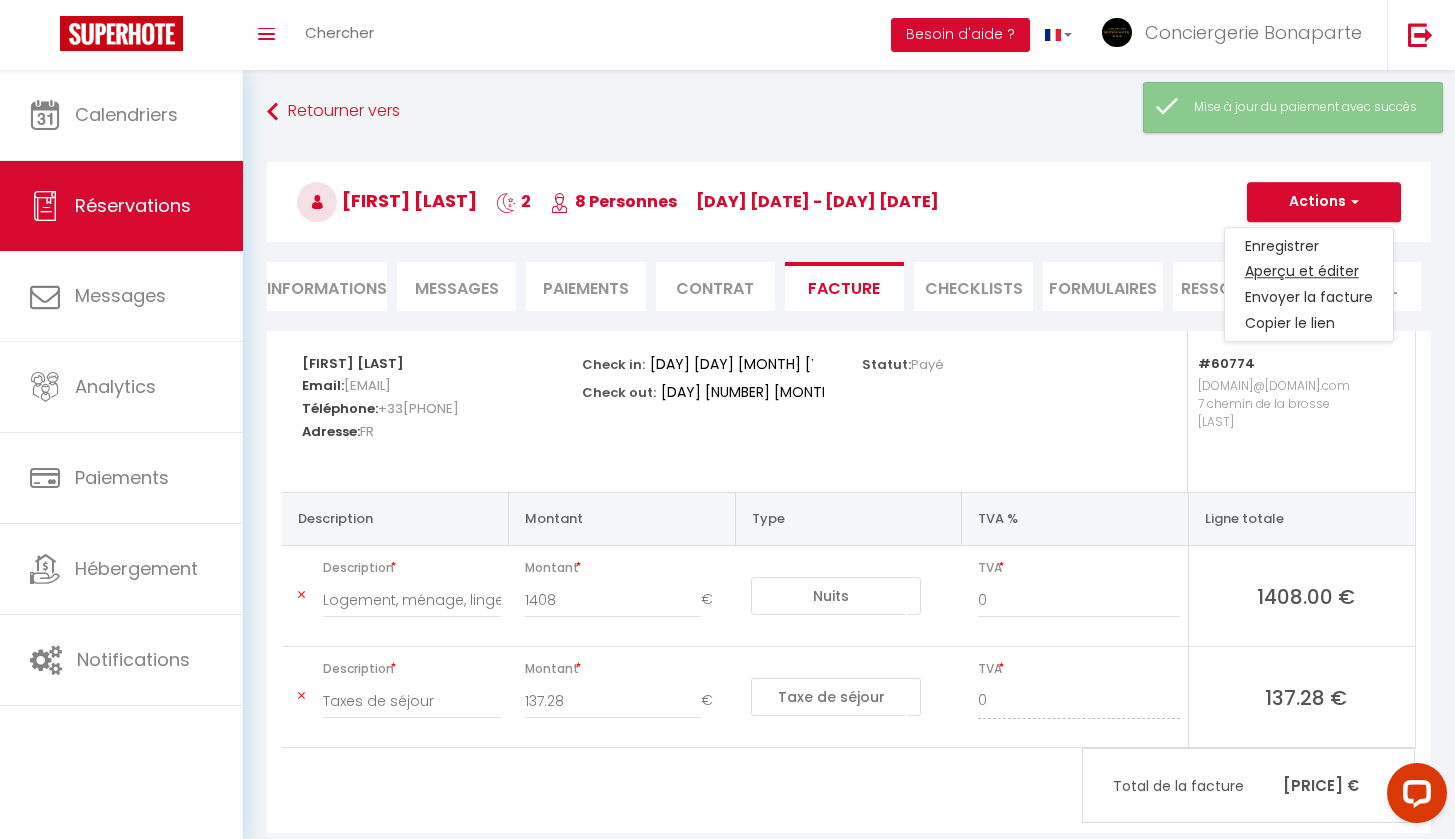 click on "Aperçu et éditer" at bounding box center [1309, 272] 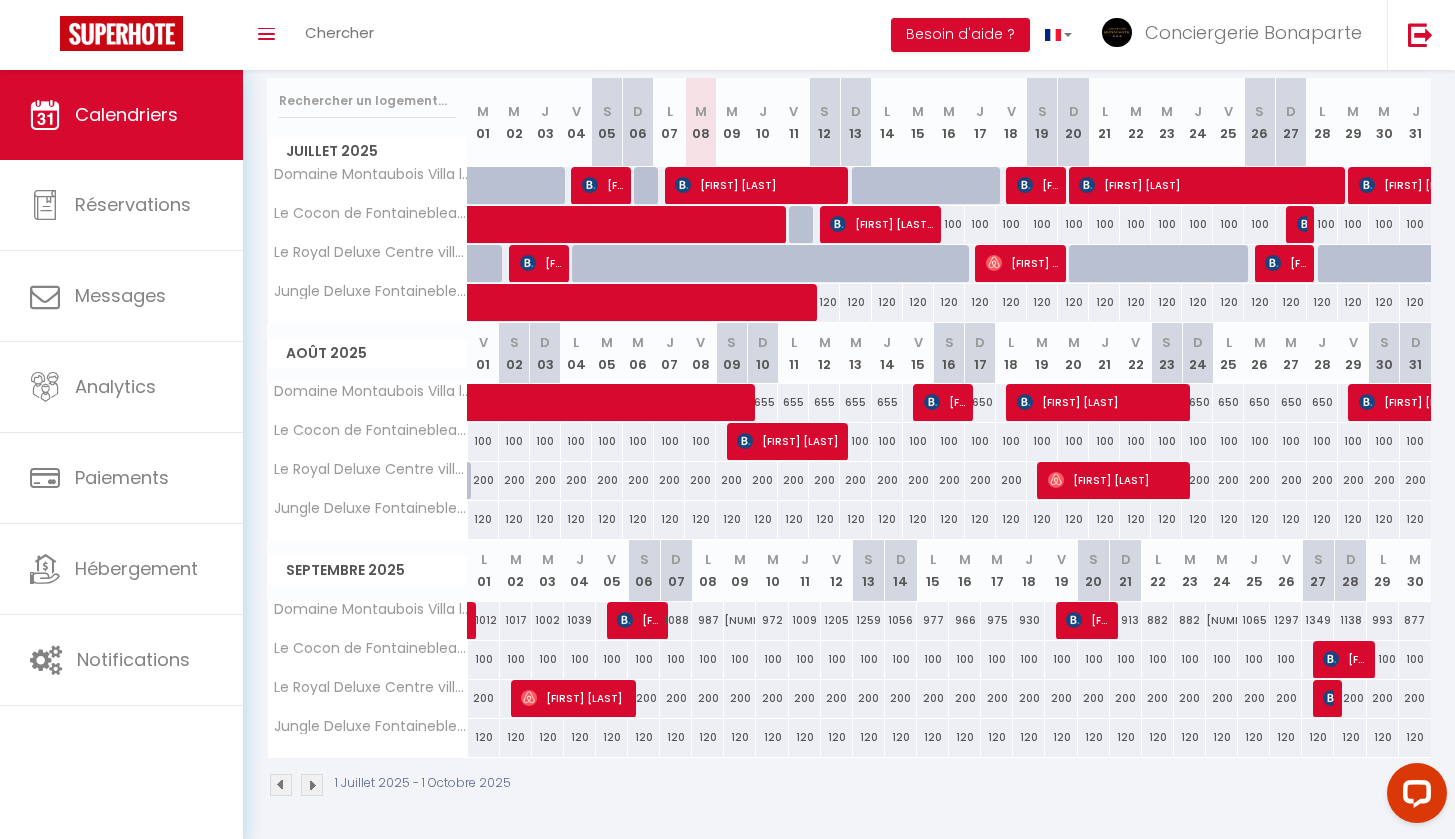 scroll, scrollTop: 249, scrollLeft: 0, axis: vertical 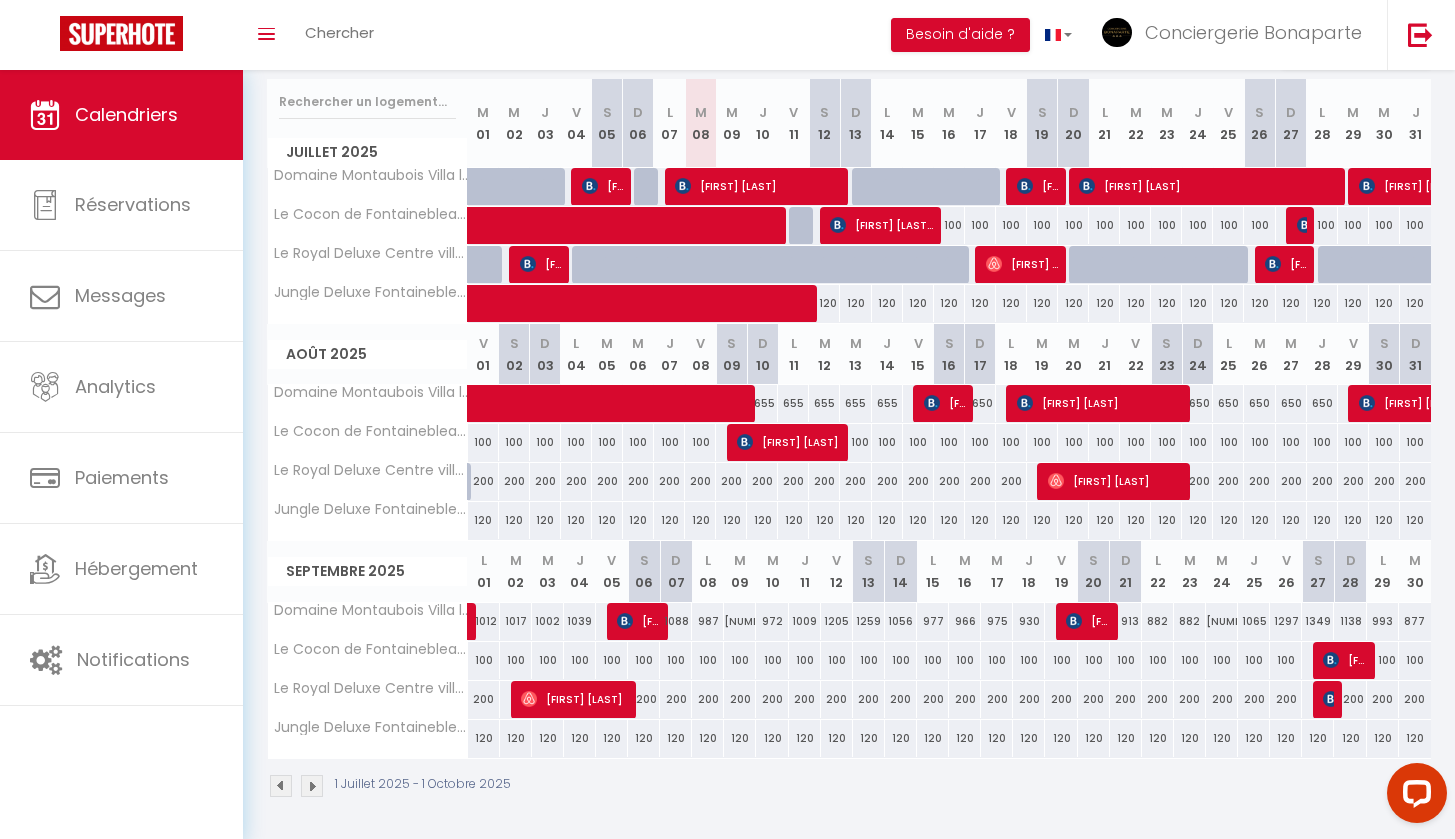 click at bounding box center [281, 786] 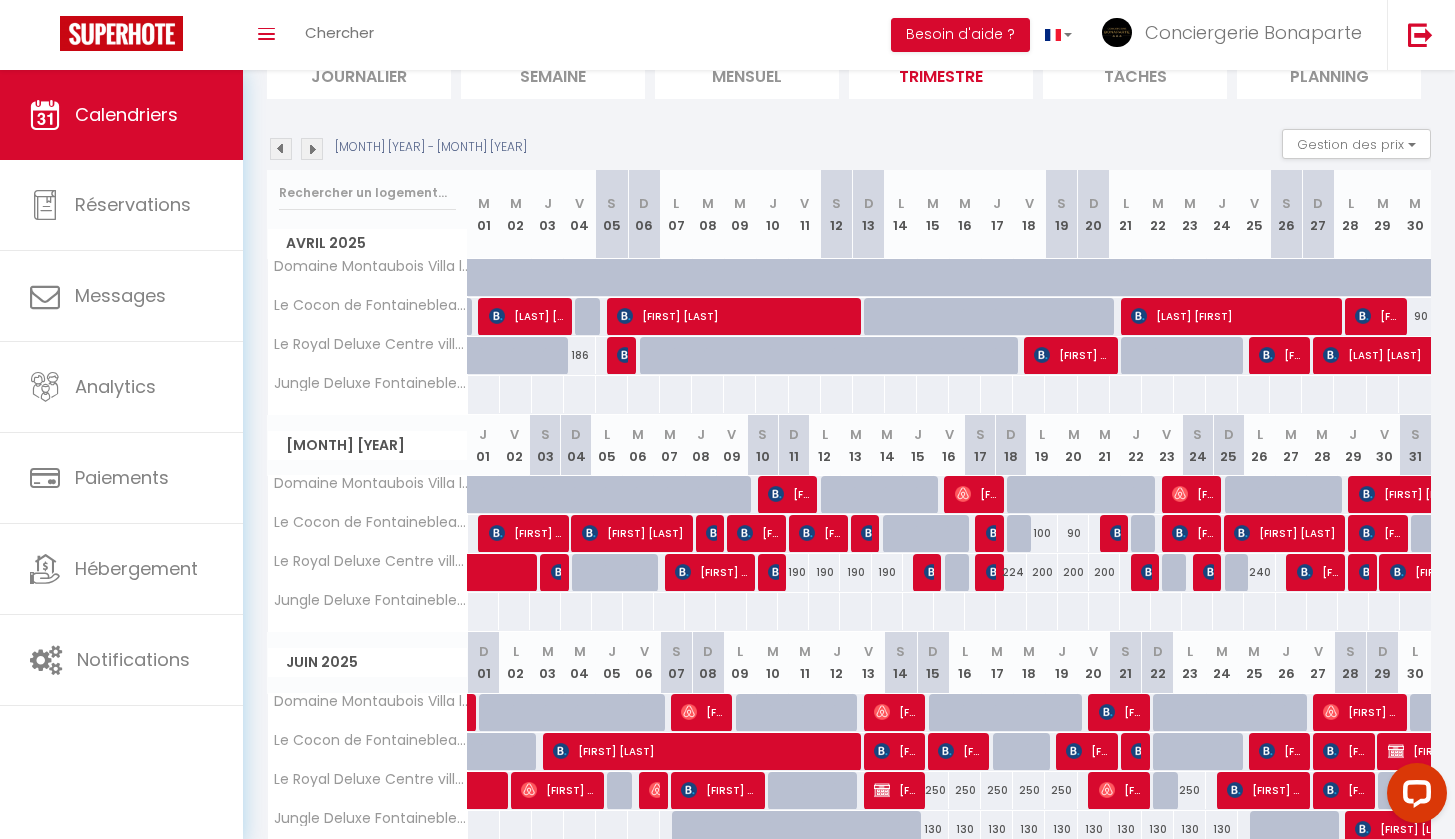 scroll, scrollTop: 169, scrollLeft: 0, axis: vertical 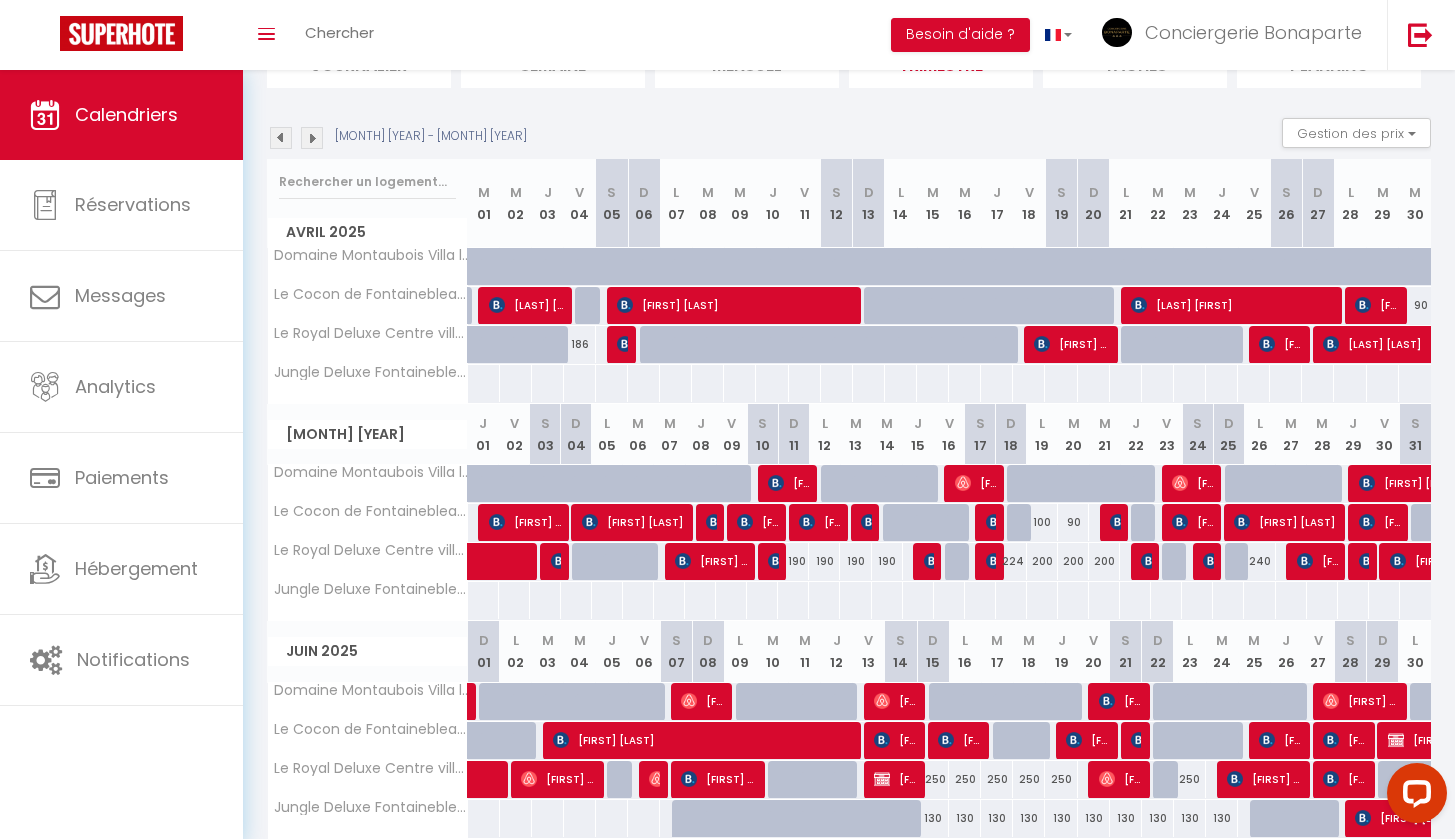 click on "[FIRST] [LAST]" at bounding box center (789, 483) 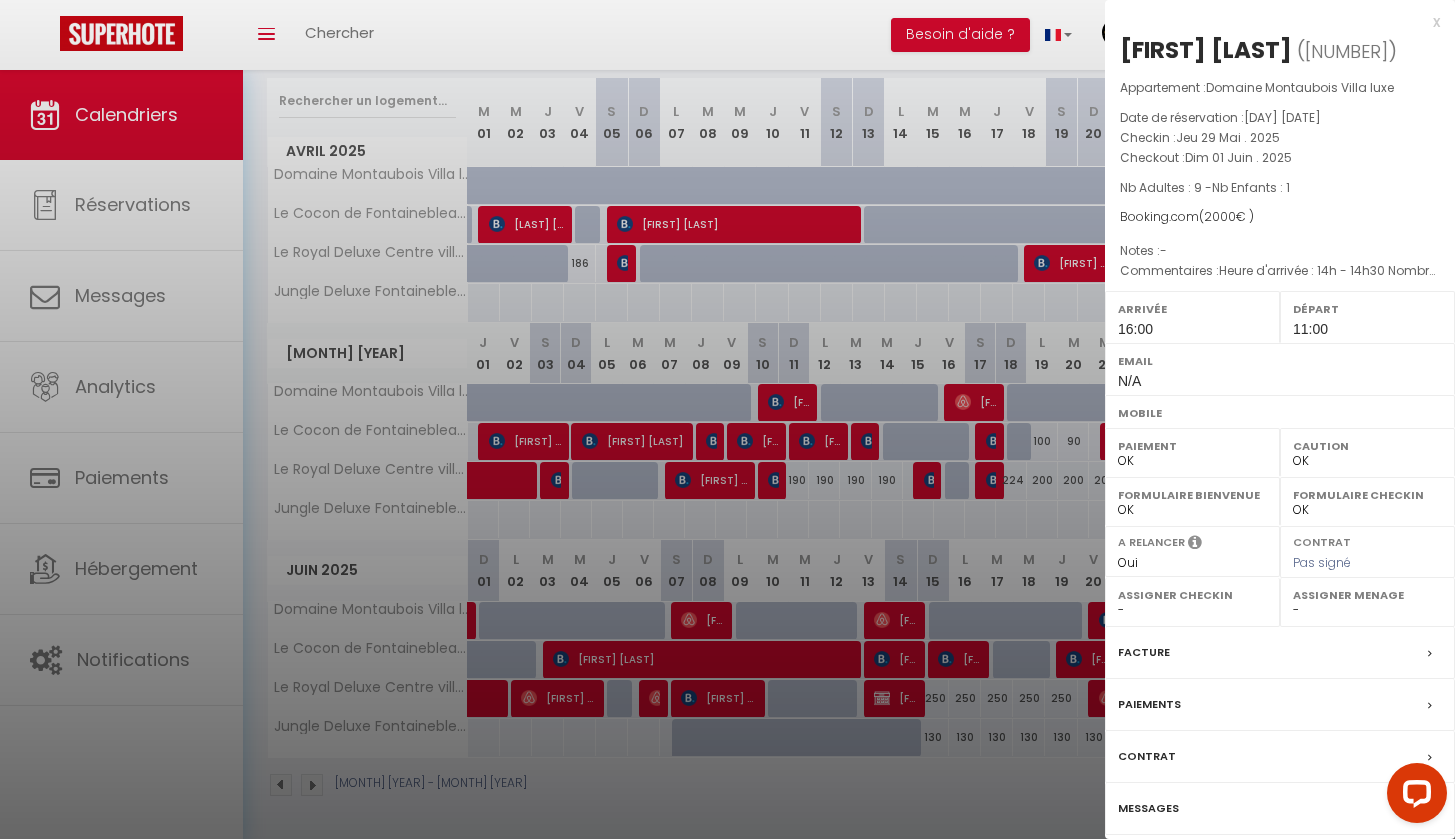 scroll, scrollTop: 249, scrollLeft: 0, axis: vertical 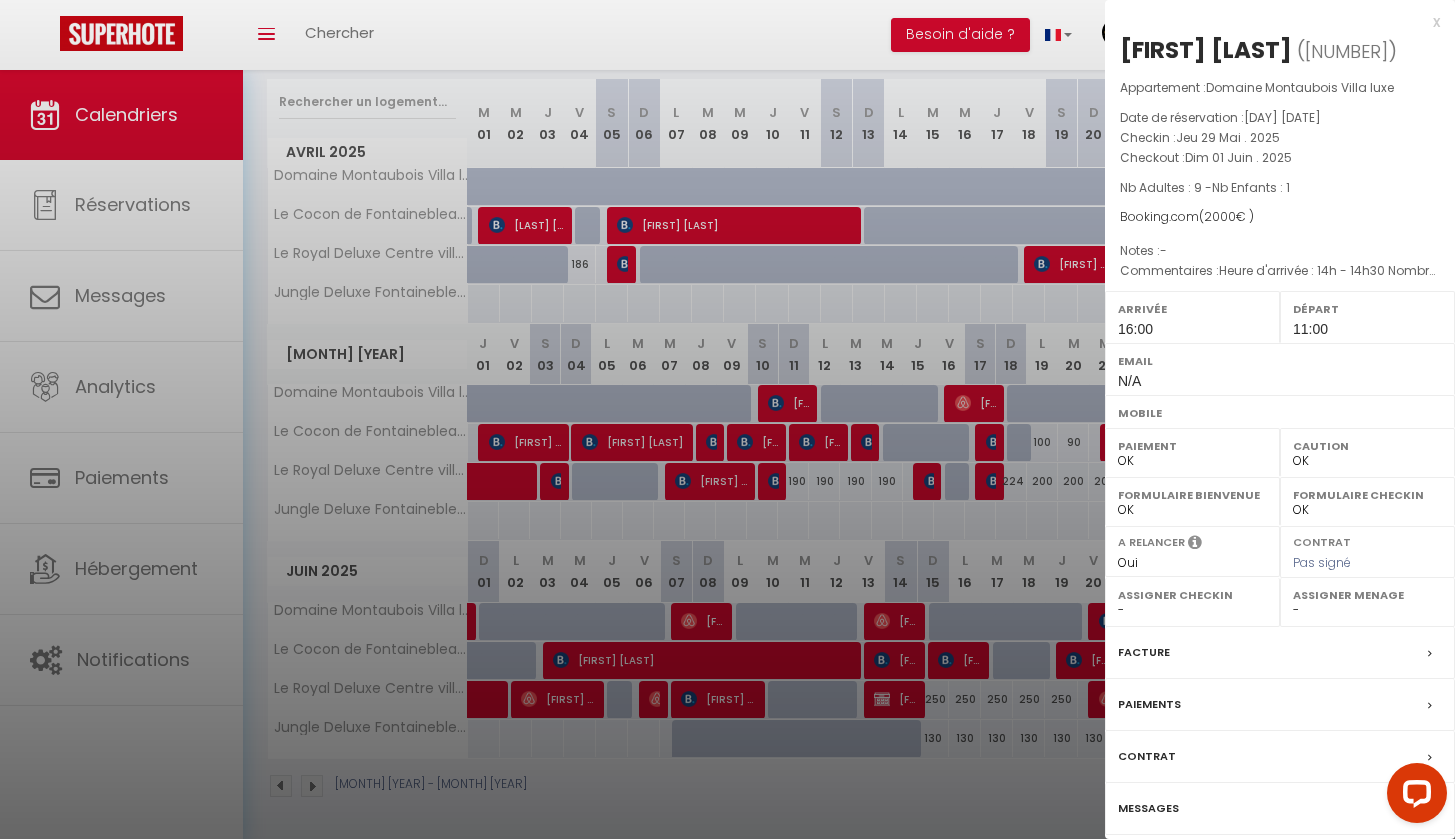 click on "Facture" at bounding box center [1280, 653] 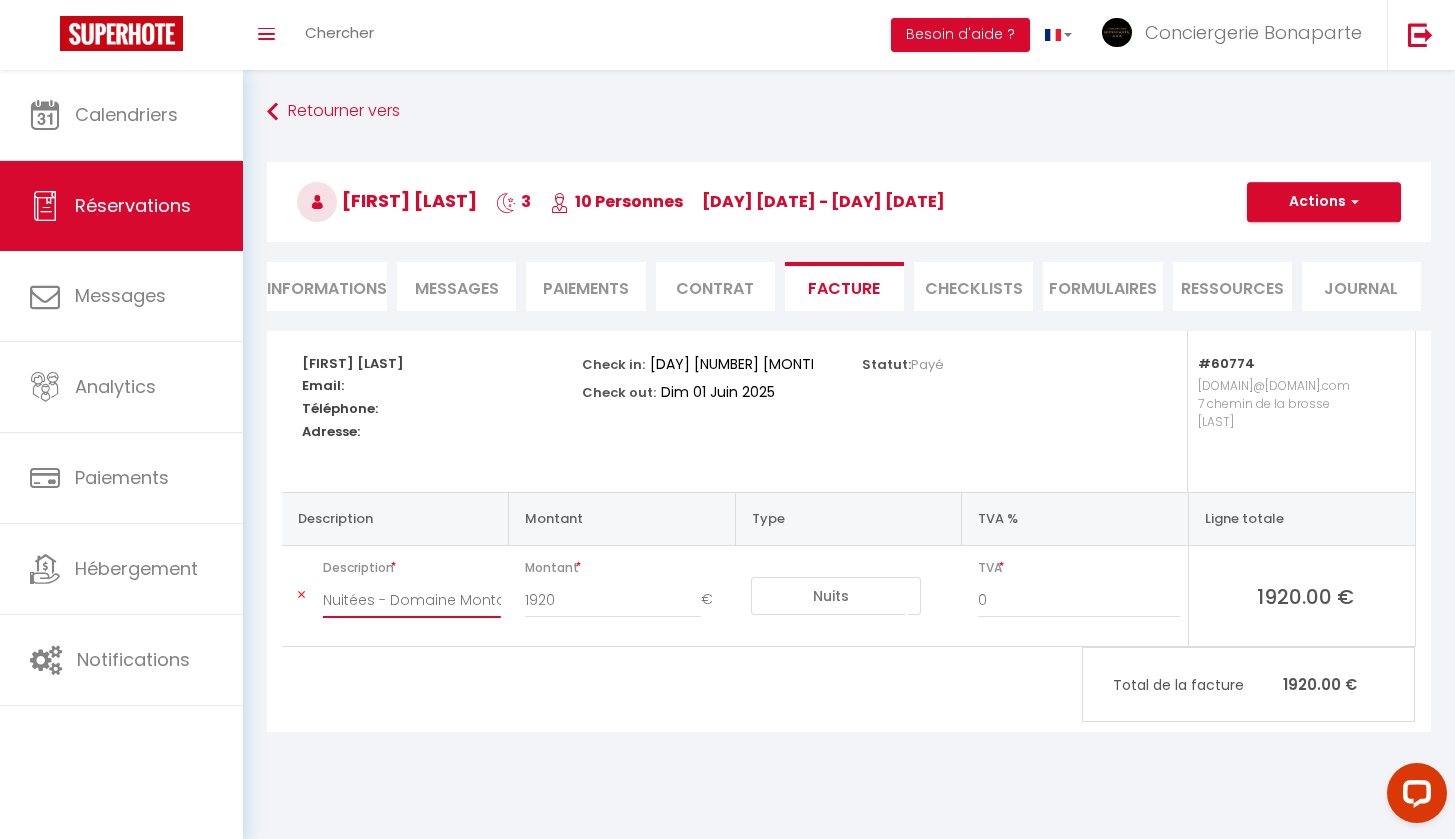 click on "Nuitées - Domaine Montaubois Villa luxe - [FIRST] [LAST]" at bounding box center [412, 600] 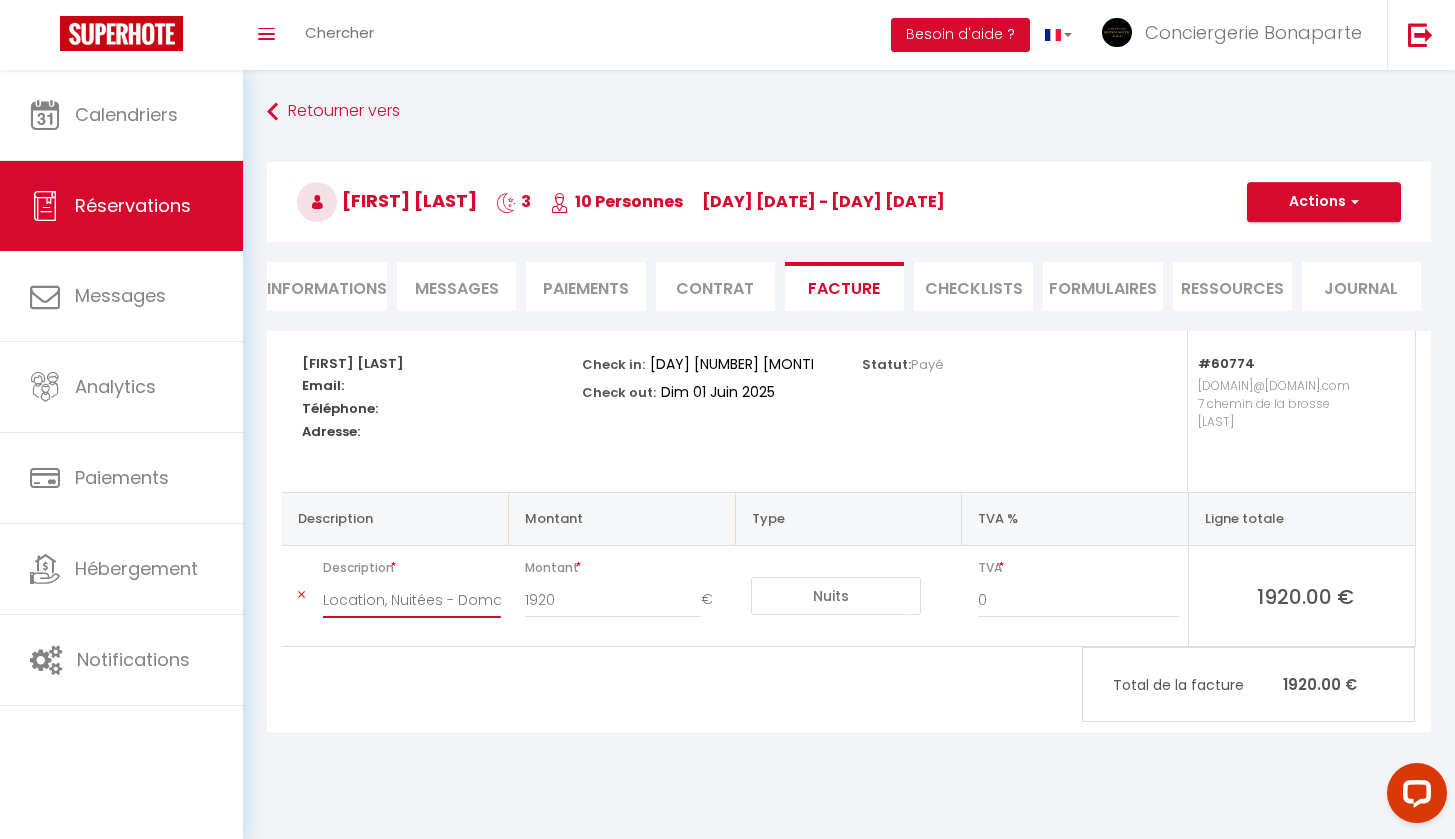 paste on "ménage, linge, accueil" 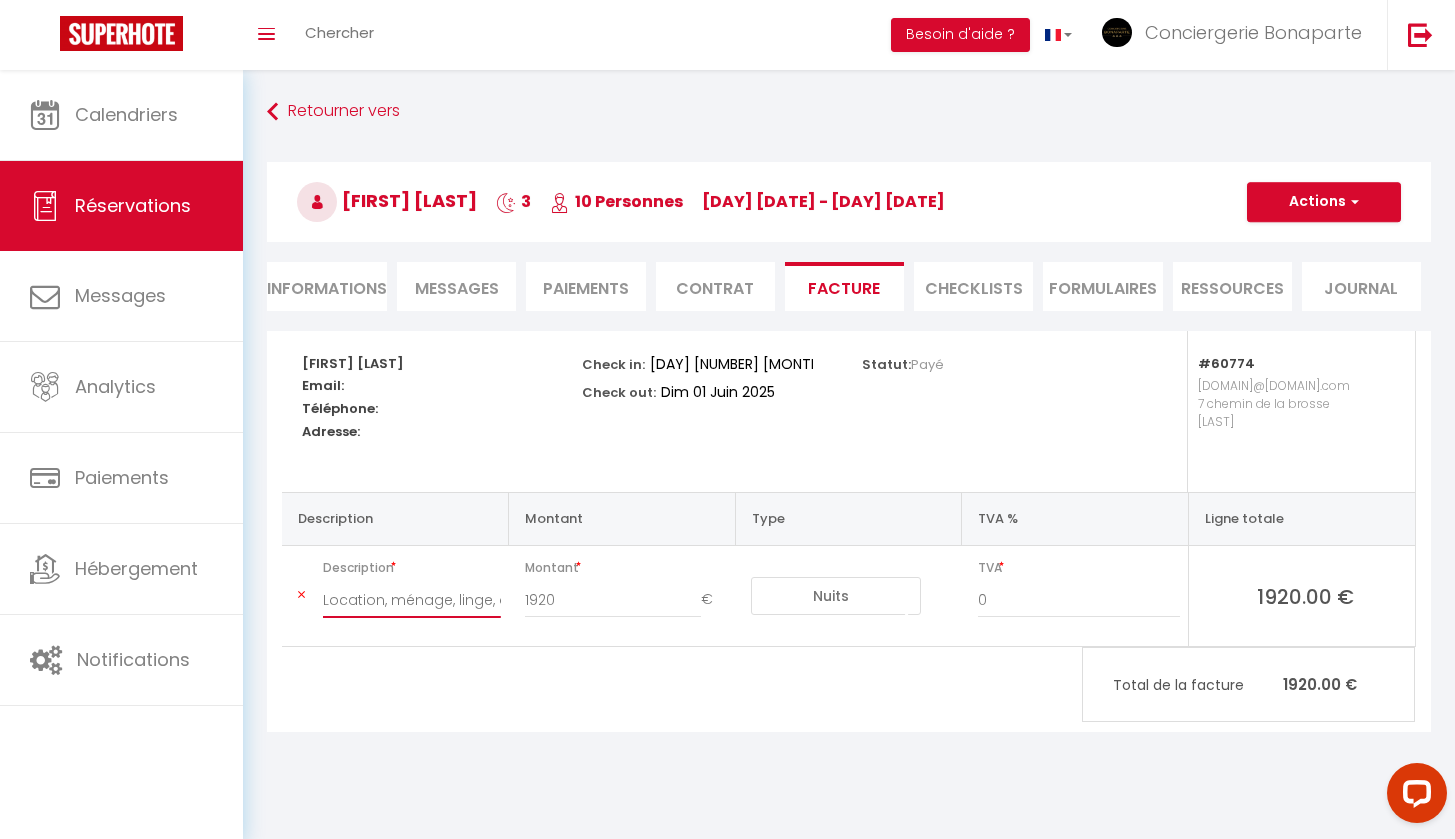 click on "Location, ménage, linge, accueil - Nuitées - Domaine Montaubois - [FIRST] [LAST]" at bounding box center [412, 600] 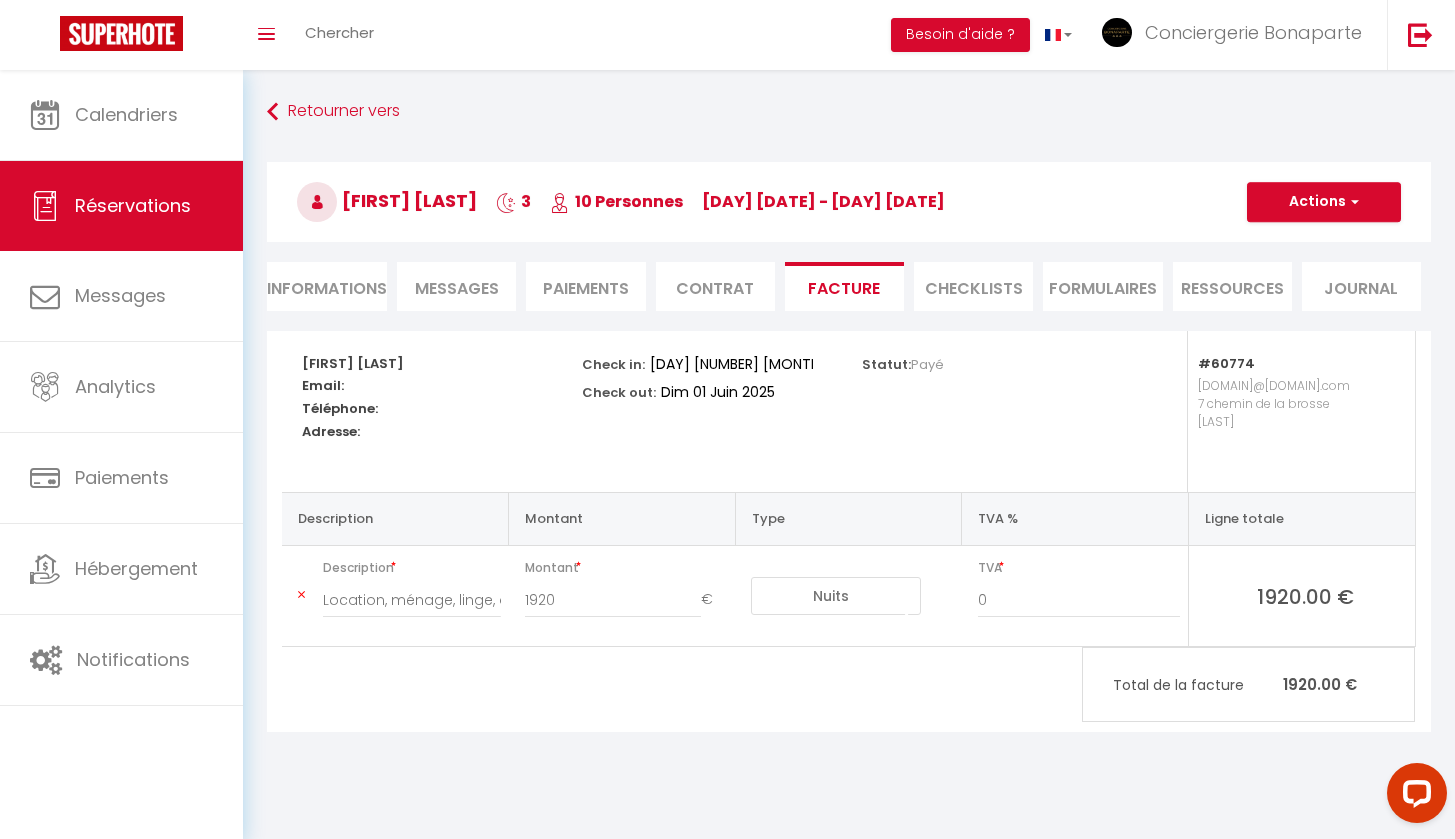 click on "Actions" at bounding box center [1324, 202] 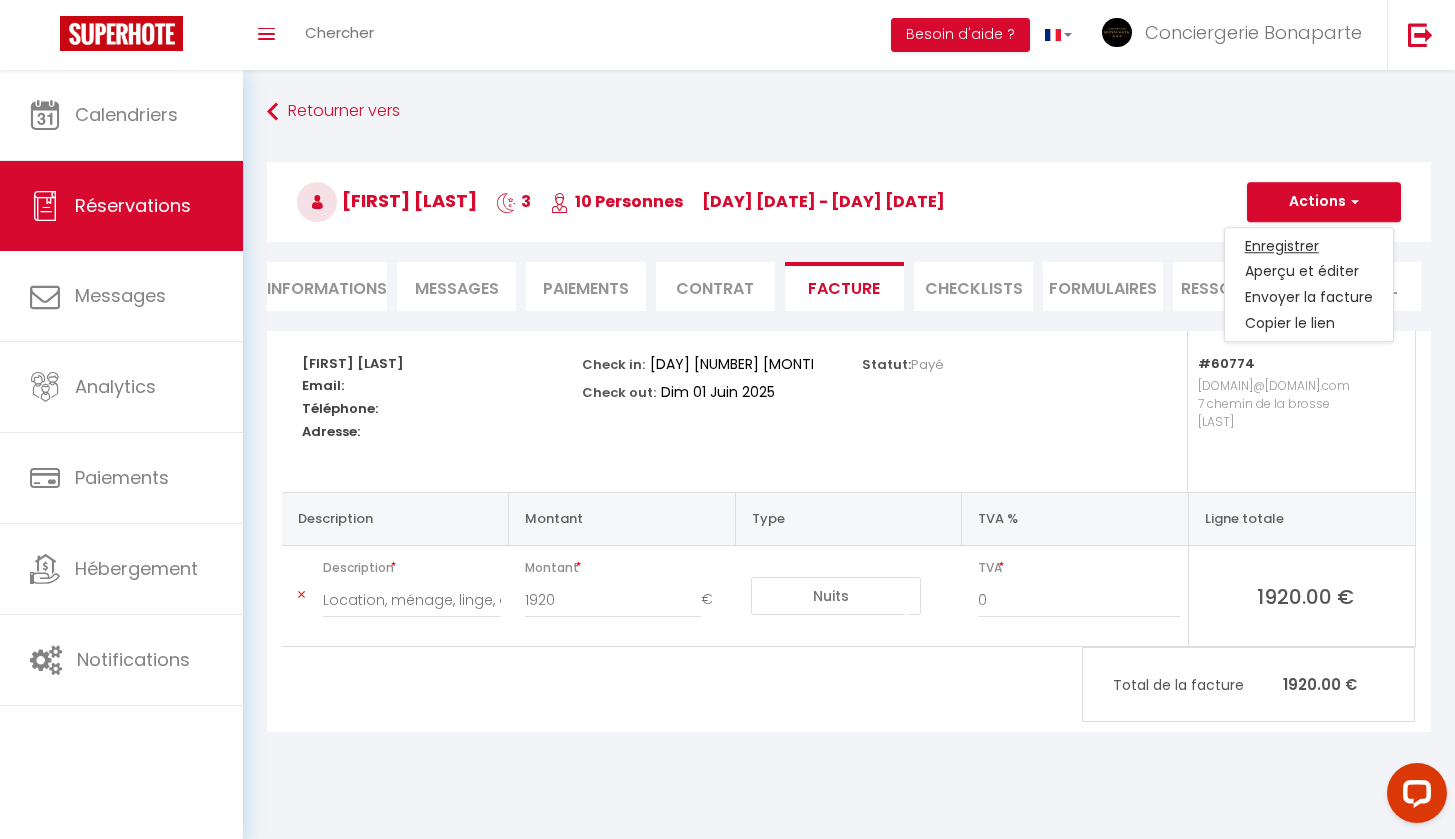 click on "Enregistrer" at bounding box center (1309, 246) 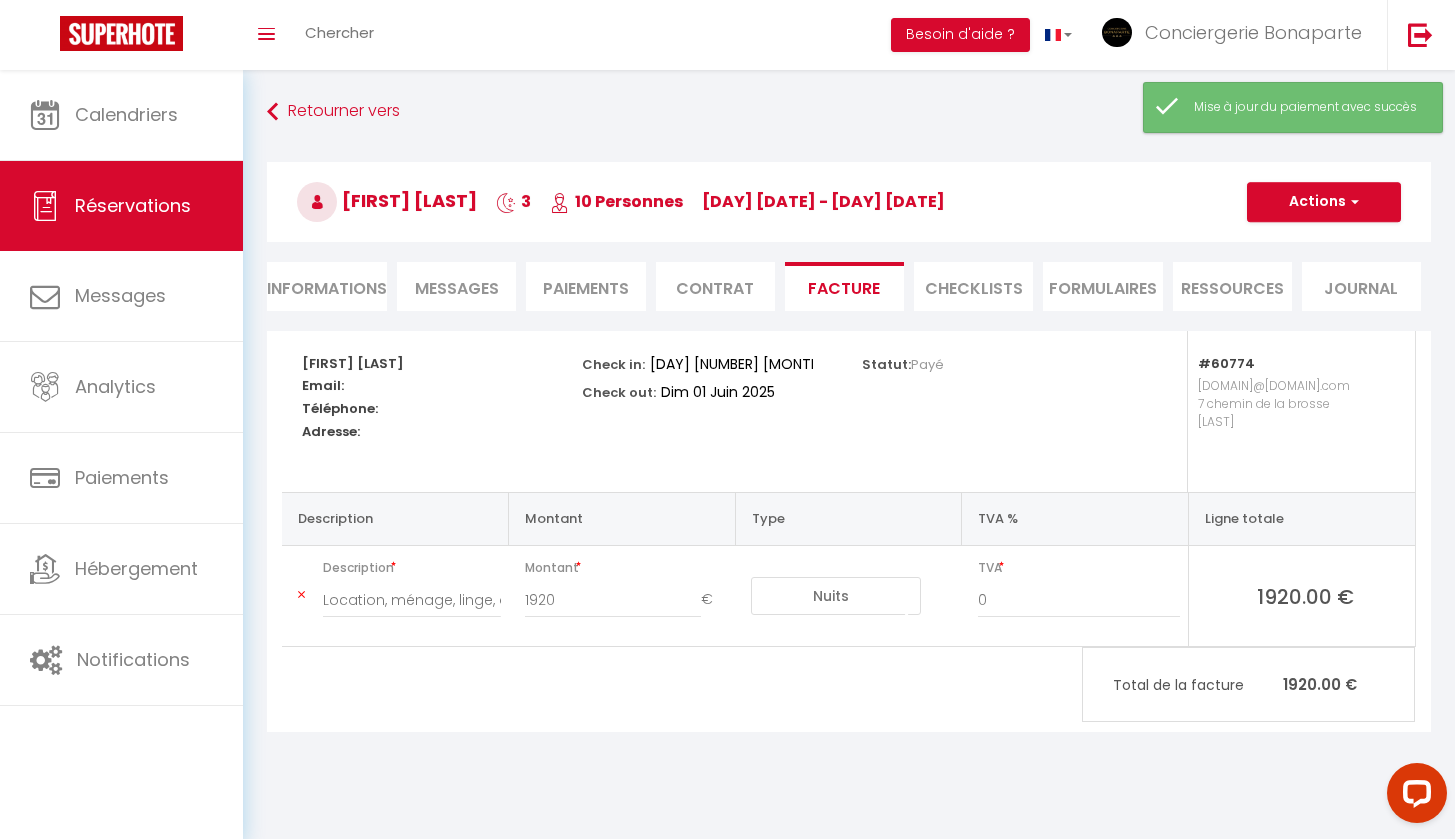click on "Actions" at bounding box center (1324, 202) 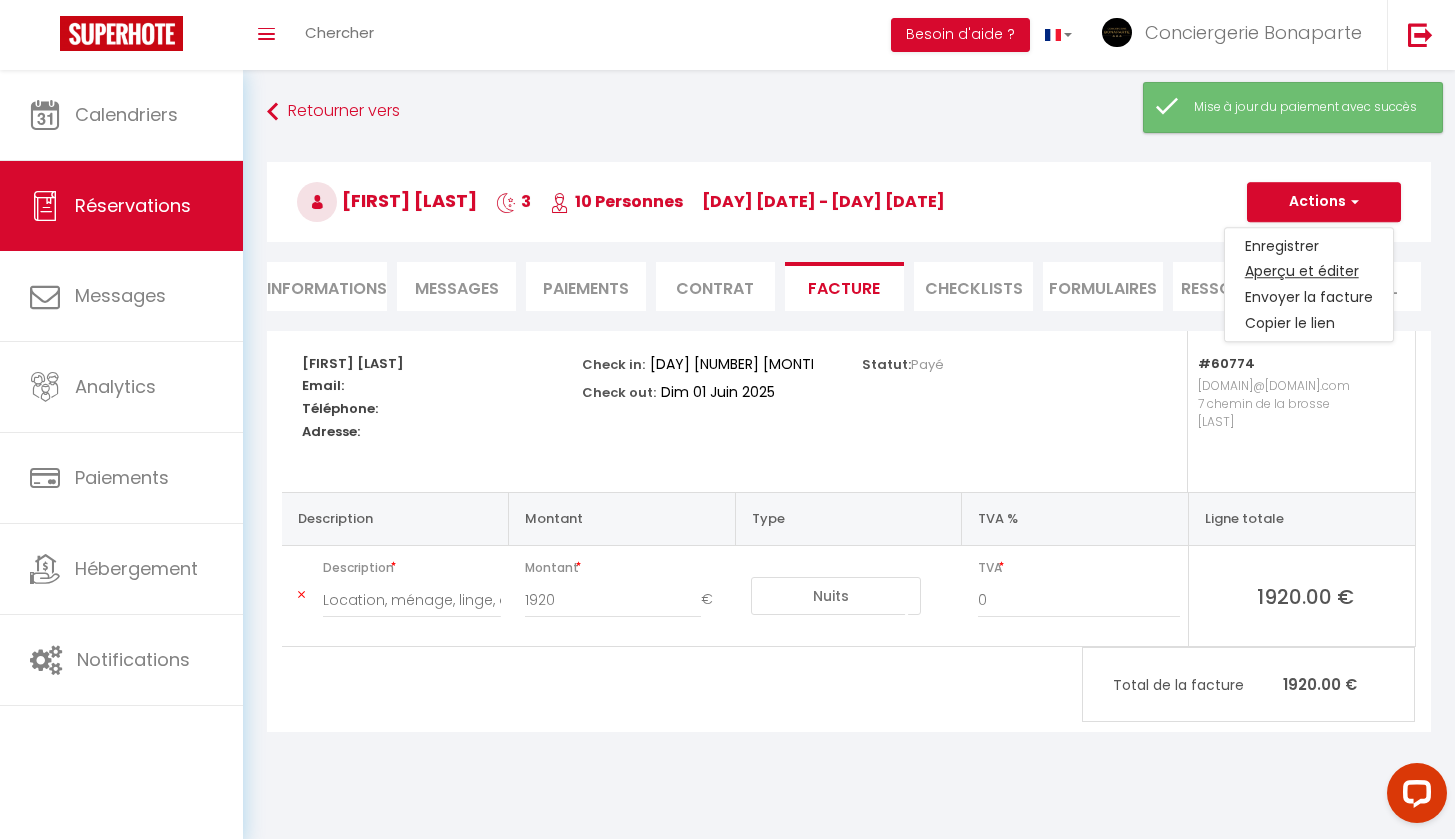 click on "Aperçu et éditer" at bounding box center (1309, 272) 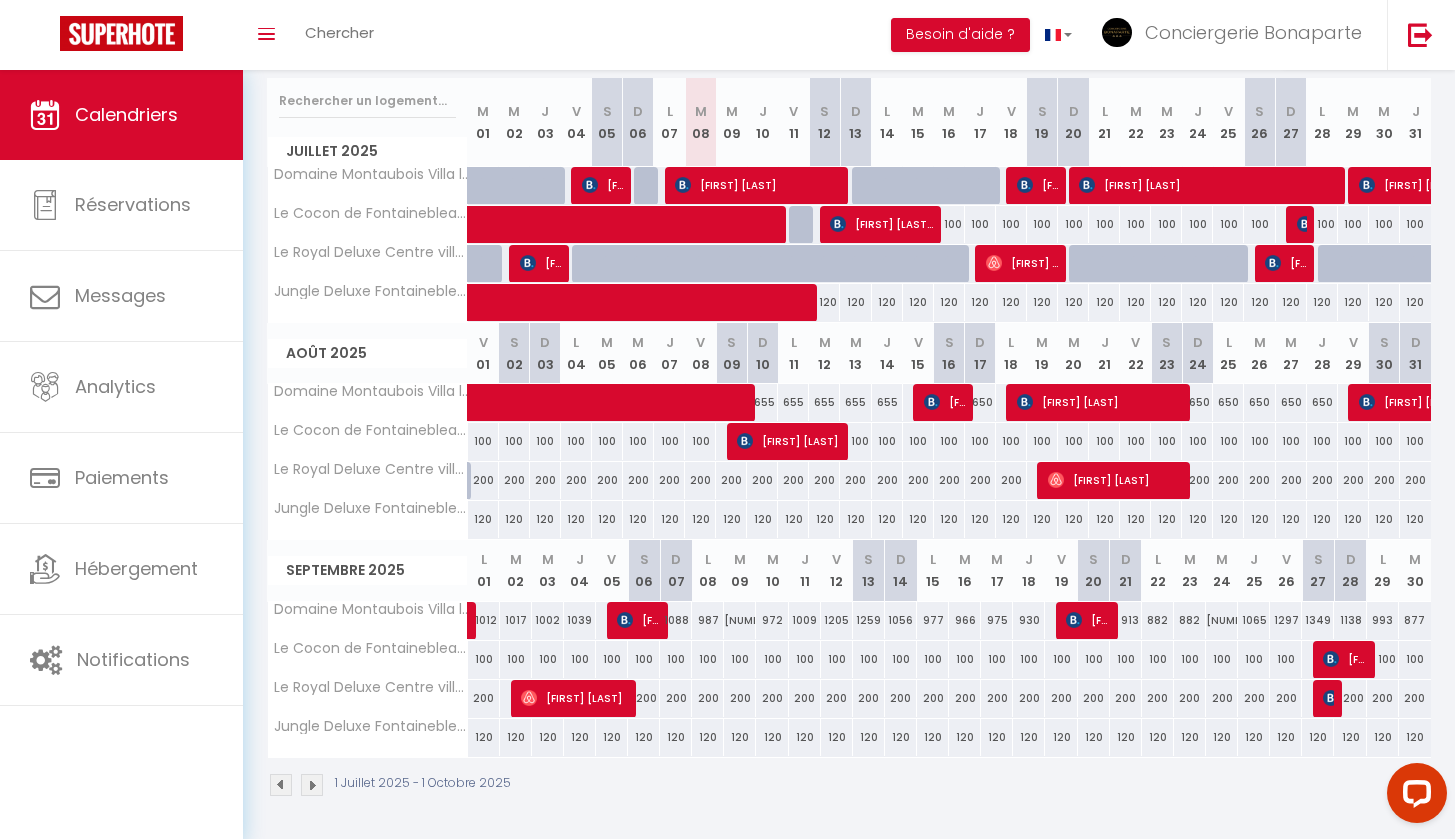 scroll, scrollTop: 249, scrollLeft: 0, axis: vertical 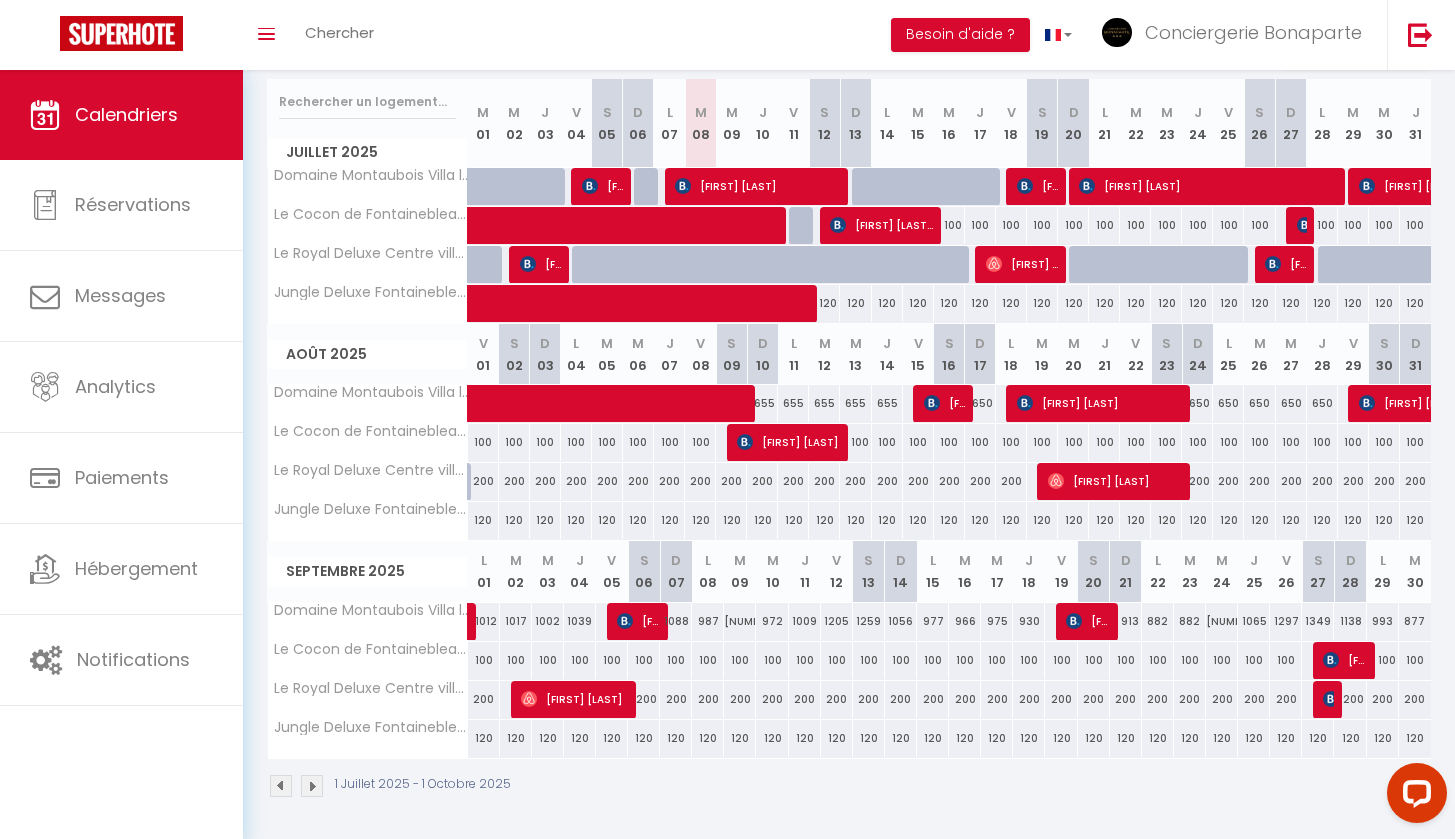 click at bounding box center [281, 786] 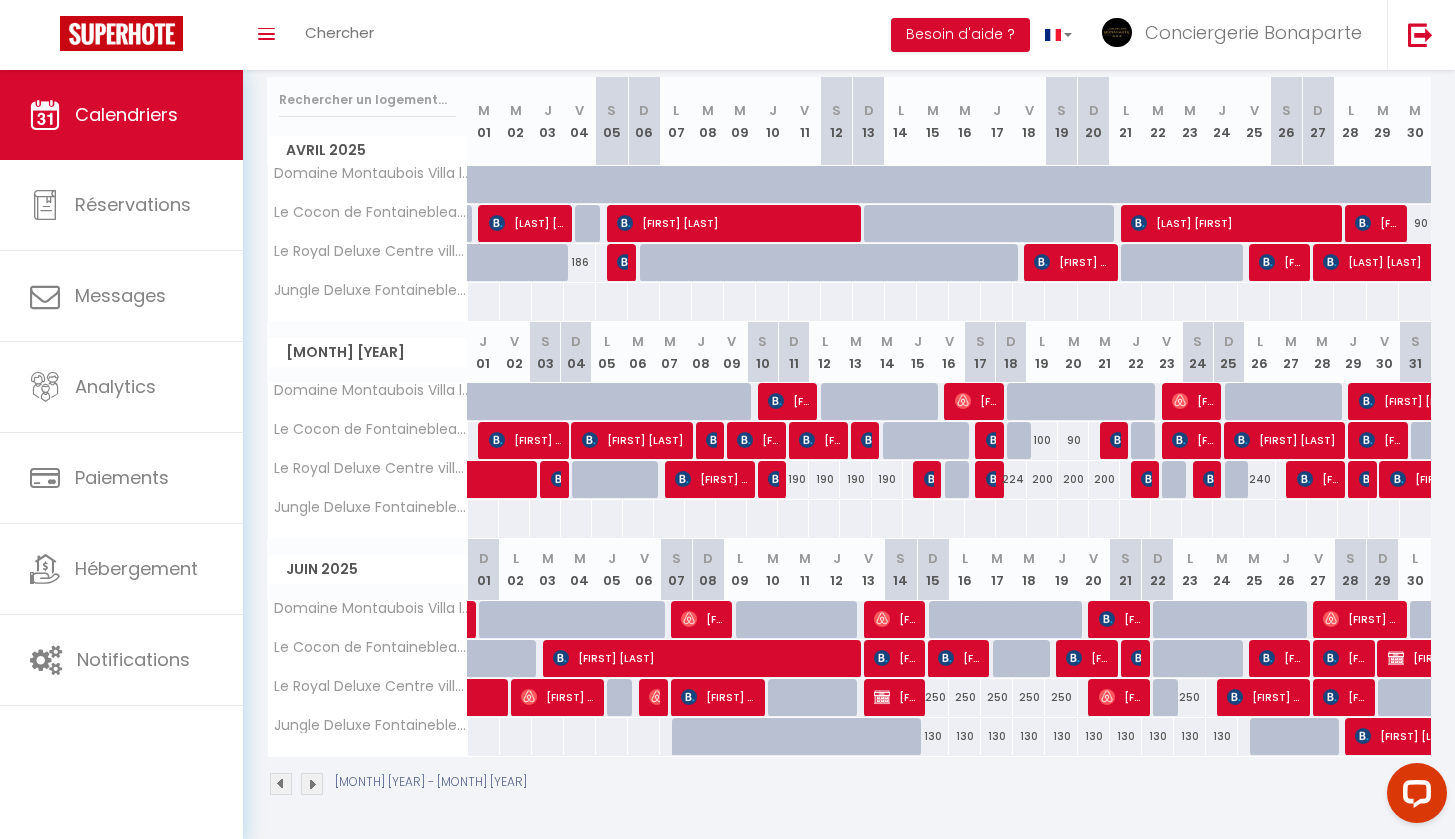 scroll, scrollTop: 249, scrollLeft: 0, axis: vertical 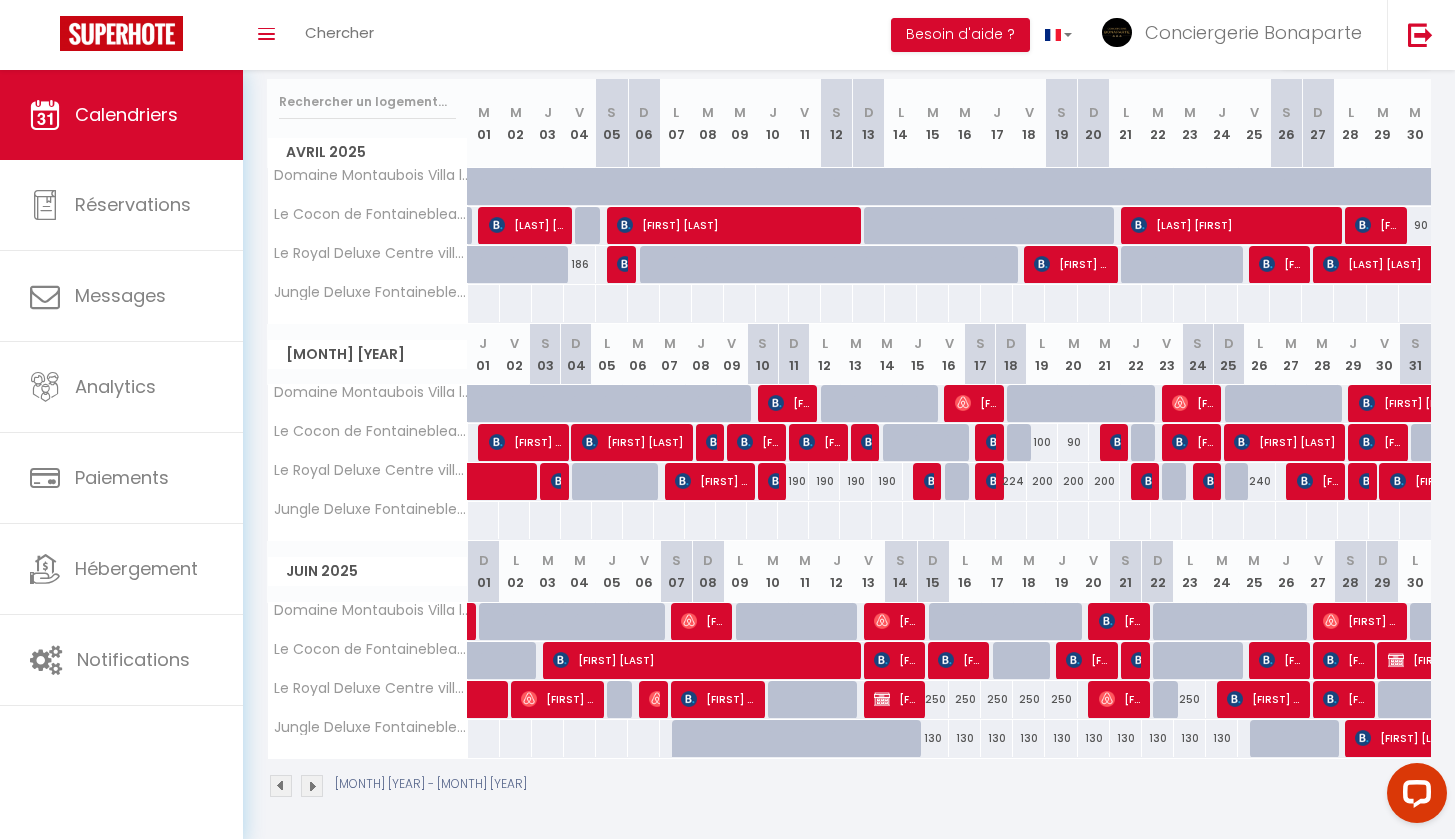 click on "[FIRST] [LAST]" at bounding box center (489, 603) 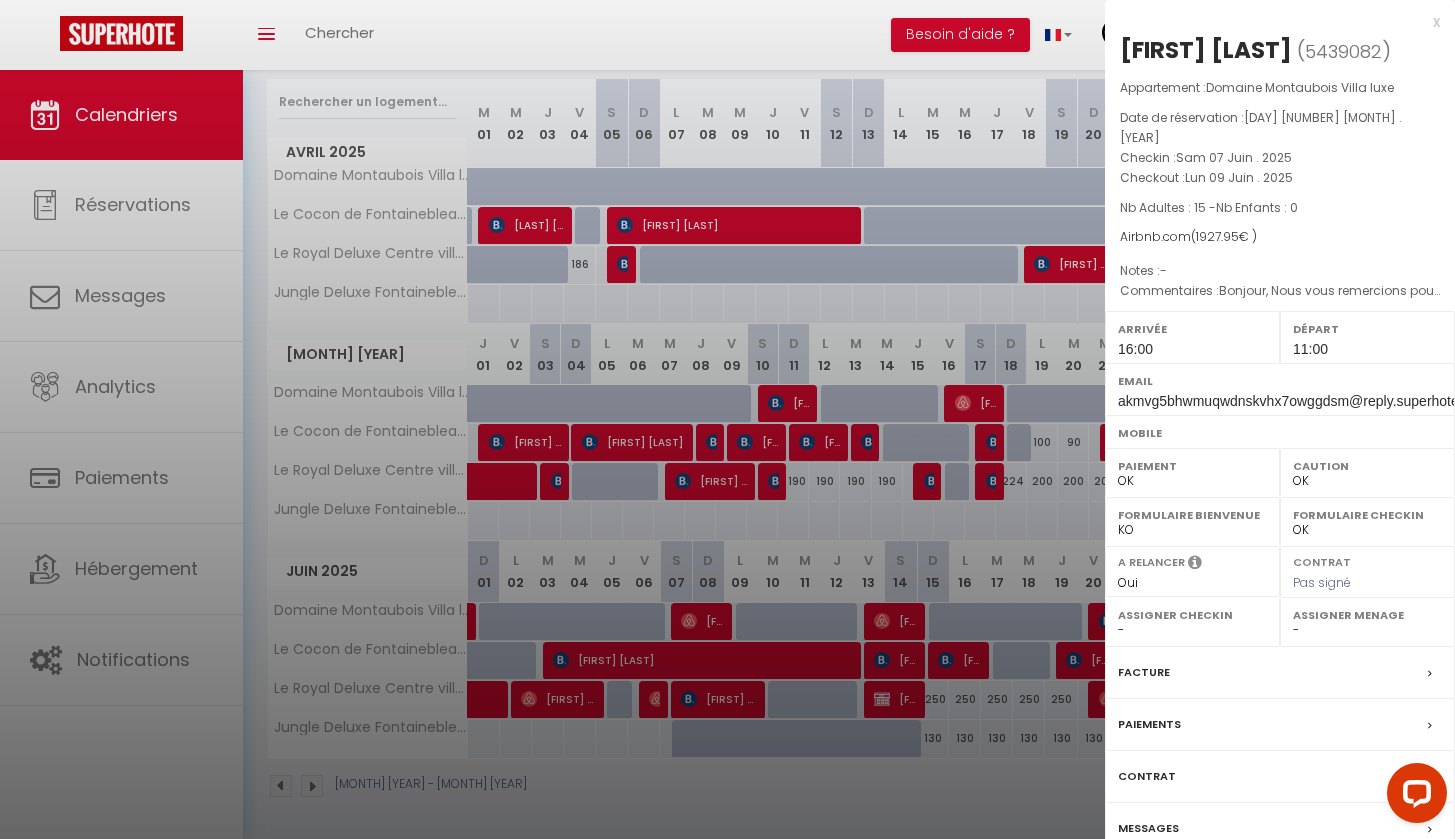click on "Facture" at bounding box center [1280, 673] 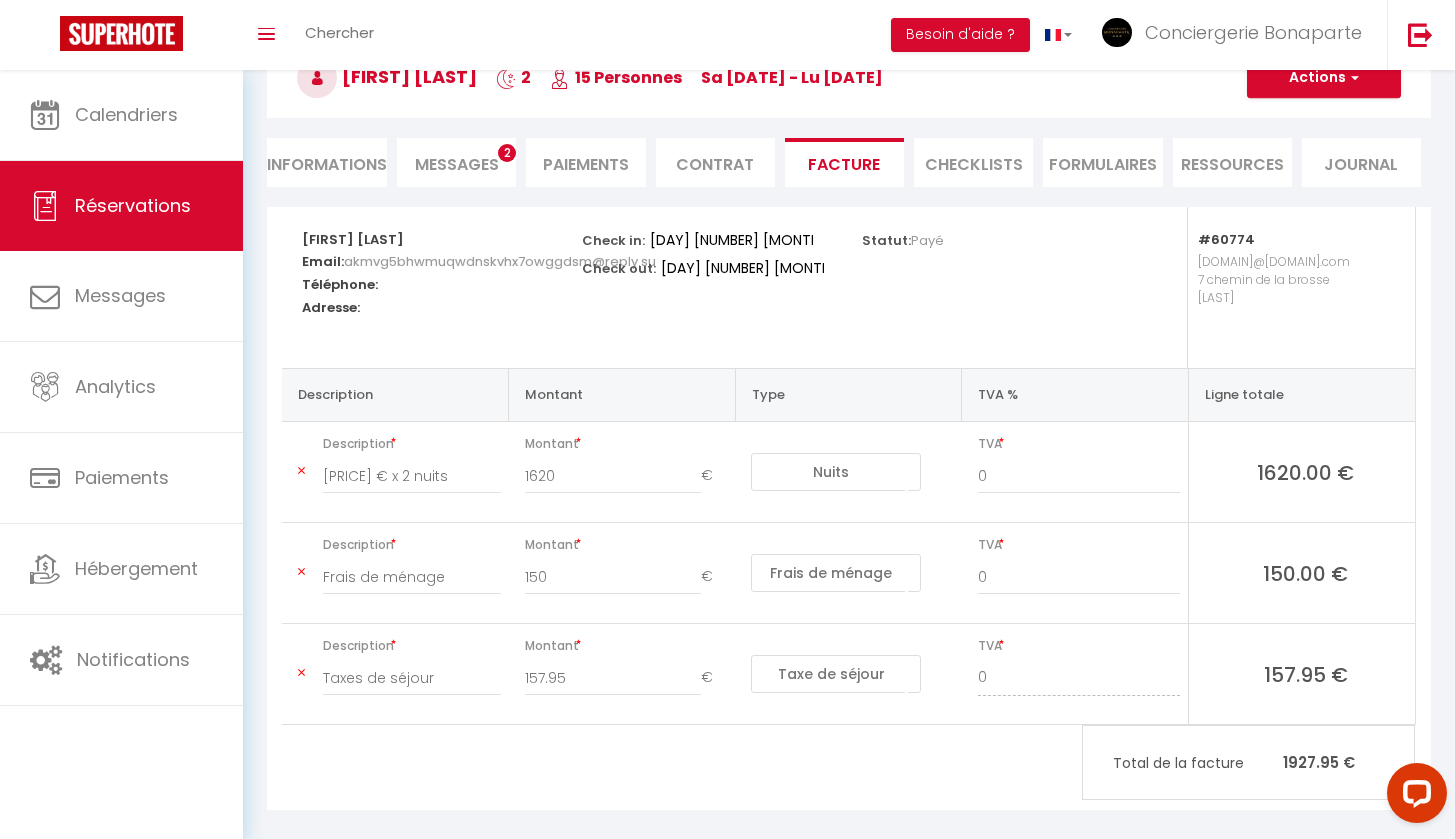 scroll, scrollTop: 128, scrollLeft: 0, axis: vertical 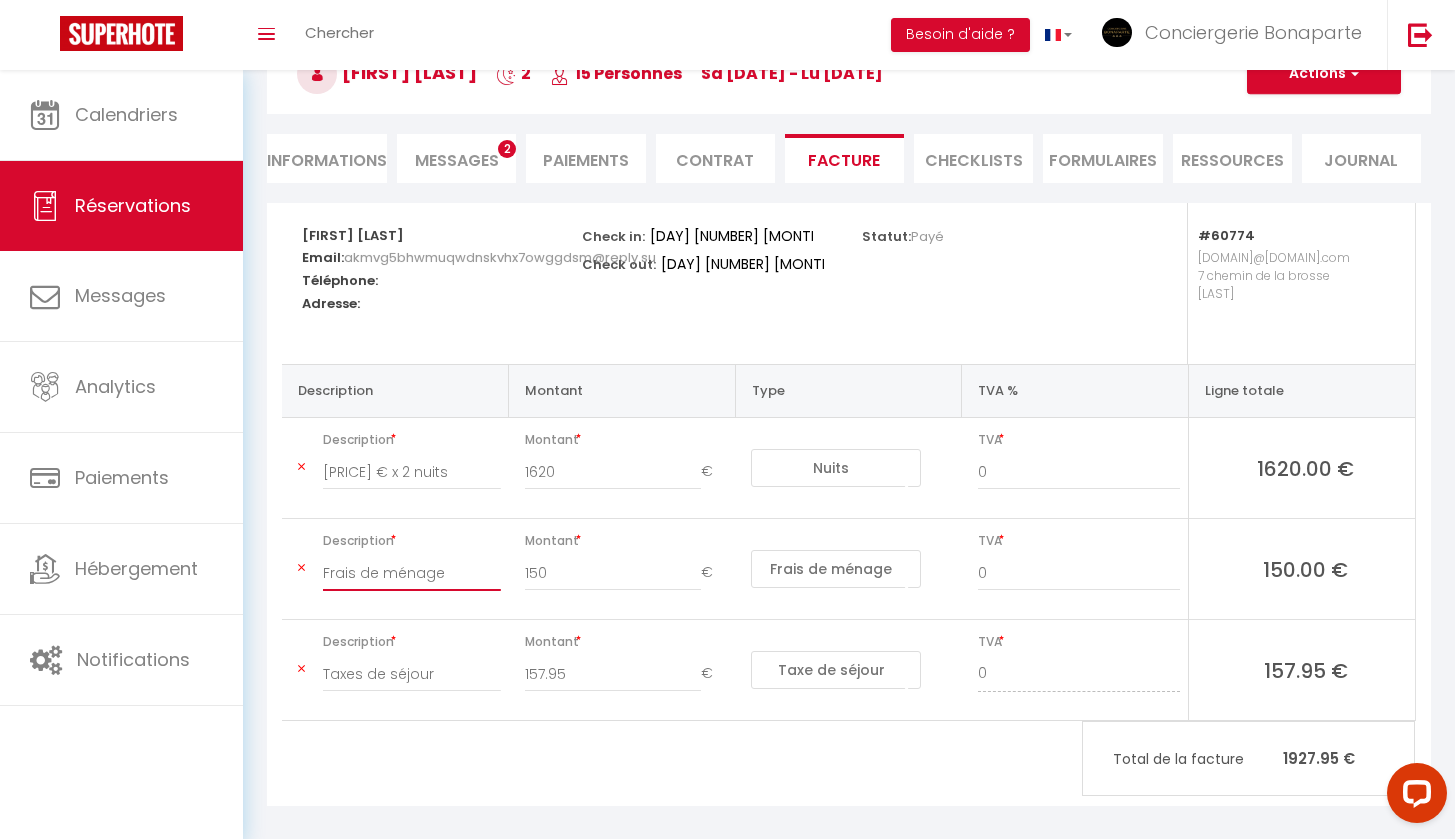 click on "Frais de ménage" at bounding box center (412, 472) 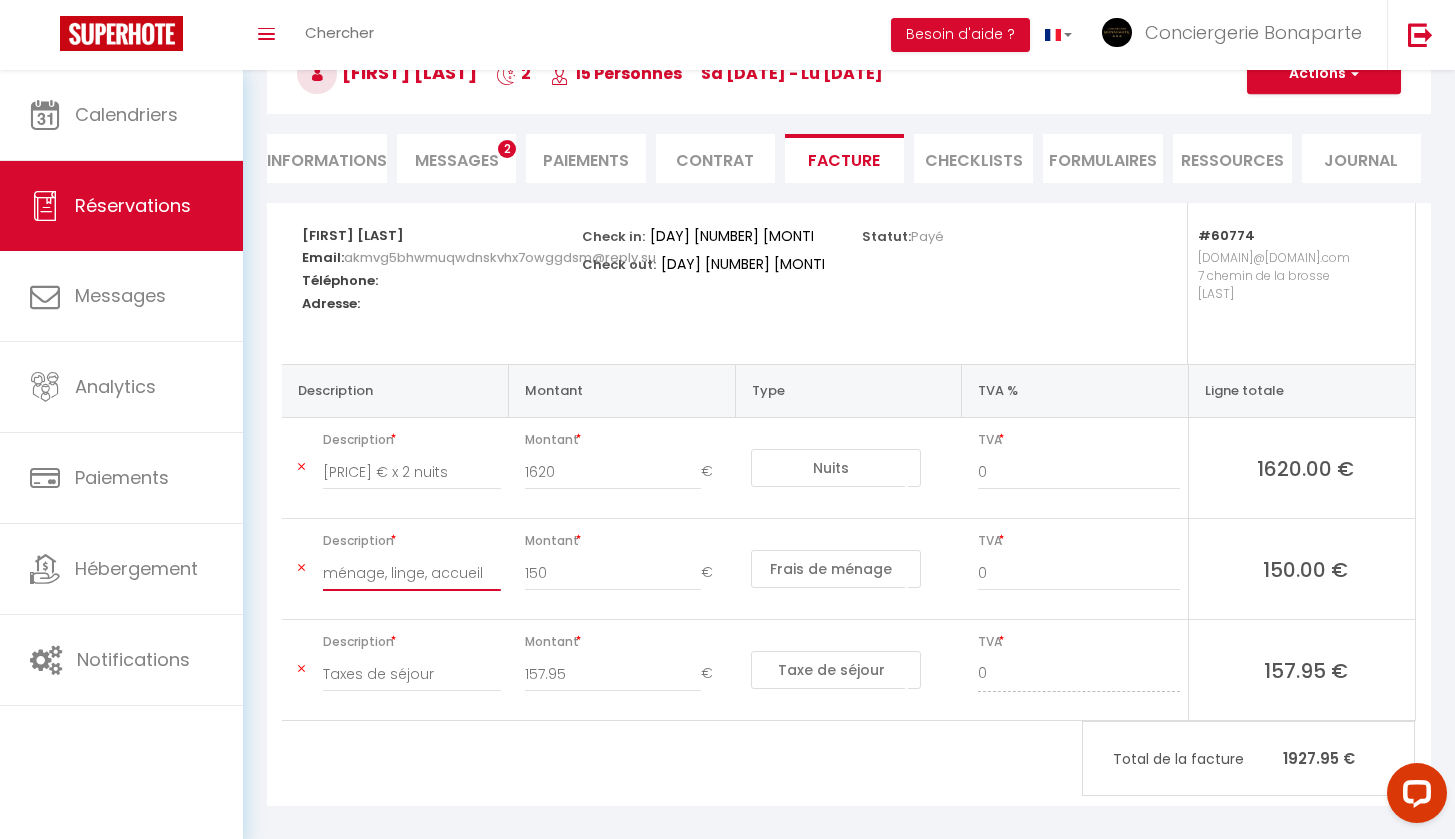 type on "ménage, linge, accueil" 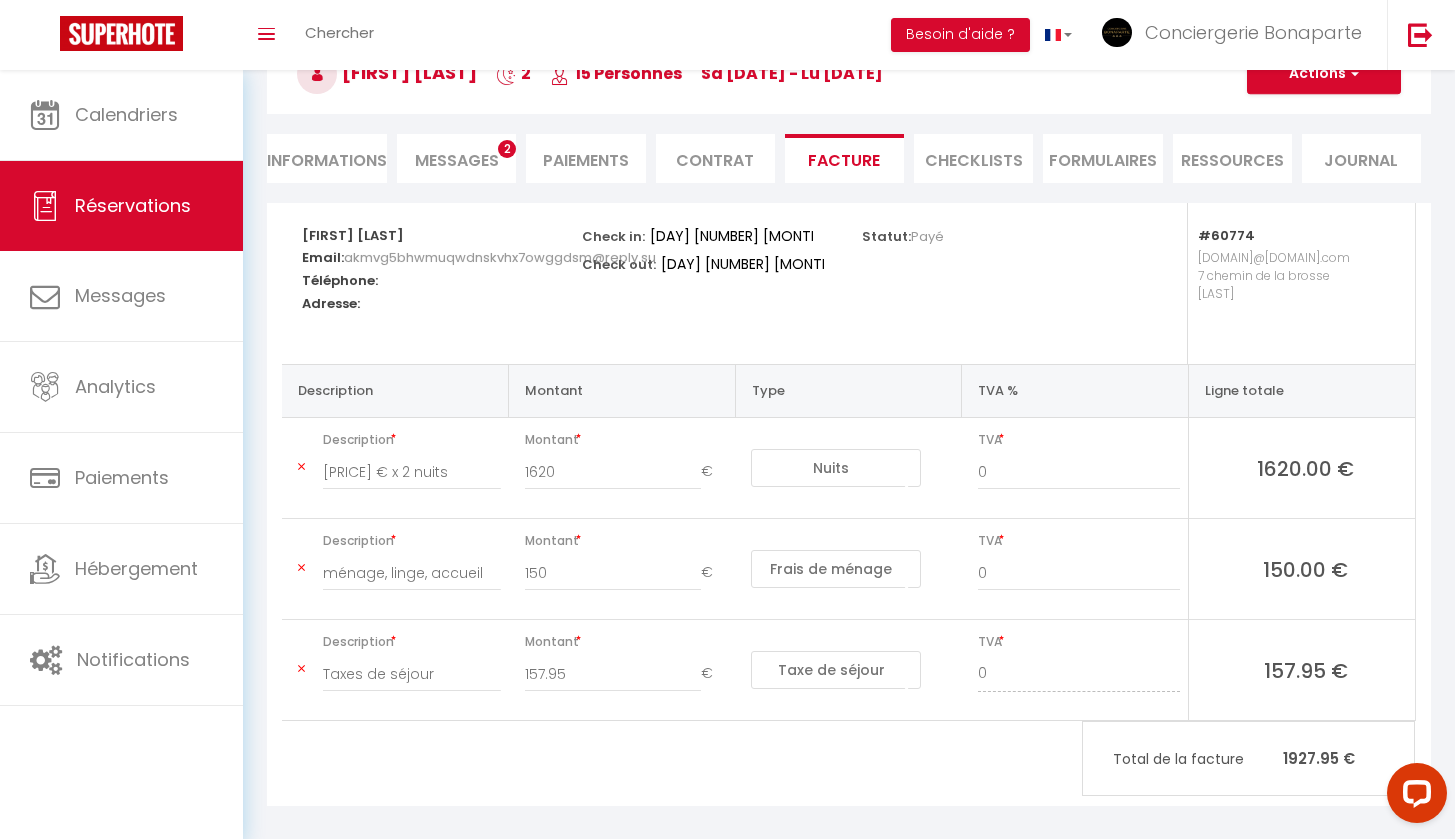 click on "Actions" at bounding box center [1324, 74] 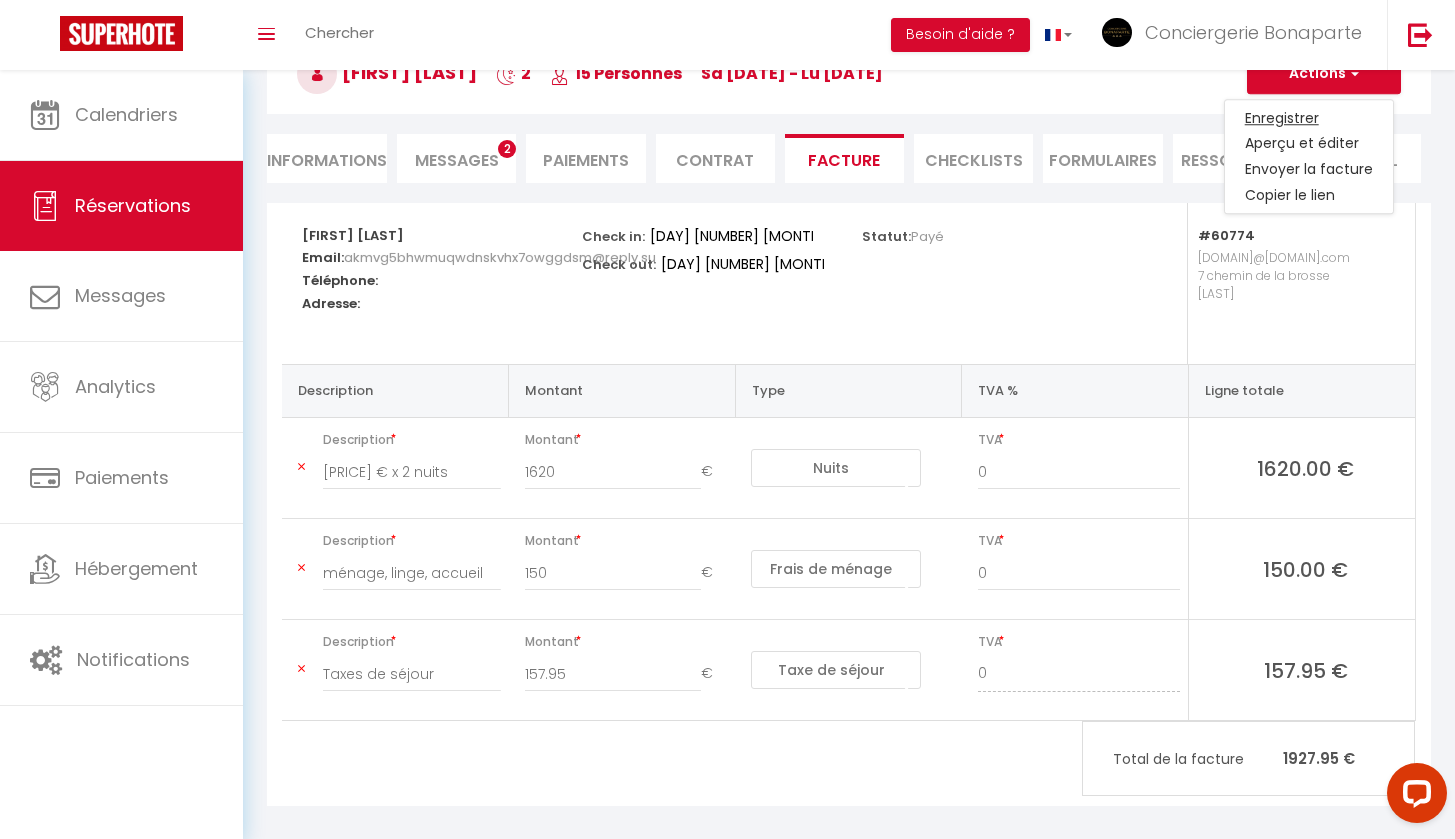 click on "Enregistrer" at bounding box center (1309, 118) 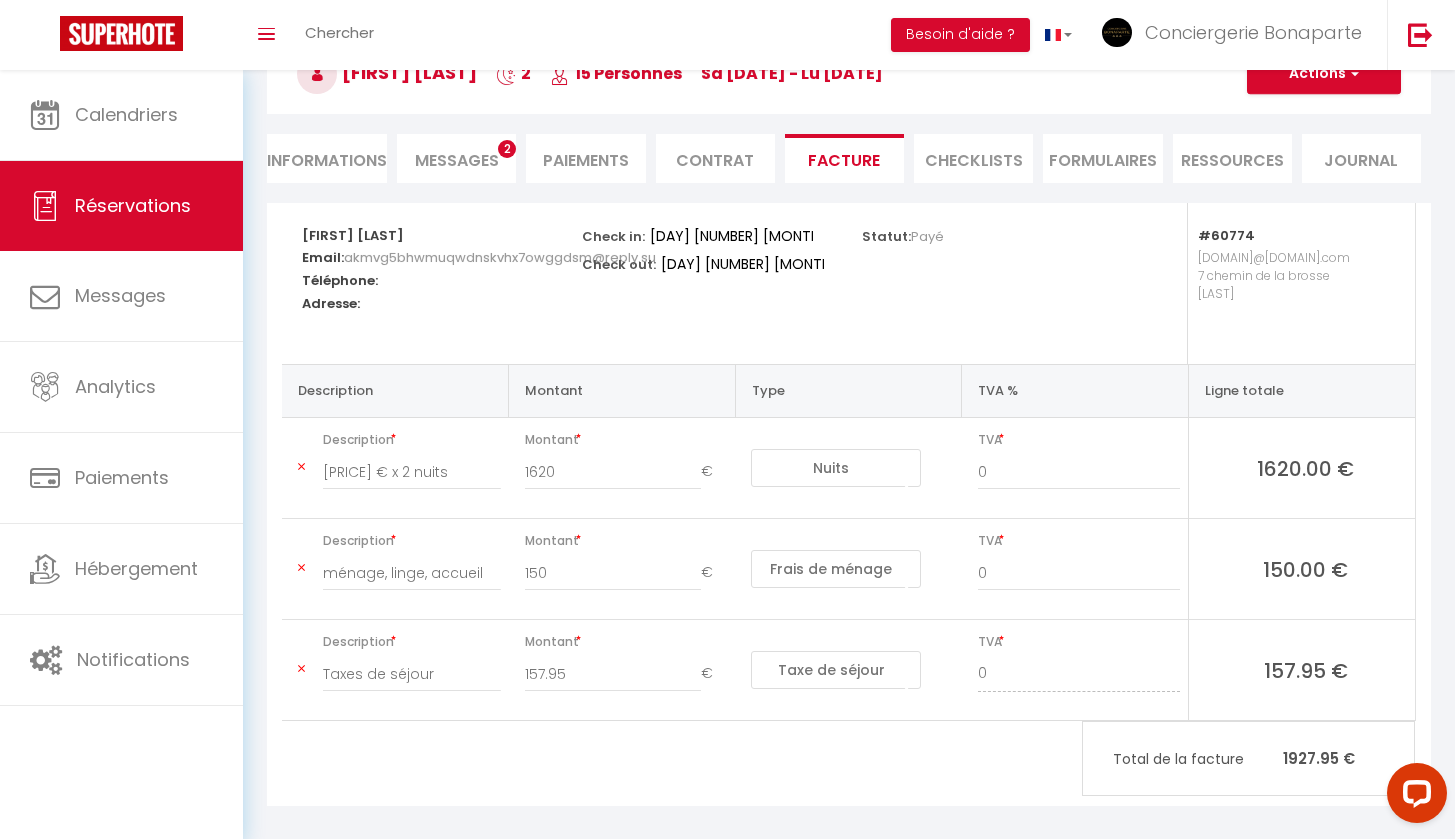 click on "Actions" at bounding box center (1324, 74) 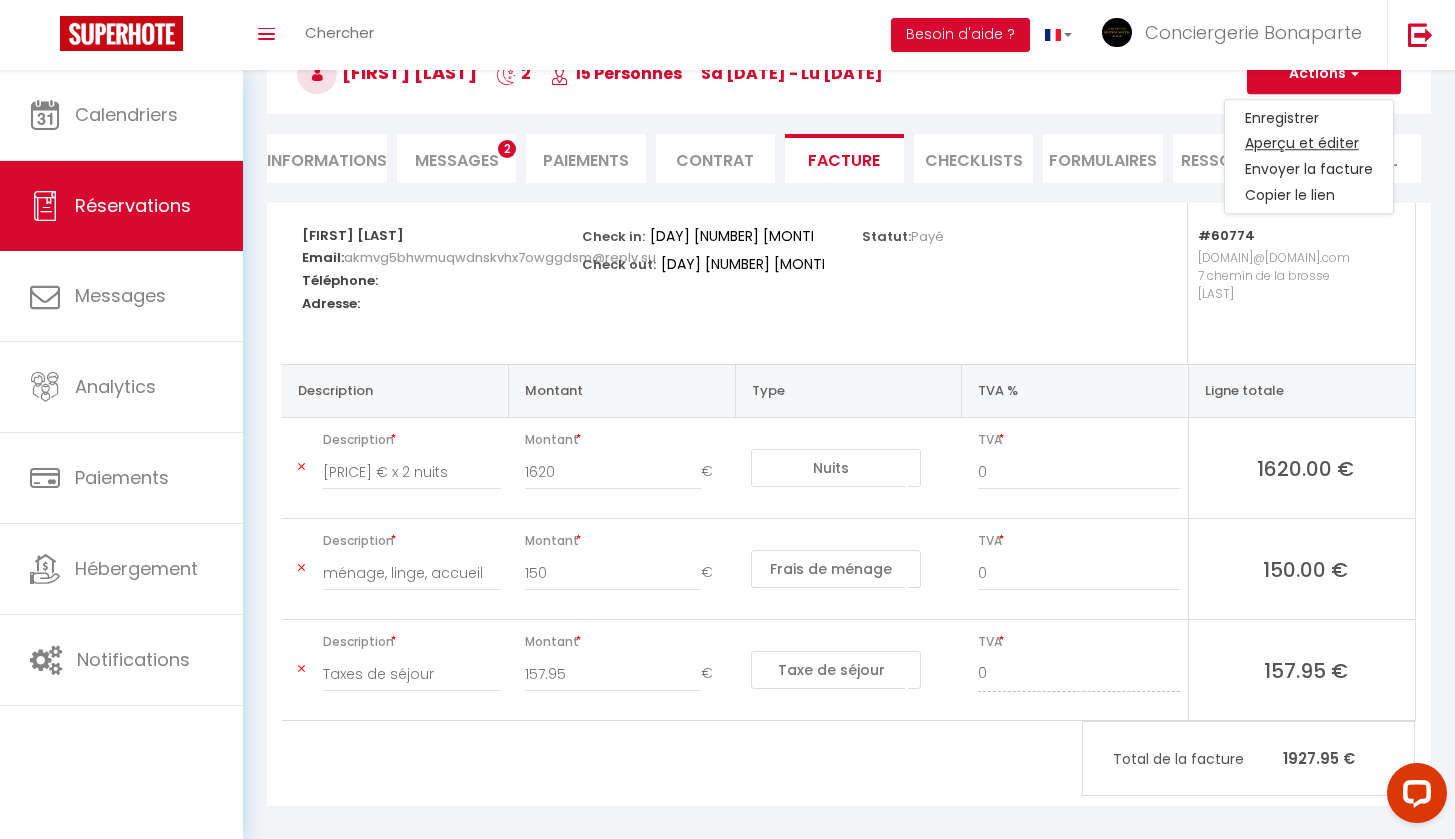 click on "Aperçu et éditer" at bounding box center [1309, 144] 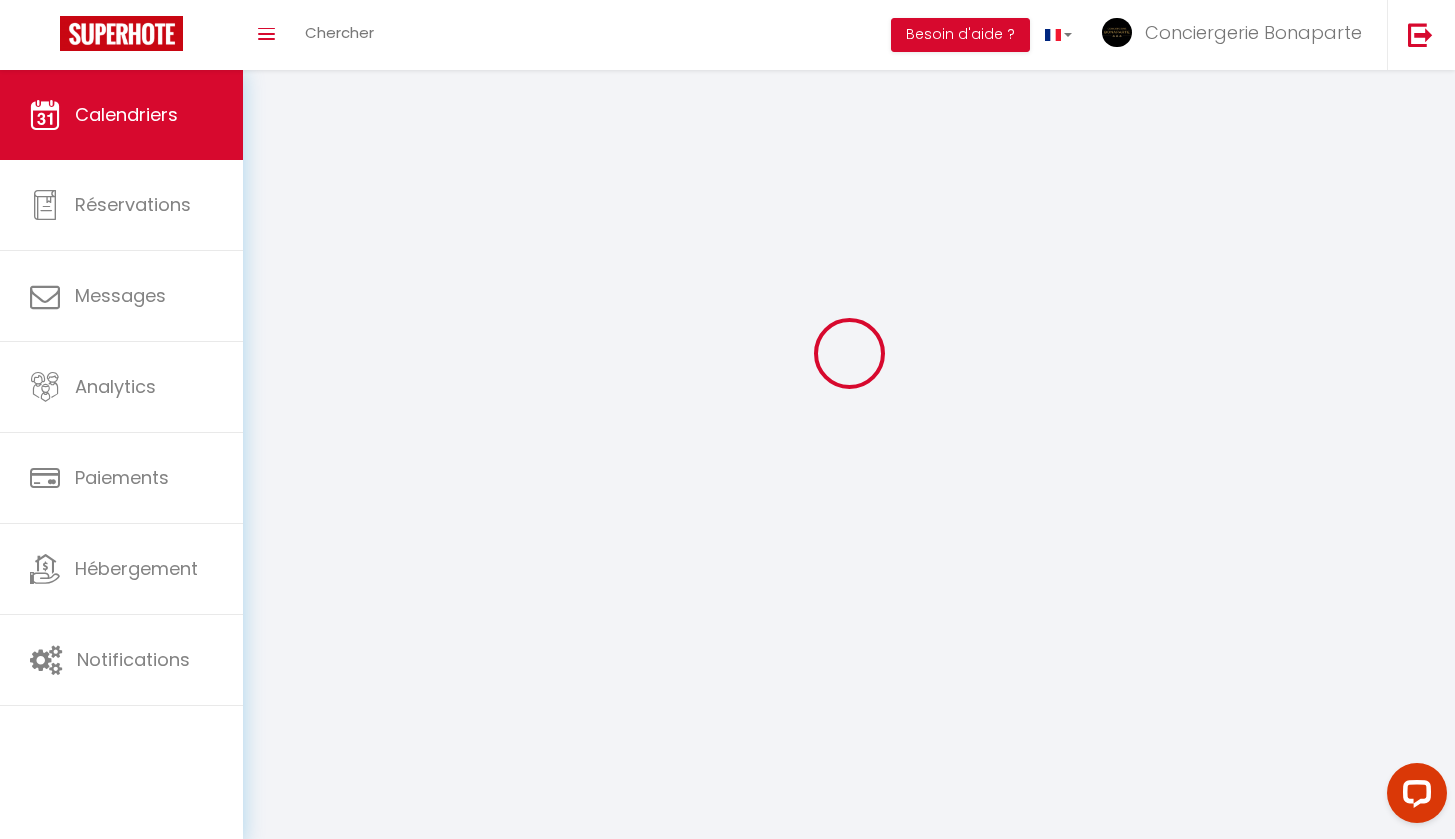 scroll, scrollTop: 70, scrollLeft: 0, axis: vertical 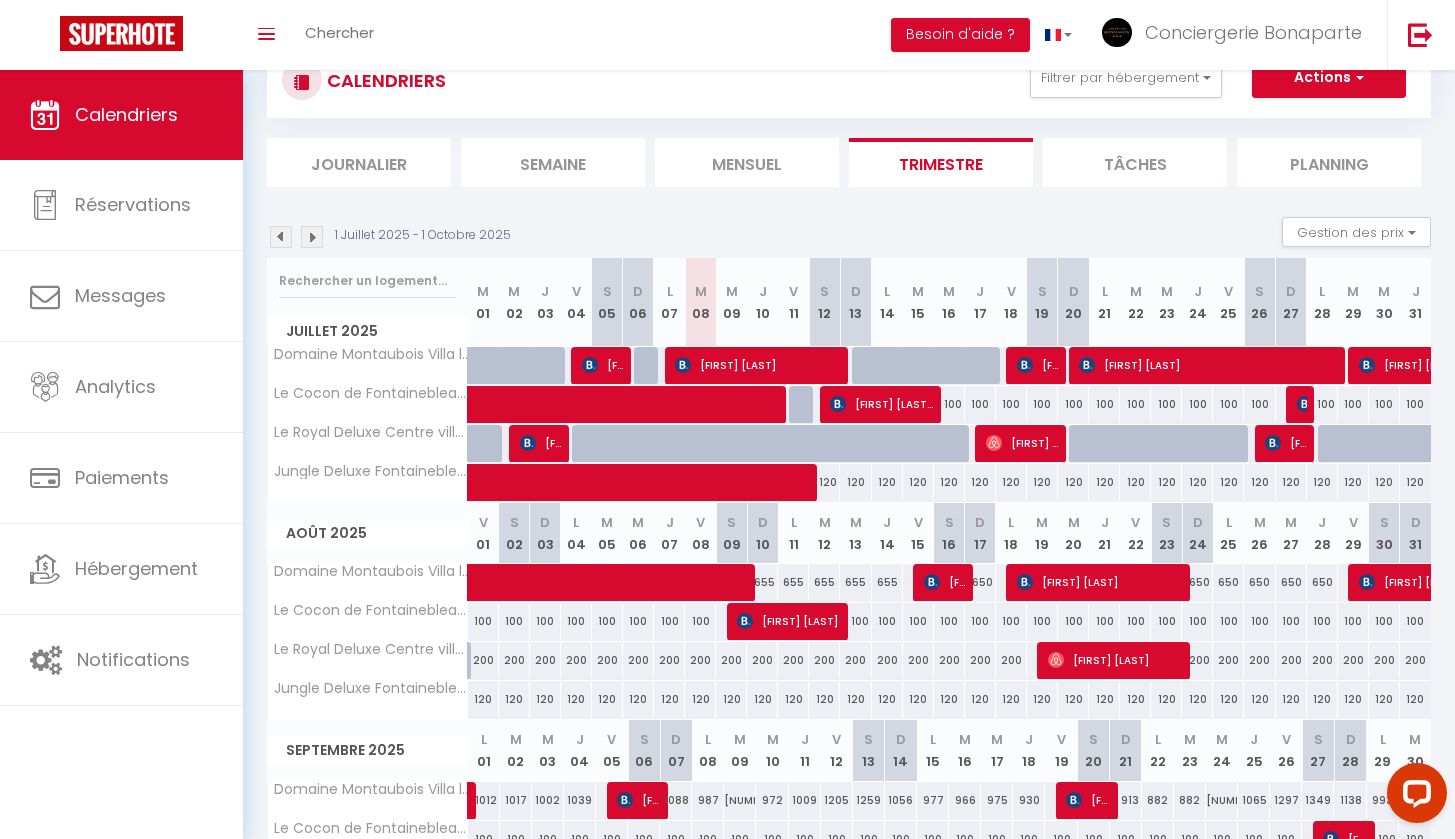 click at bounding box center (281, 237) 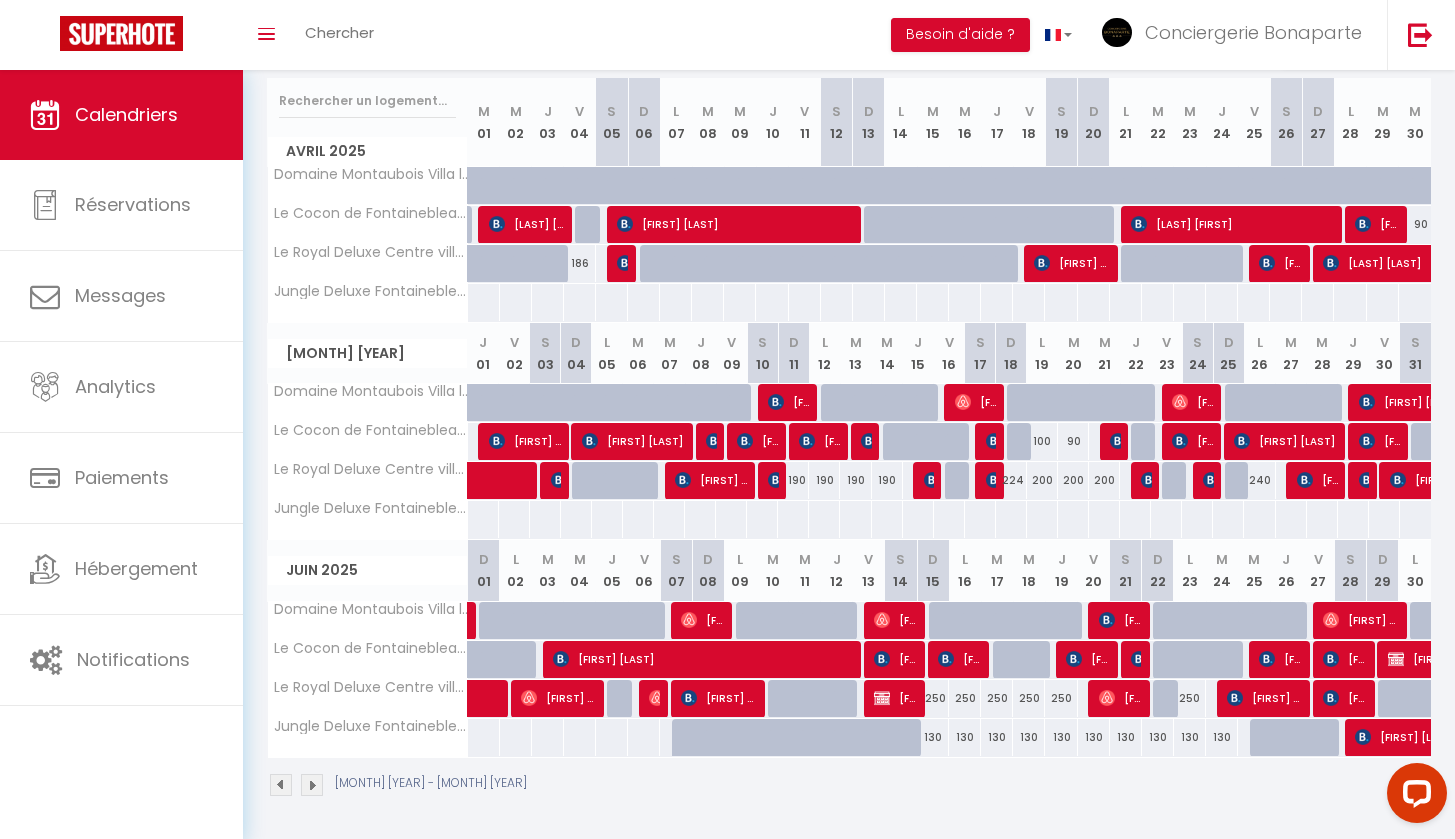 scroll, scrollTop: 249, scrollLeft: 0, axis: vertical 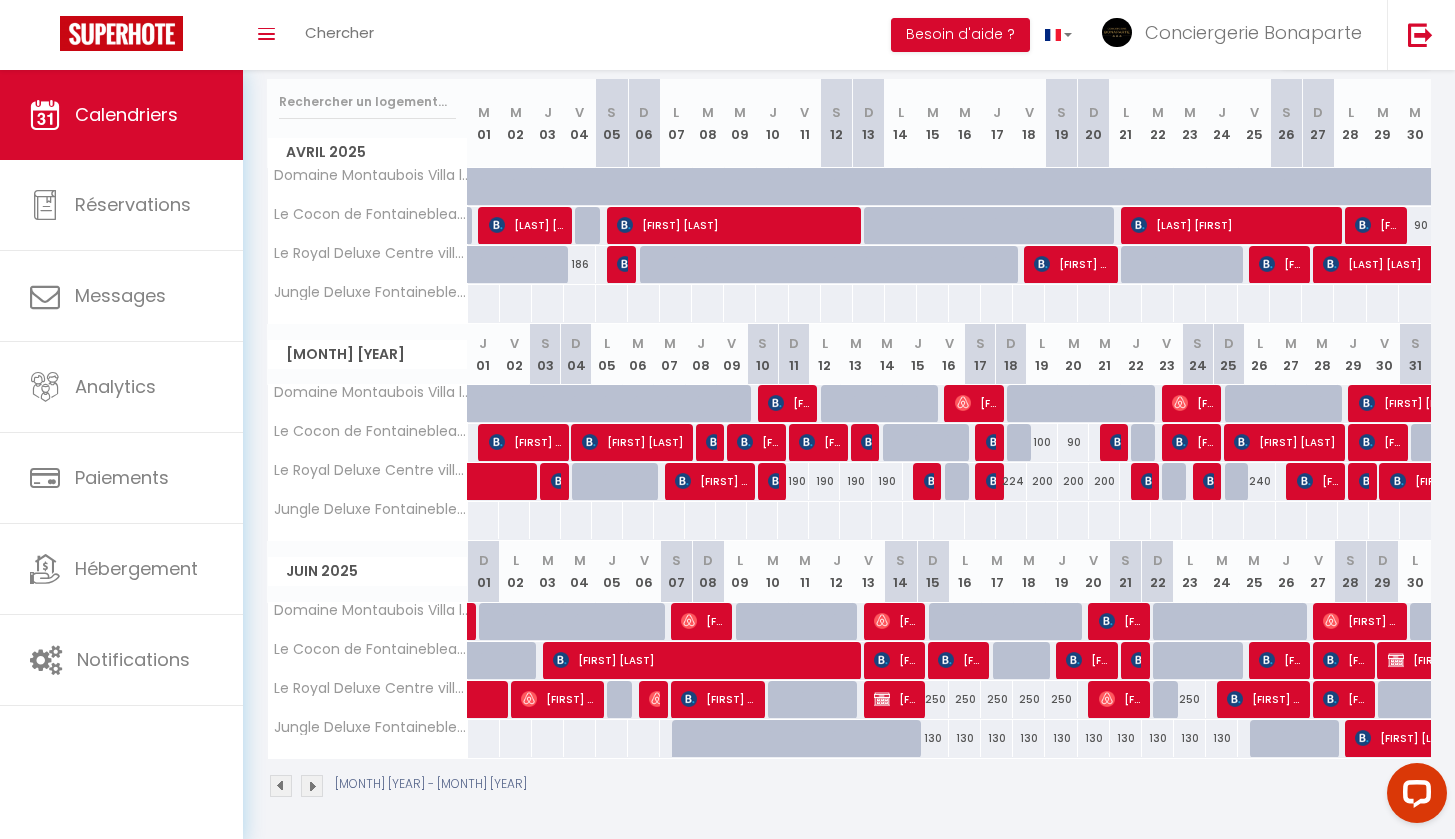 click on "[FIRST] [LAST]" at bounding box center (489, 603) 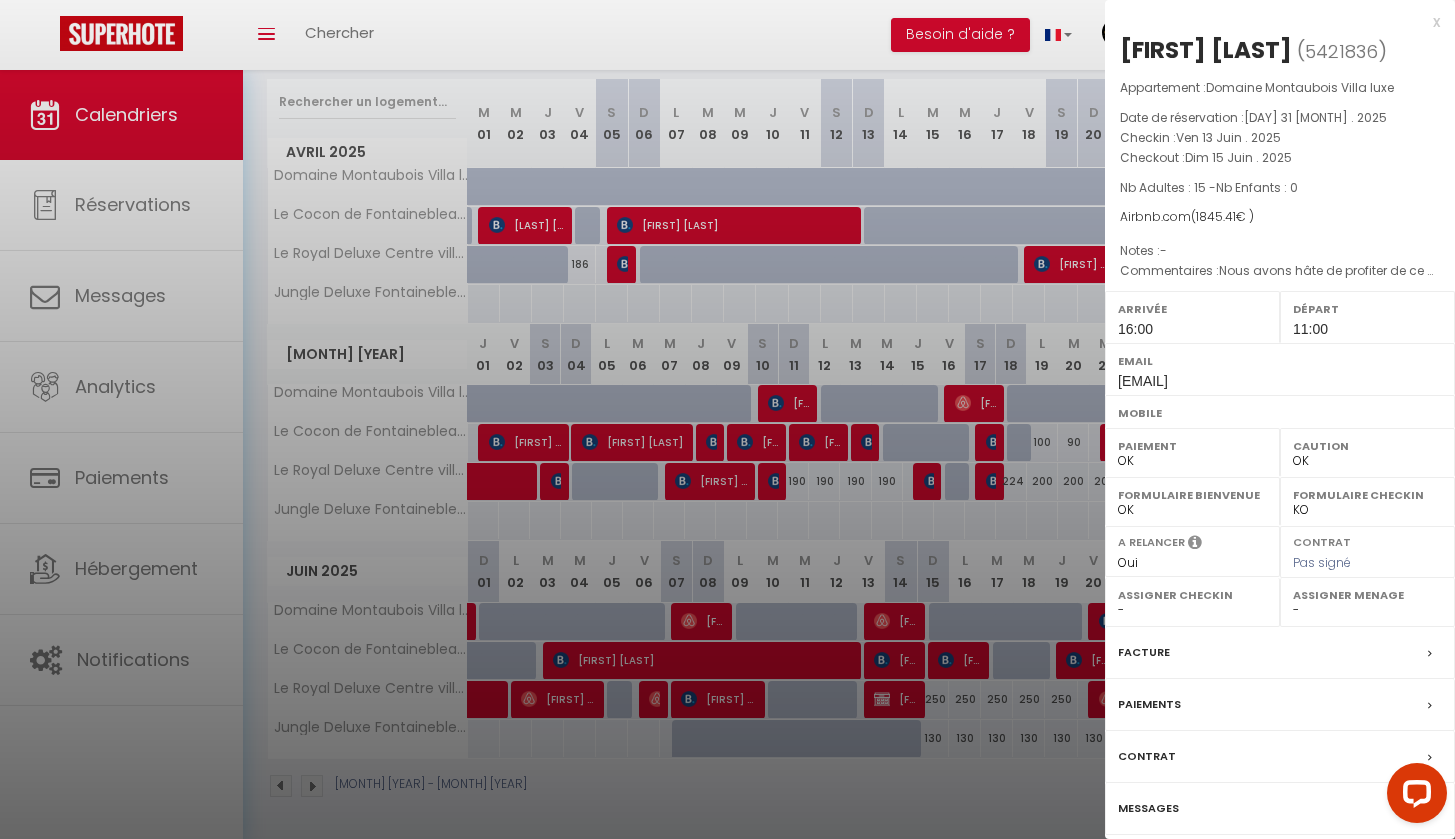 click on "Facture" at bounding box center (1280, 653) 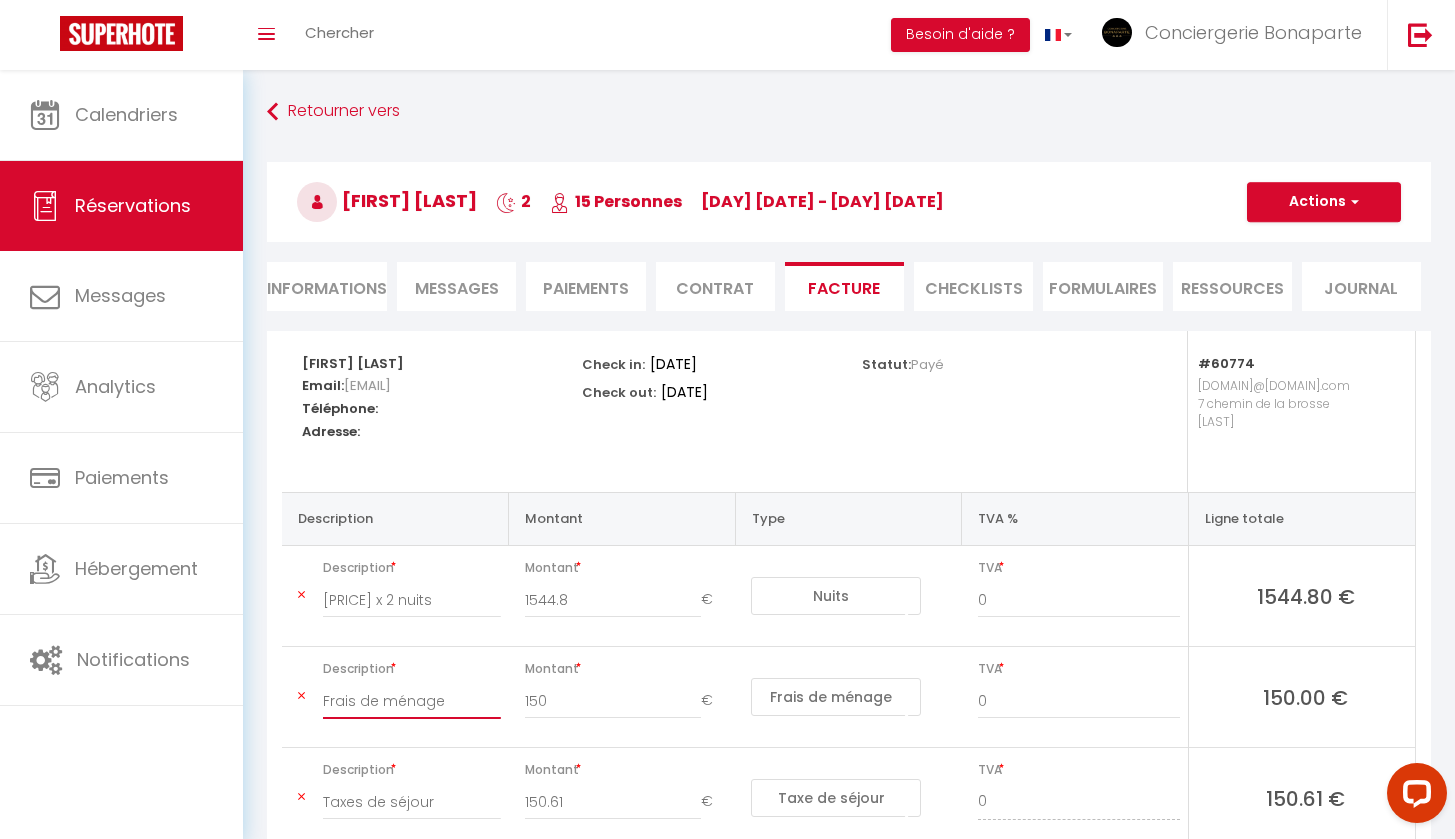 click on "Frais de ménage" at bounding box center [412, 600] 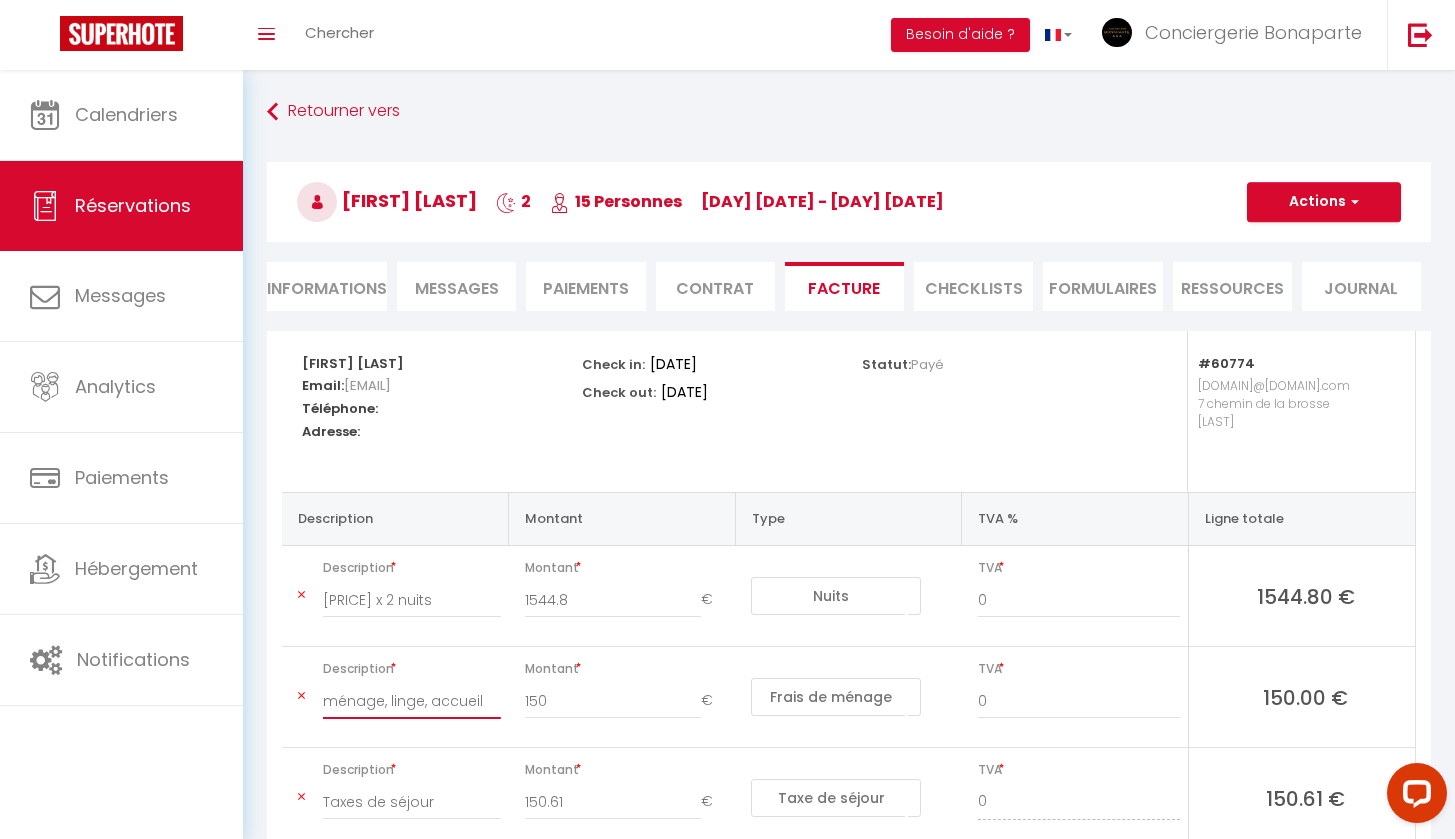 click on "ménage, linge, accueil" at bounding box center (412, 600) 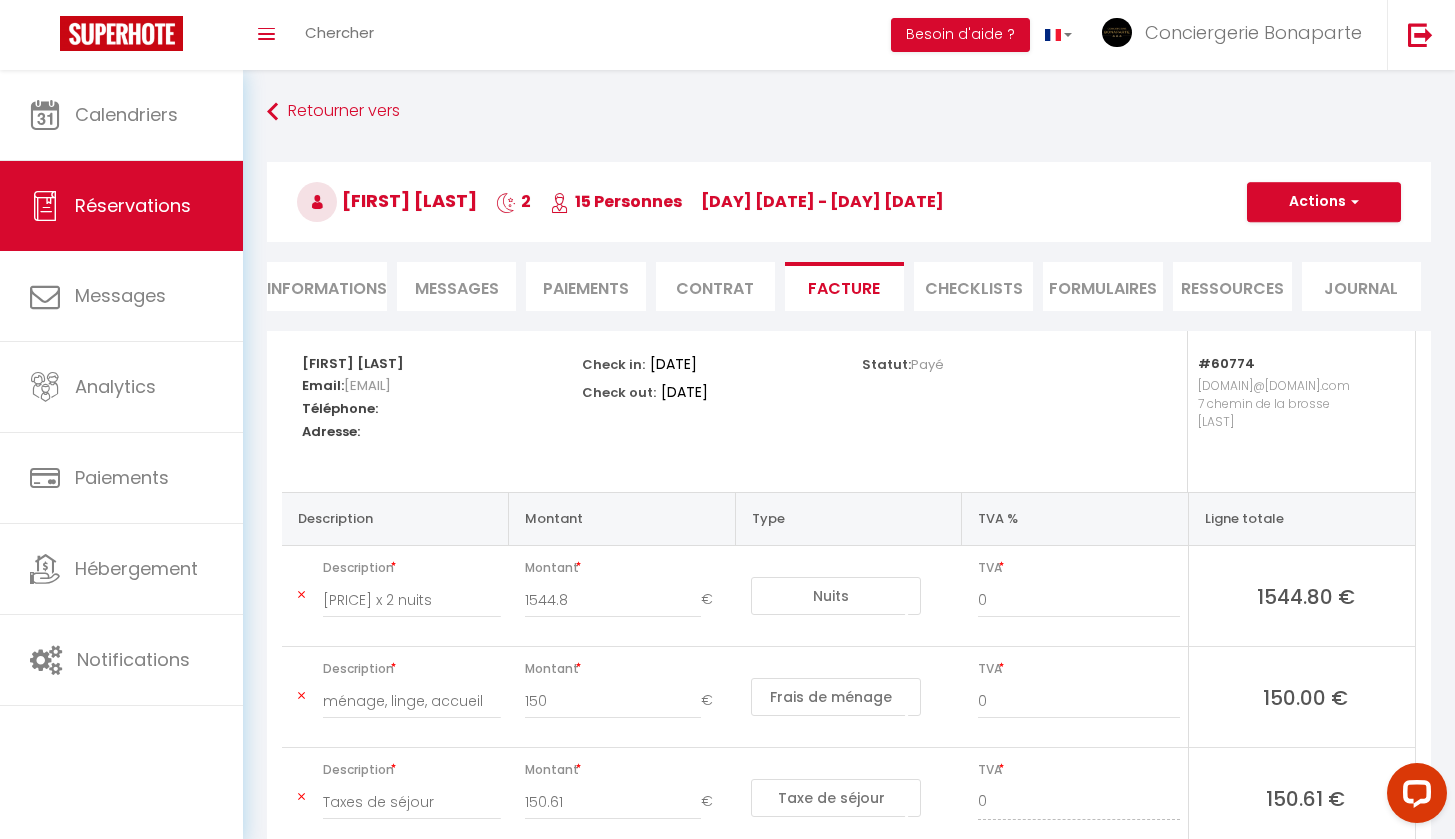 click on "Actions" at bounding box center (1324, 202) 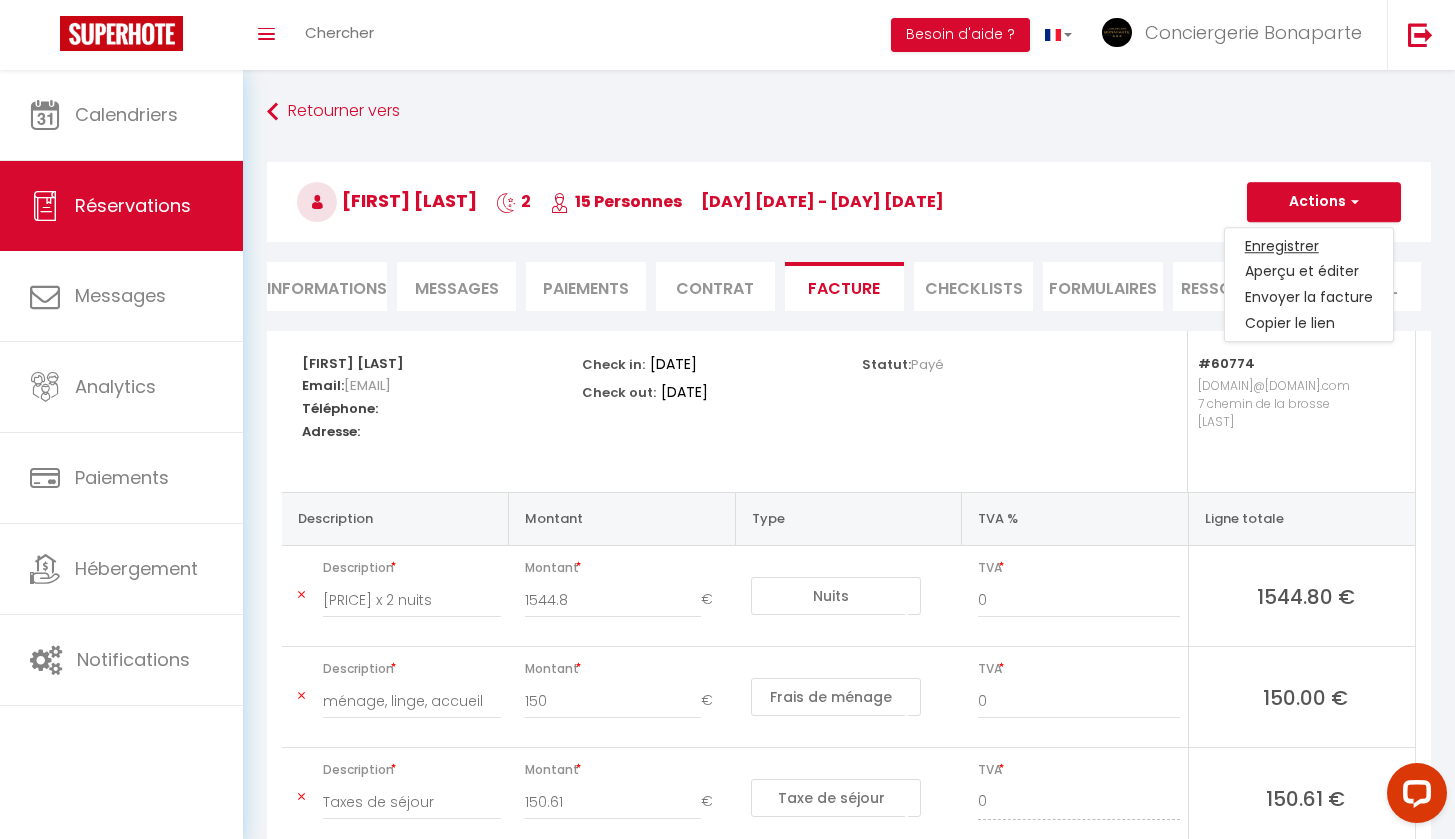 click on "Enregistrer" at bounding box center [1309, 246] 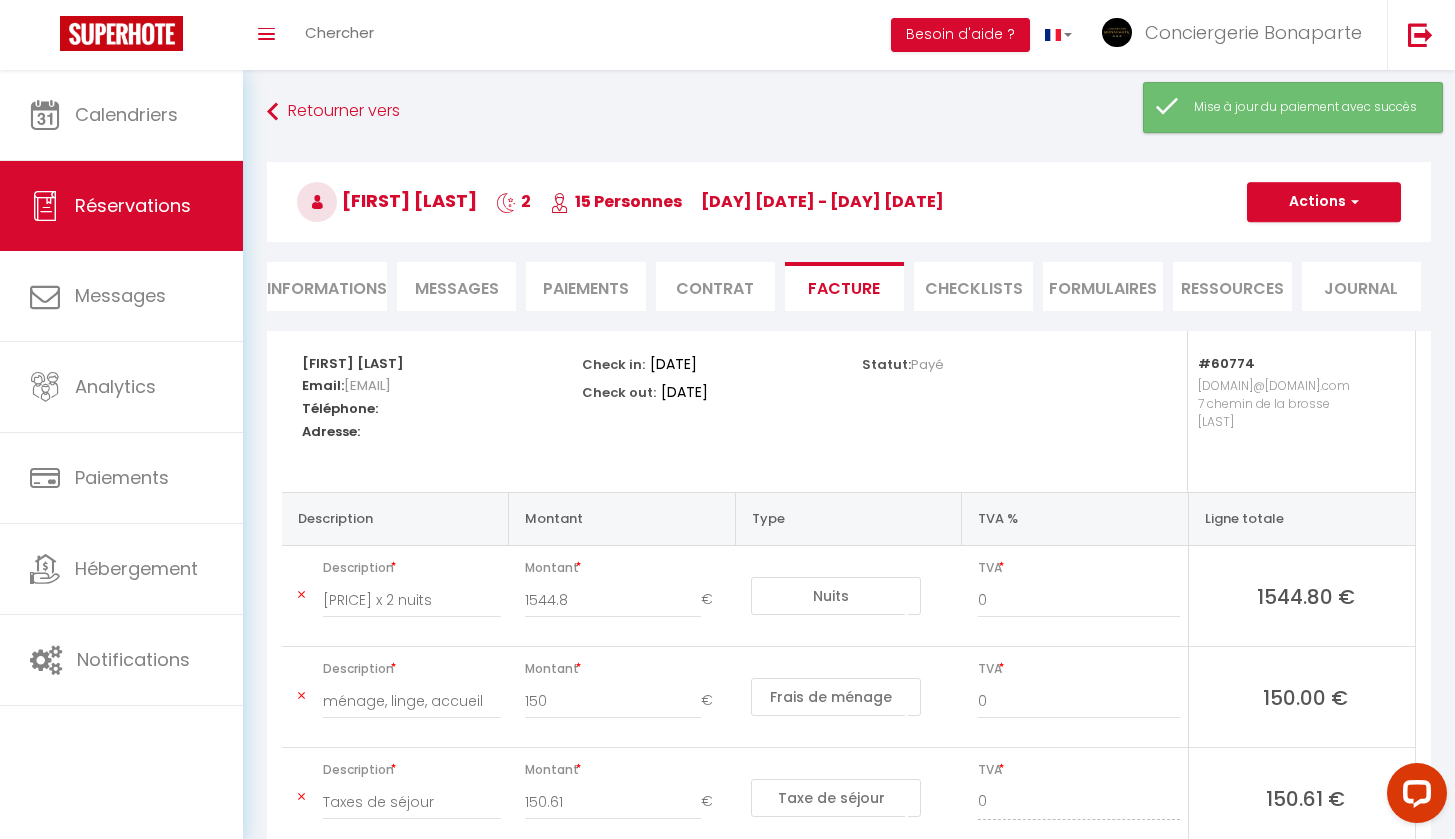 click on "Actions" at bounding box center [1324, 202] 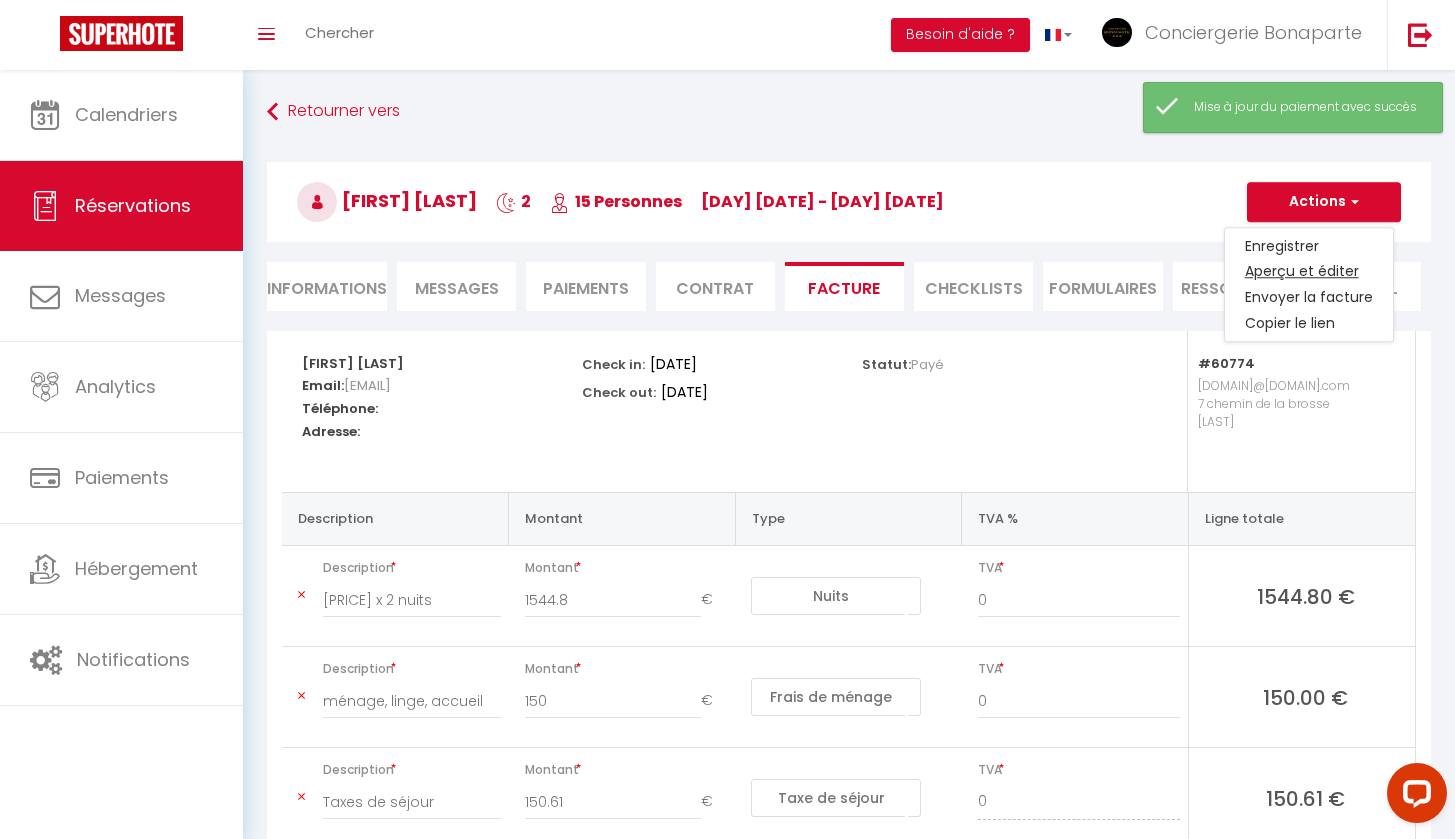 click on "Aperçu et éditer" at bounding box center [1309, 272] 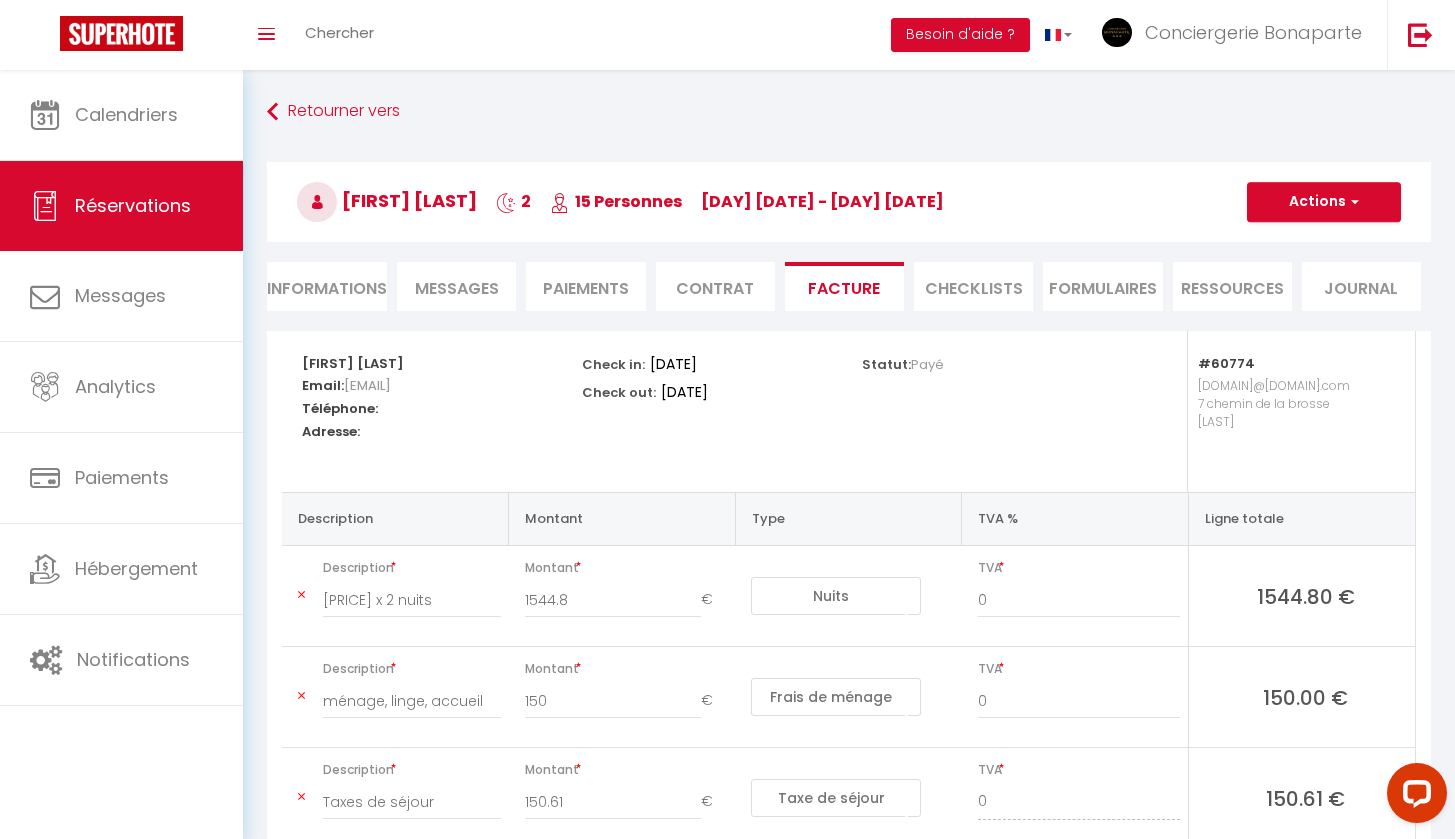 click at bounding box center [1352, 202] 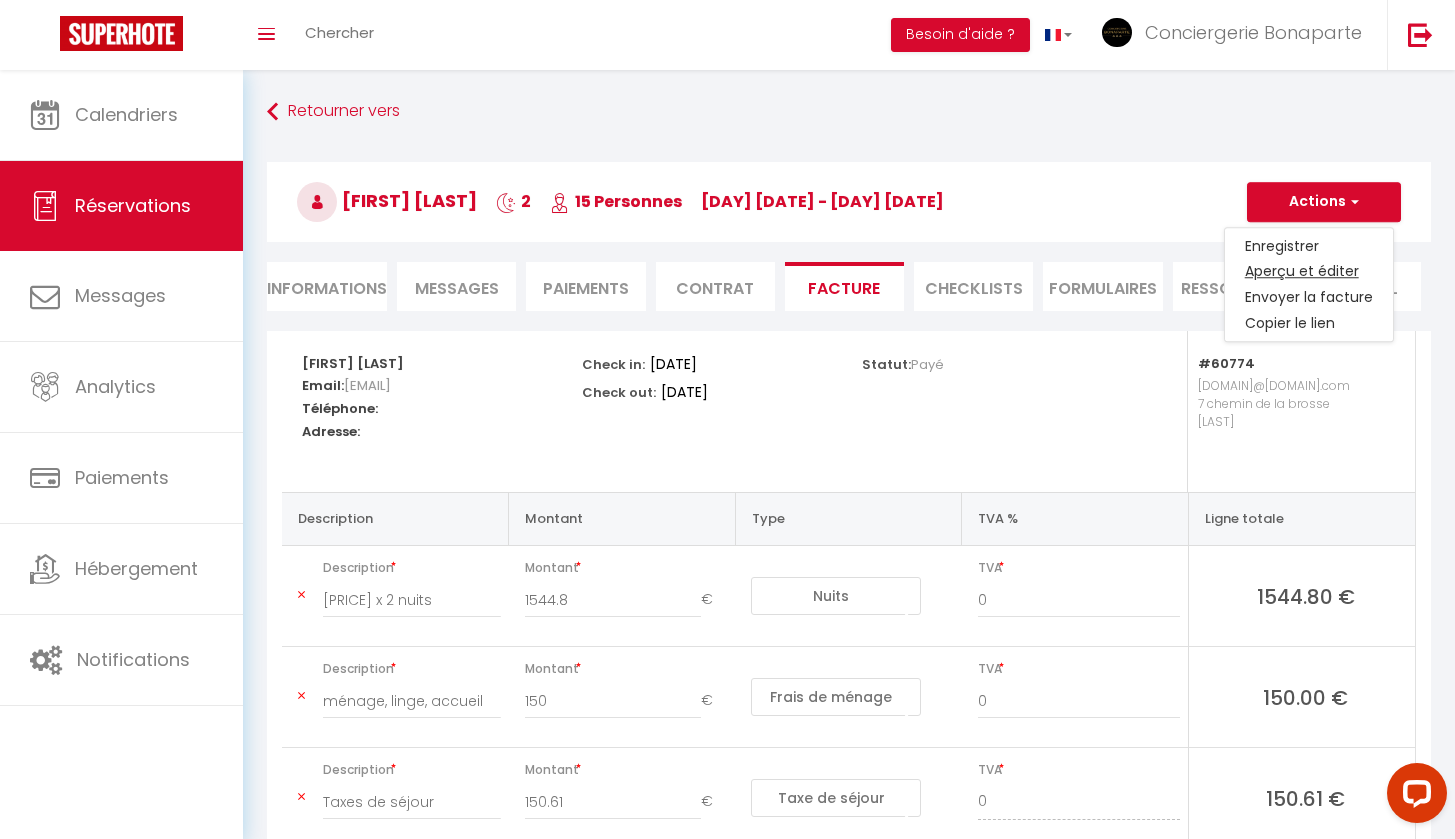 click on "Aperçu et éditer" at bounding box center (1309, 272) 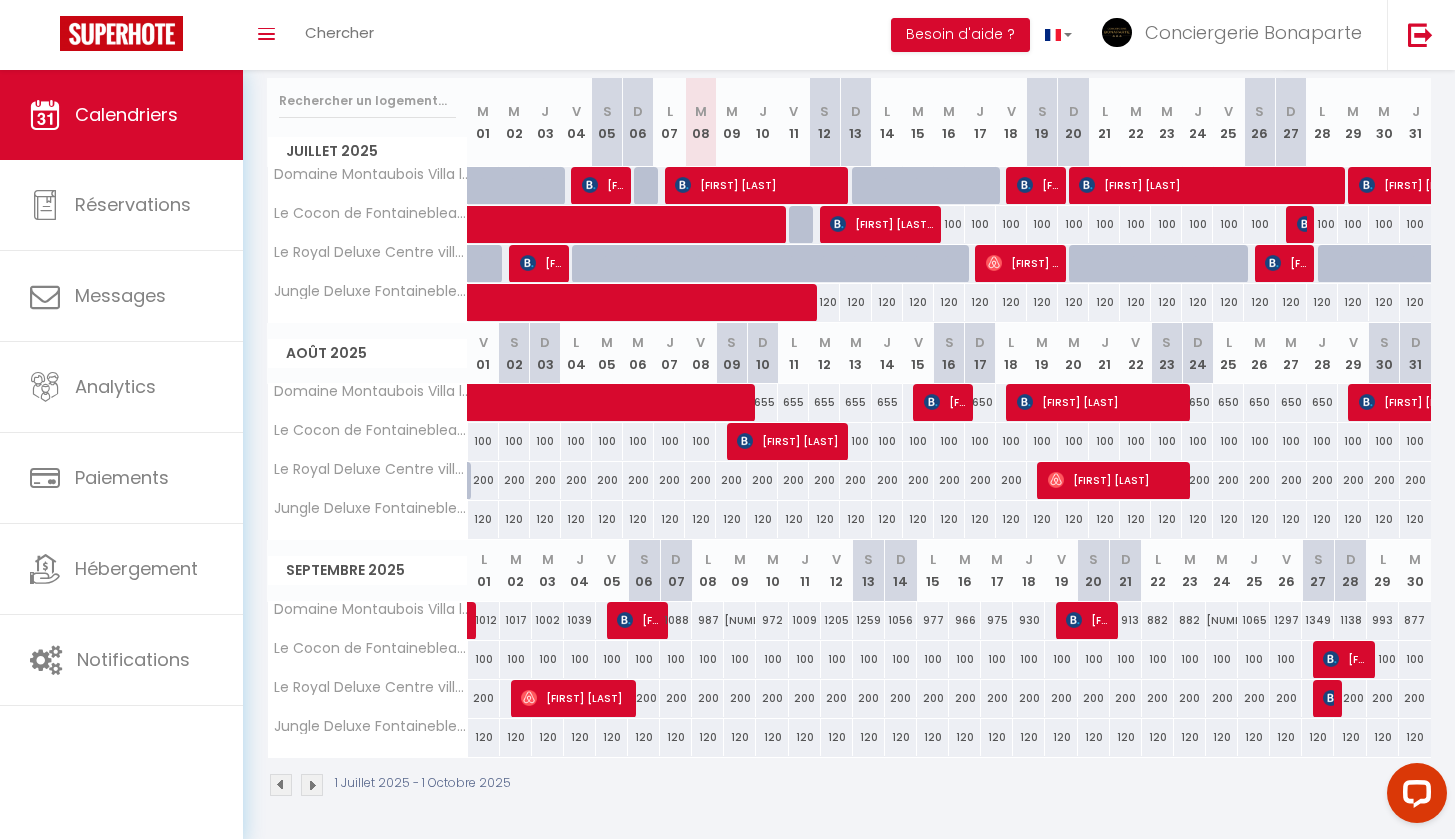 scroll, scrollTop: 249, scrollLeft: 0, axis: vertical 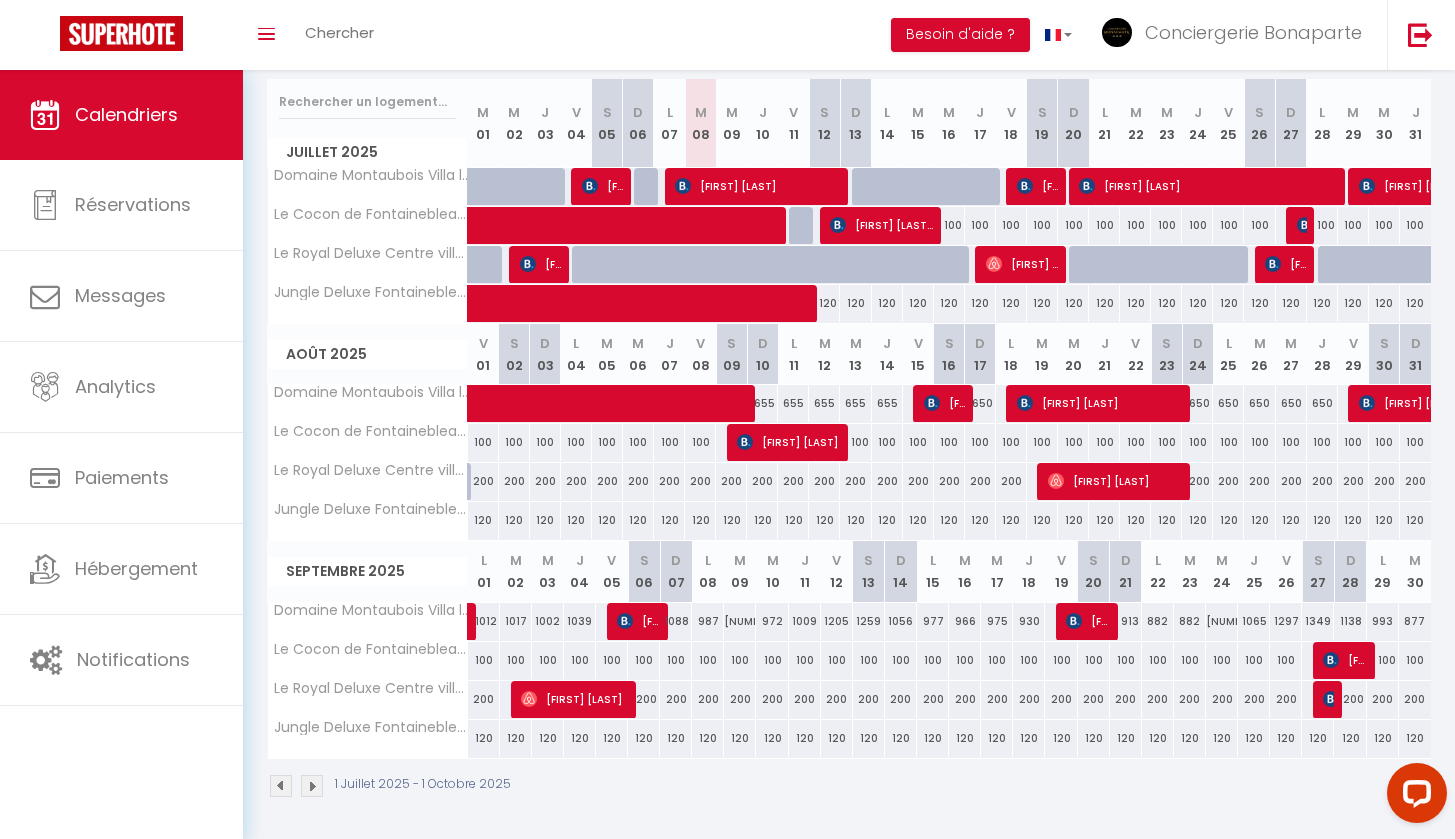 click at bounding box center (281, 786) 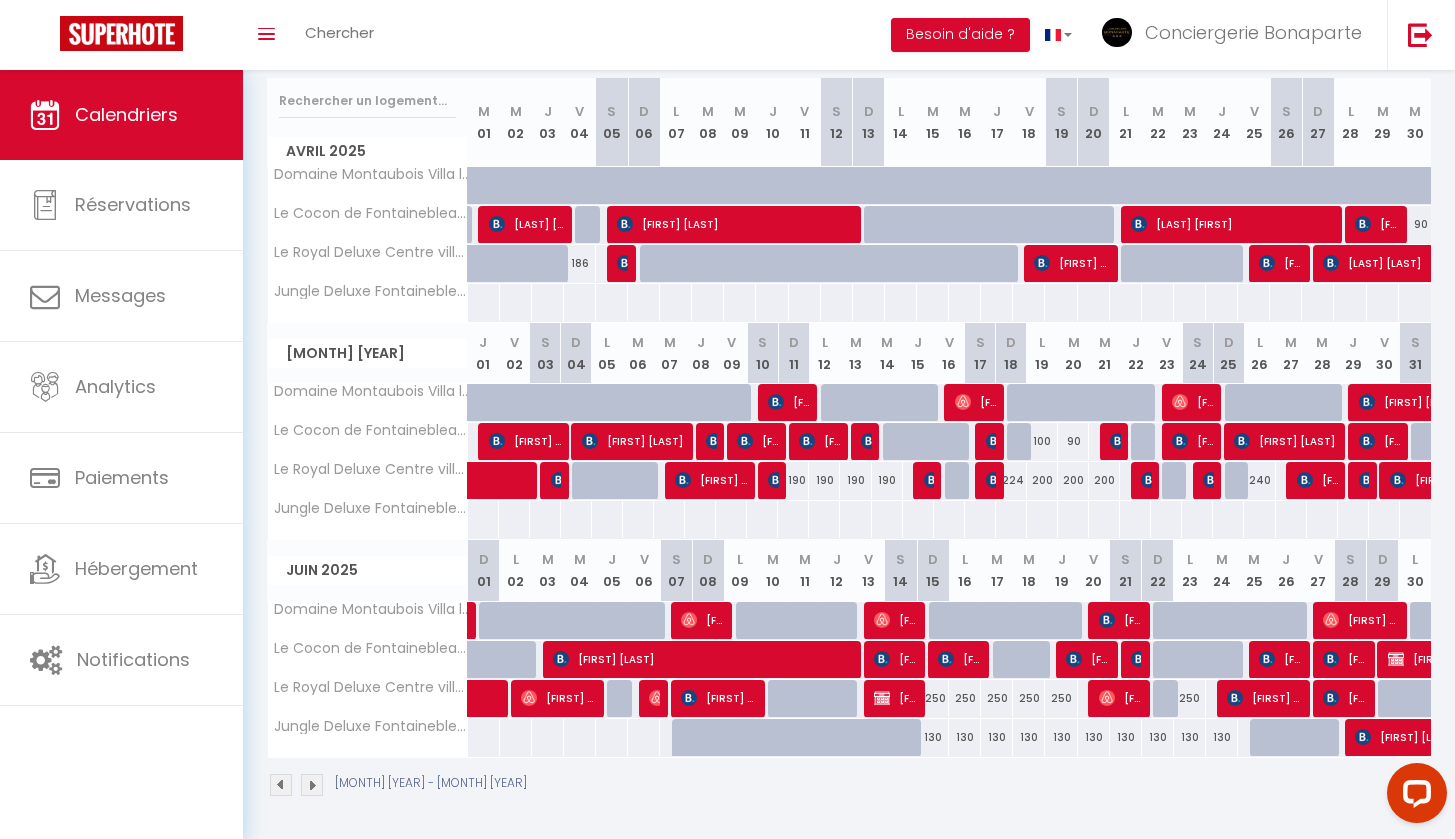 scroll, scrollTop: 249, scrollLeft: 0, axis: vertical 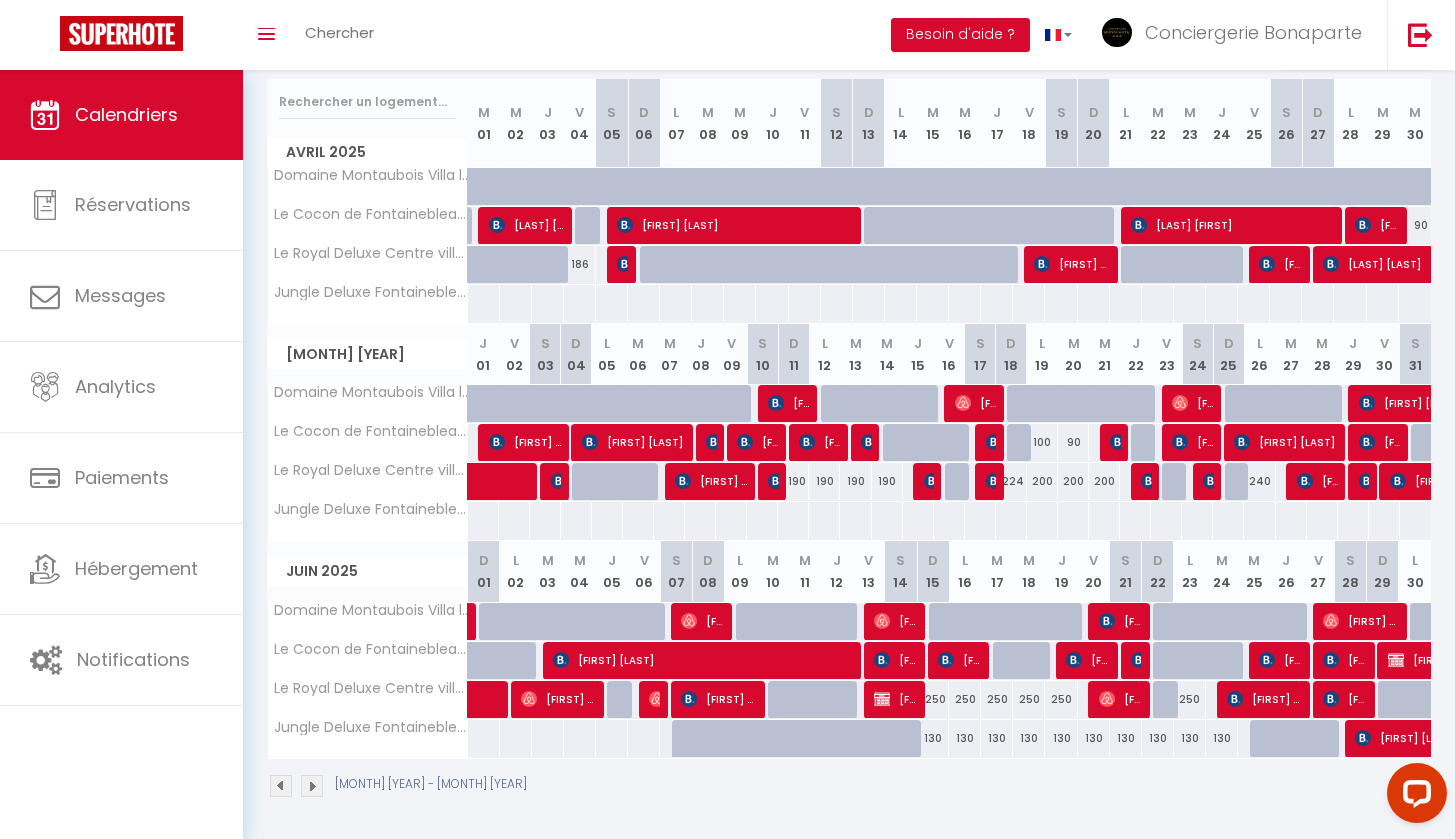 click at bounding box center [689, 621] 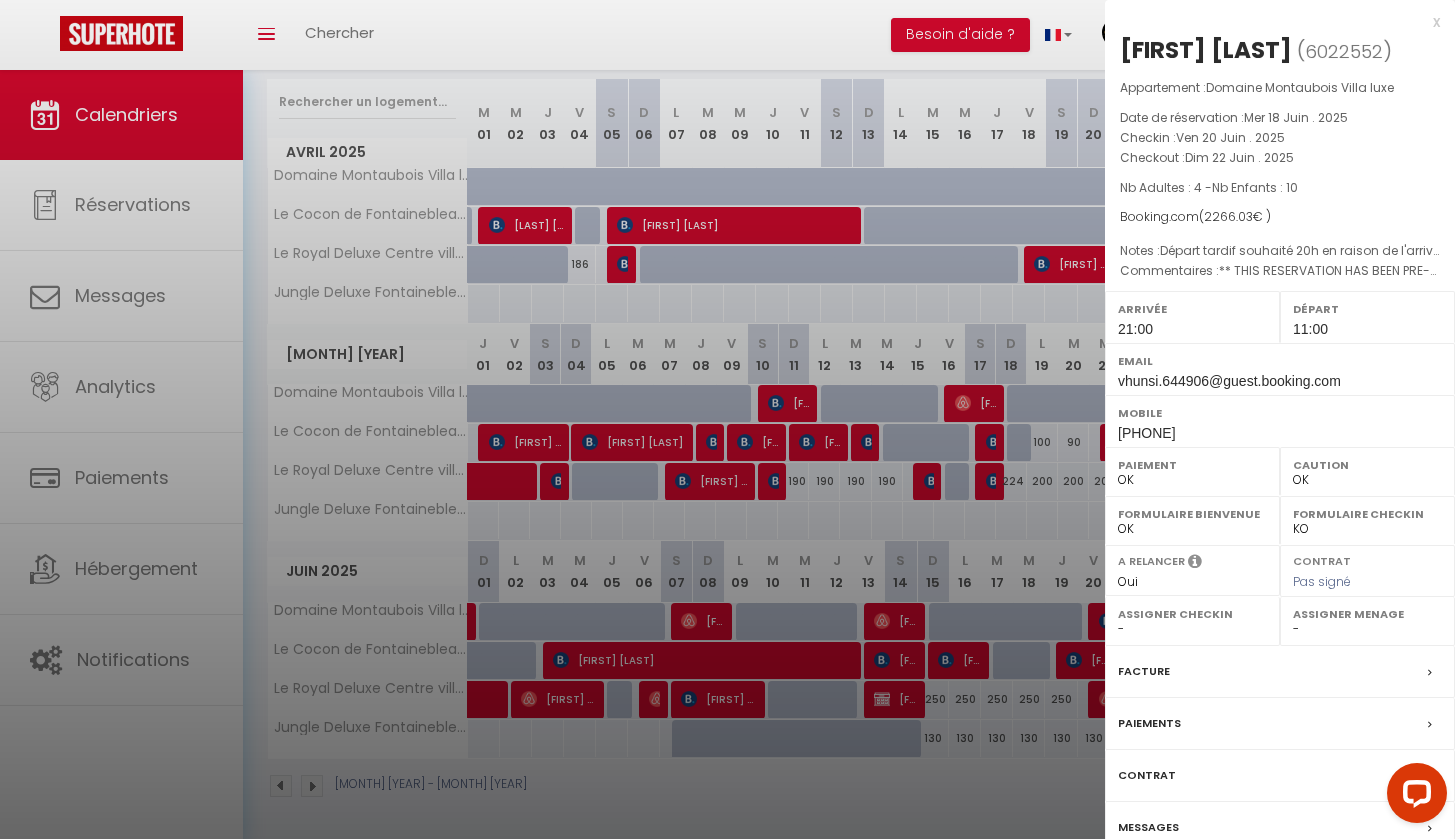 click on "Facture" at bounding box center (0, 0) 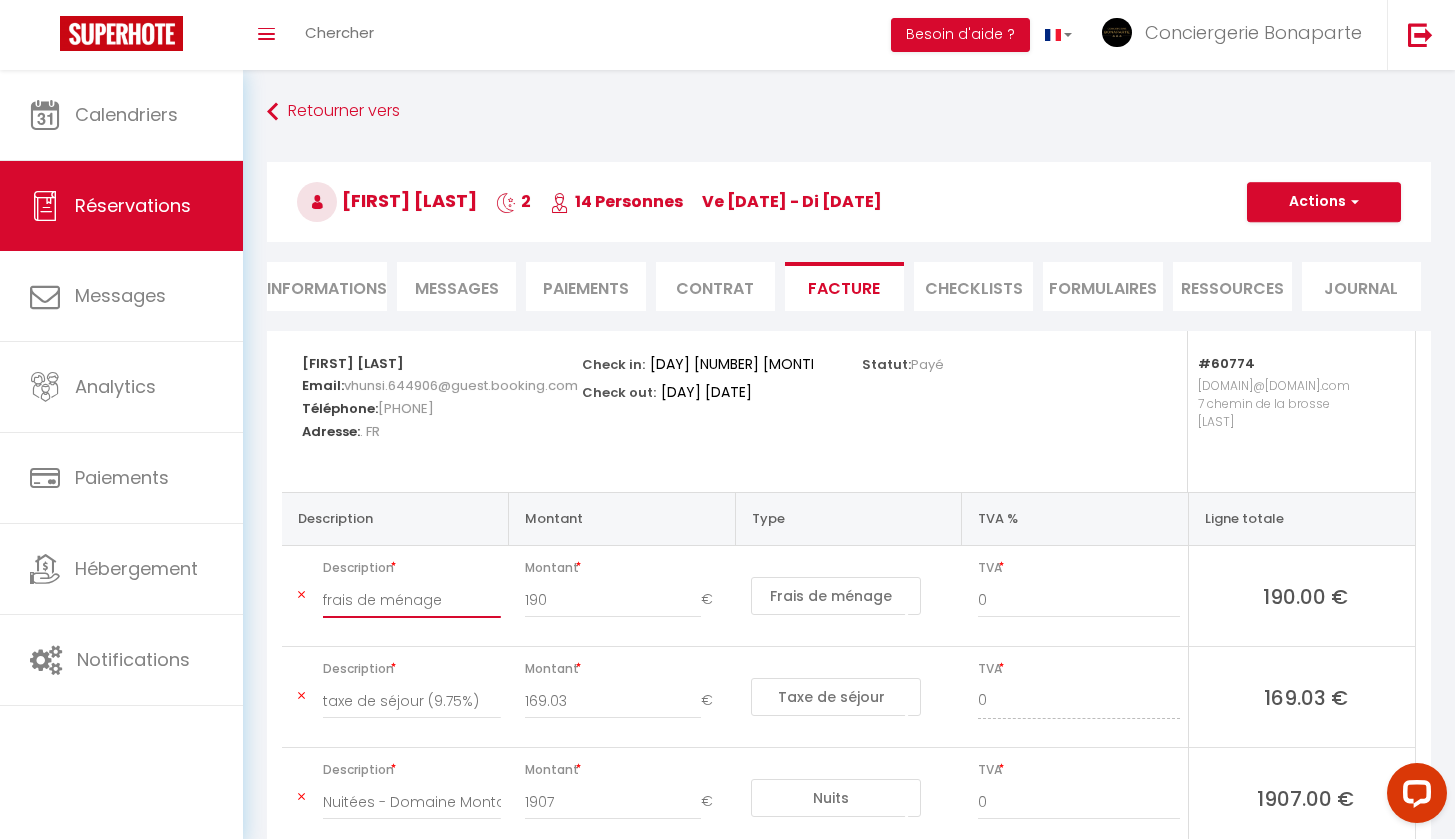 click on "frais de ménage" at bounding box center [412, 600] 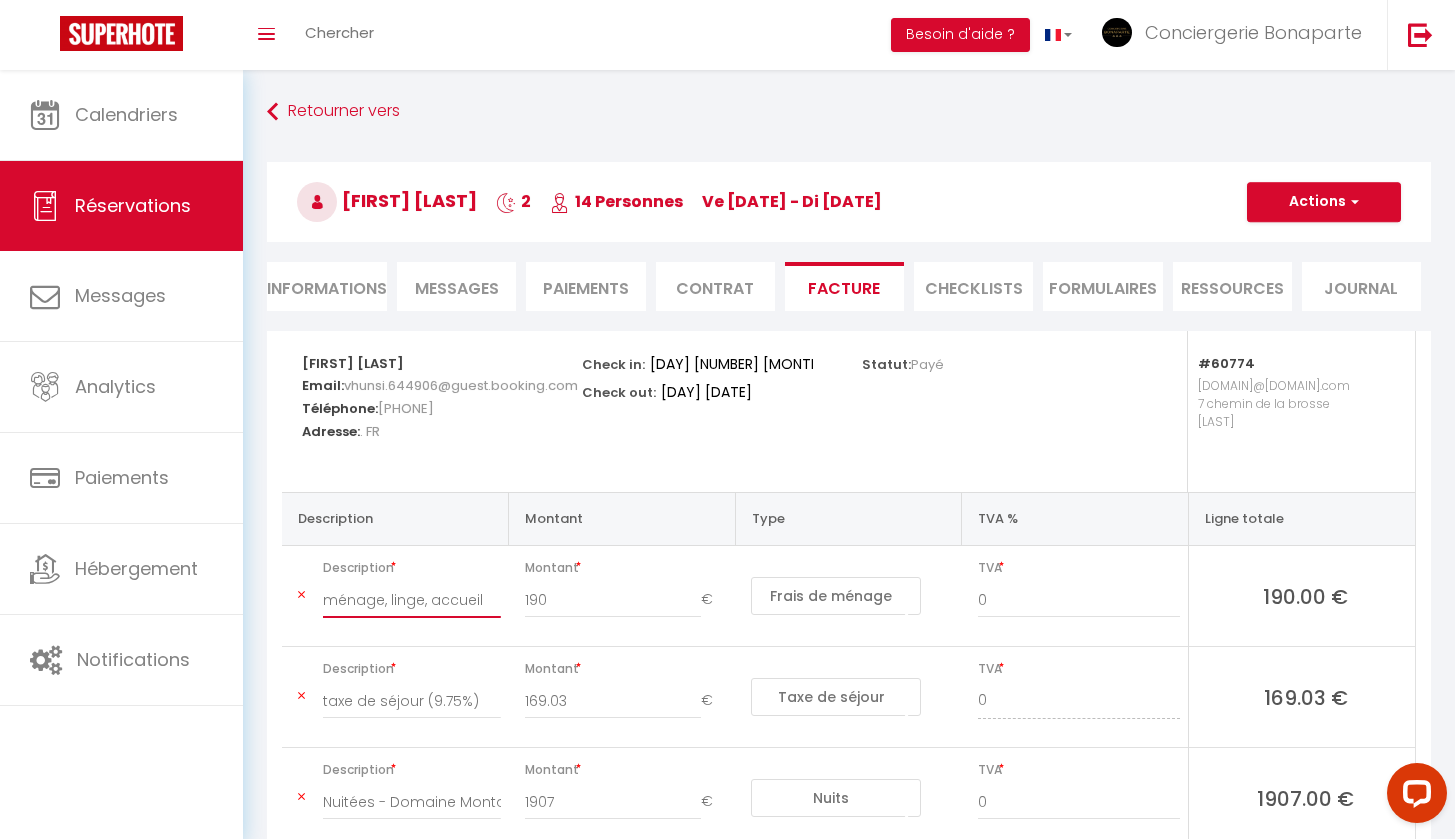 type on "ménage, linge, accueil" 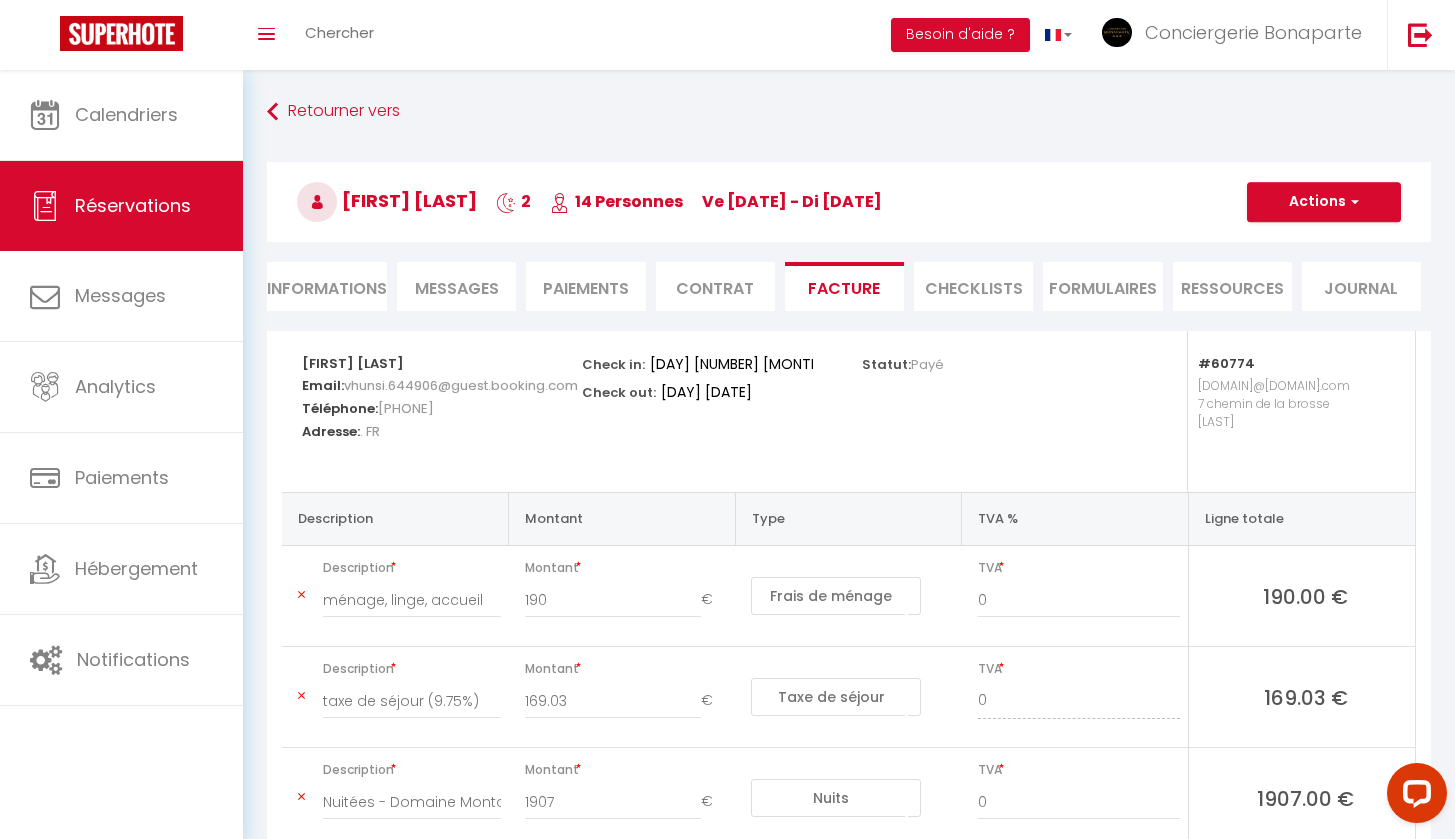 click at bounding box center (1352, 202) 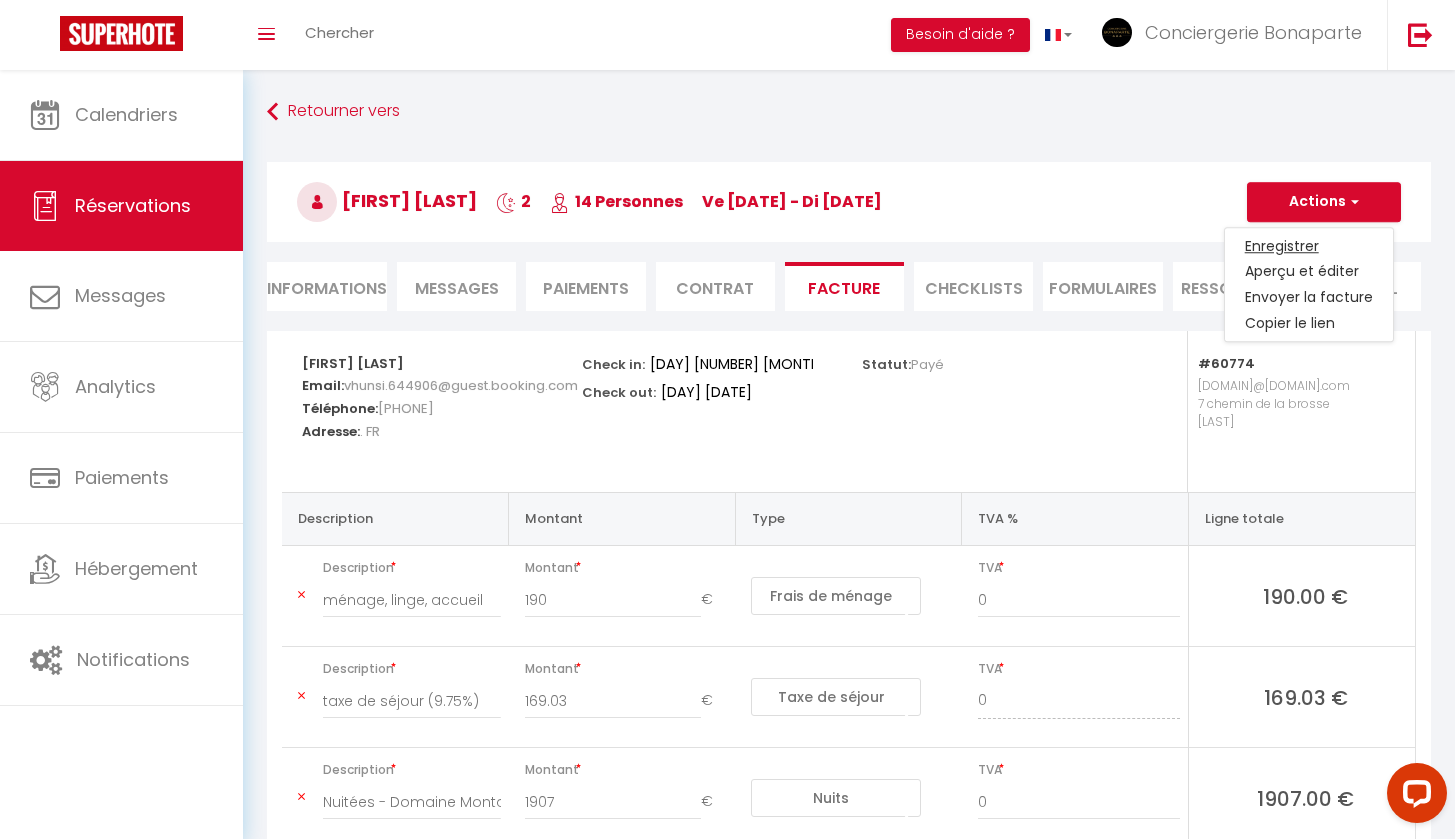click on "Enregistrer" at bounding box center (1309, 246) 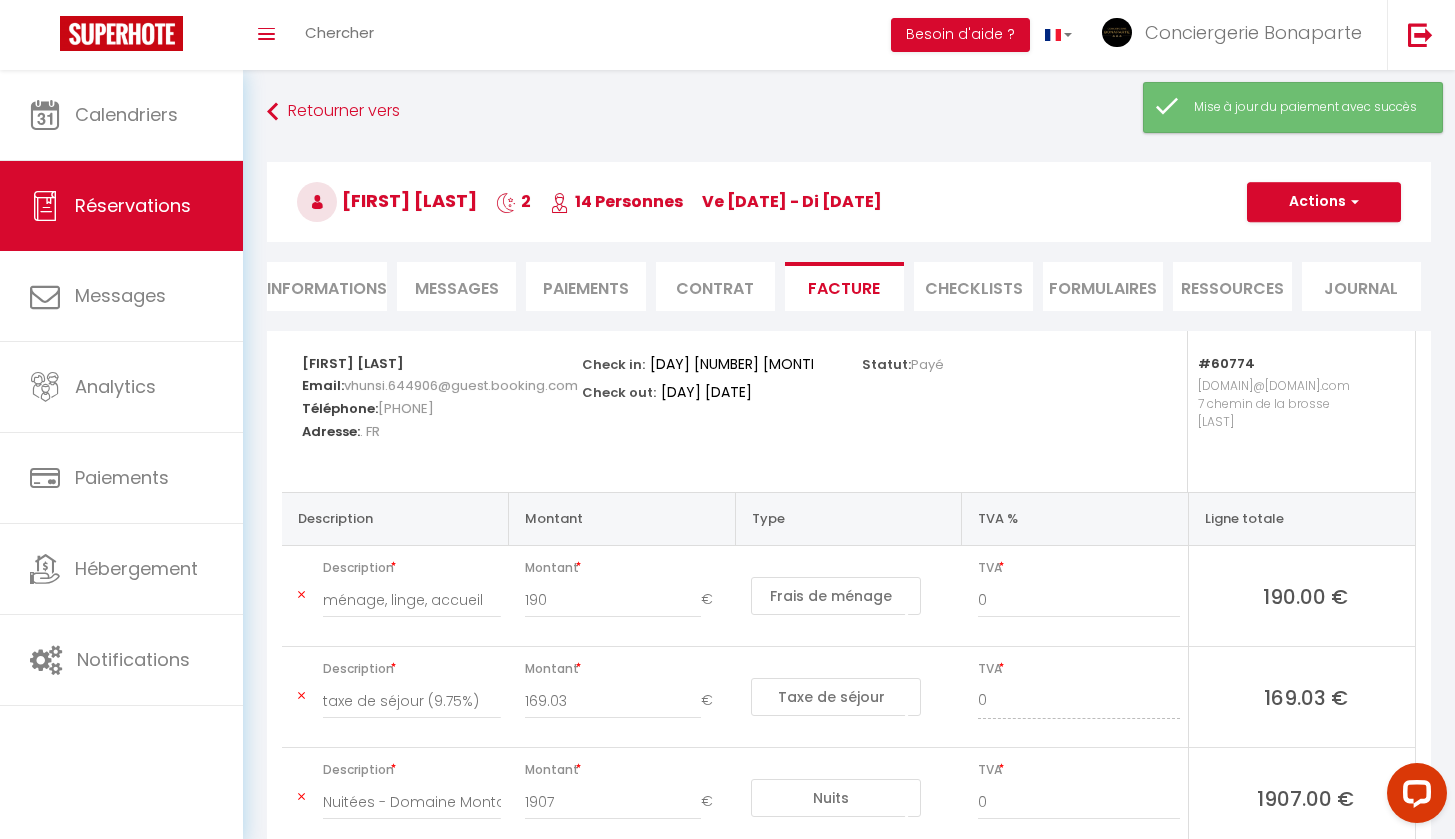 click on "Actions" at bounding box center [1324, 202] 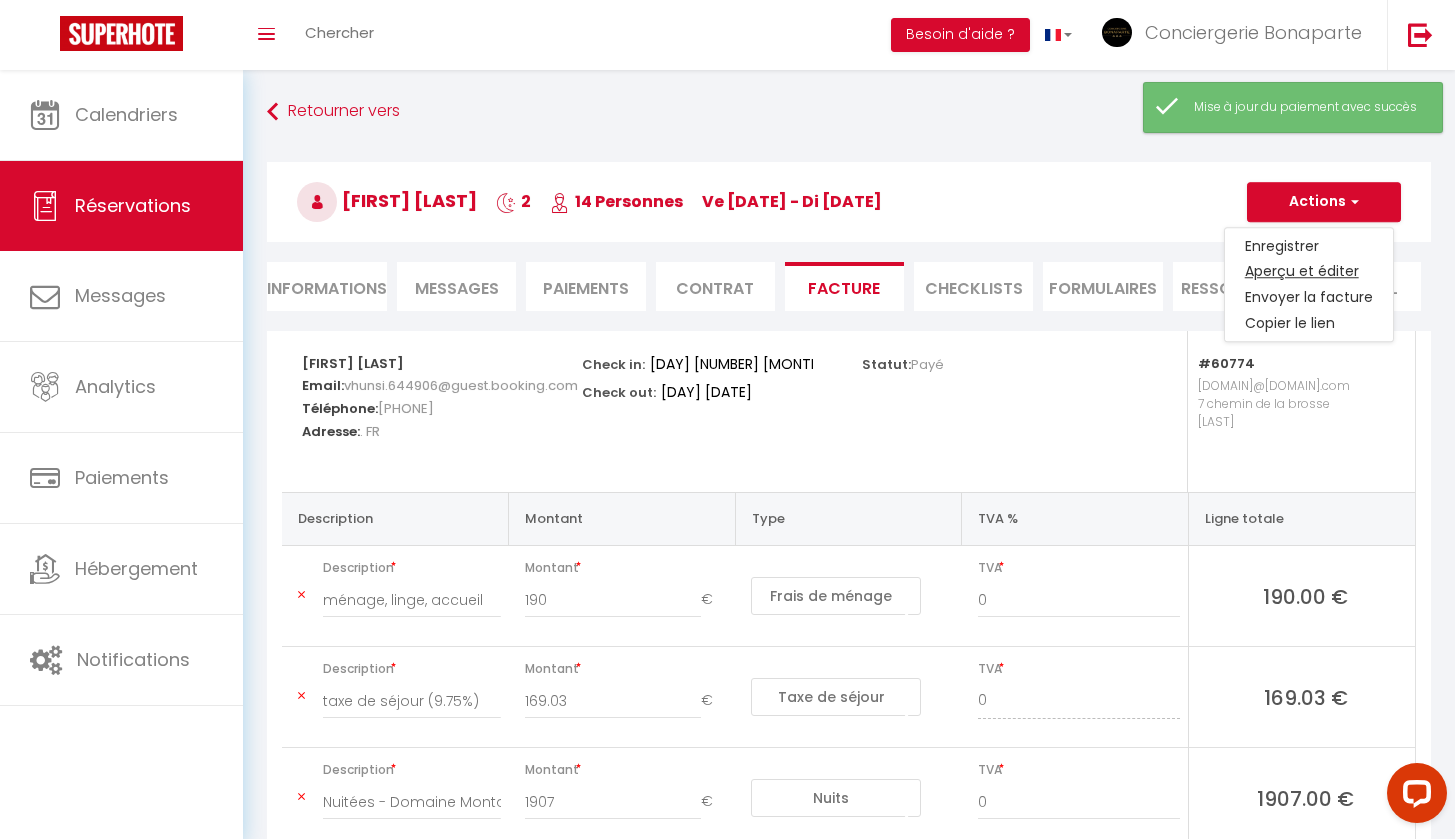 click on "Aperçu et éditer" at bounding box center (1309, 272) 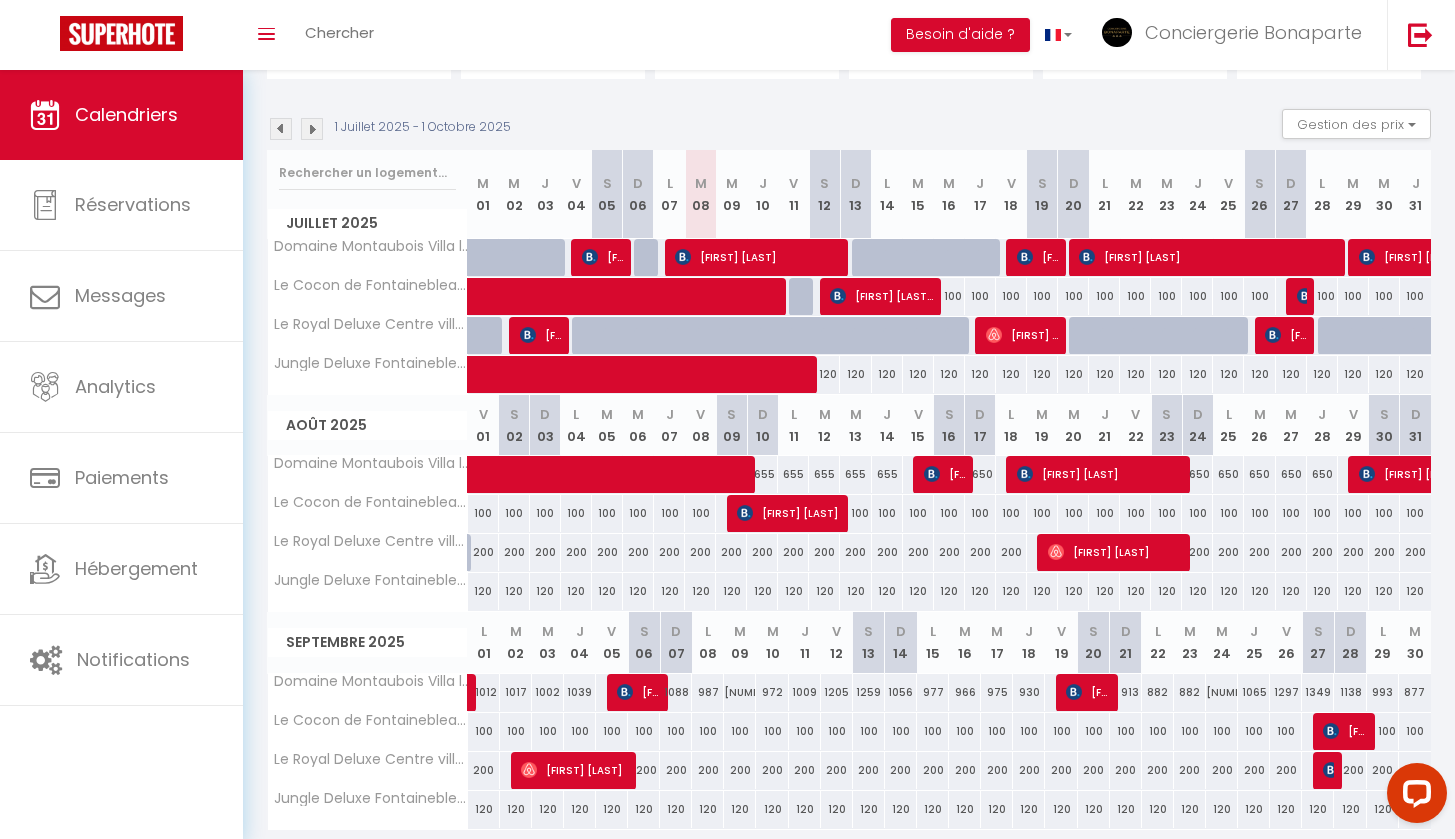 scroll, scrollTop: 184, scrollLeft: 0, axis: vertical 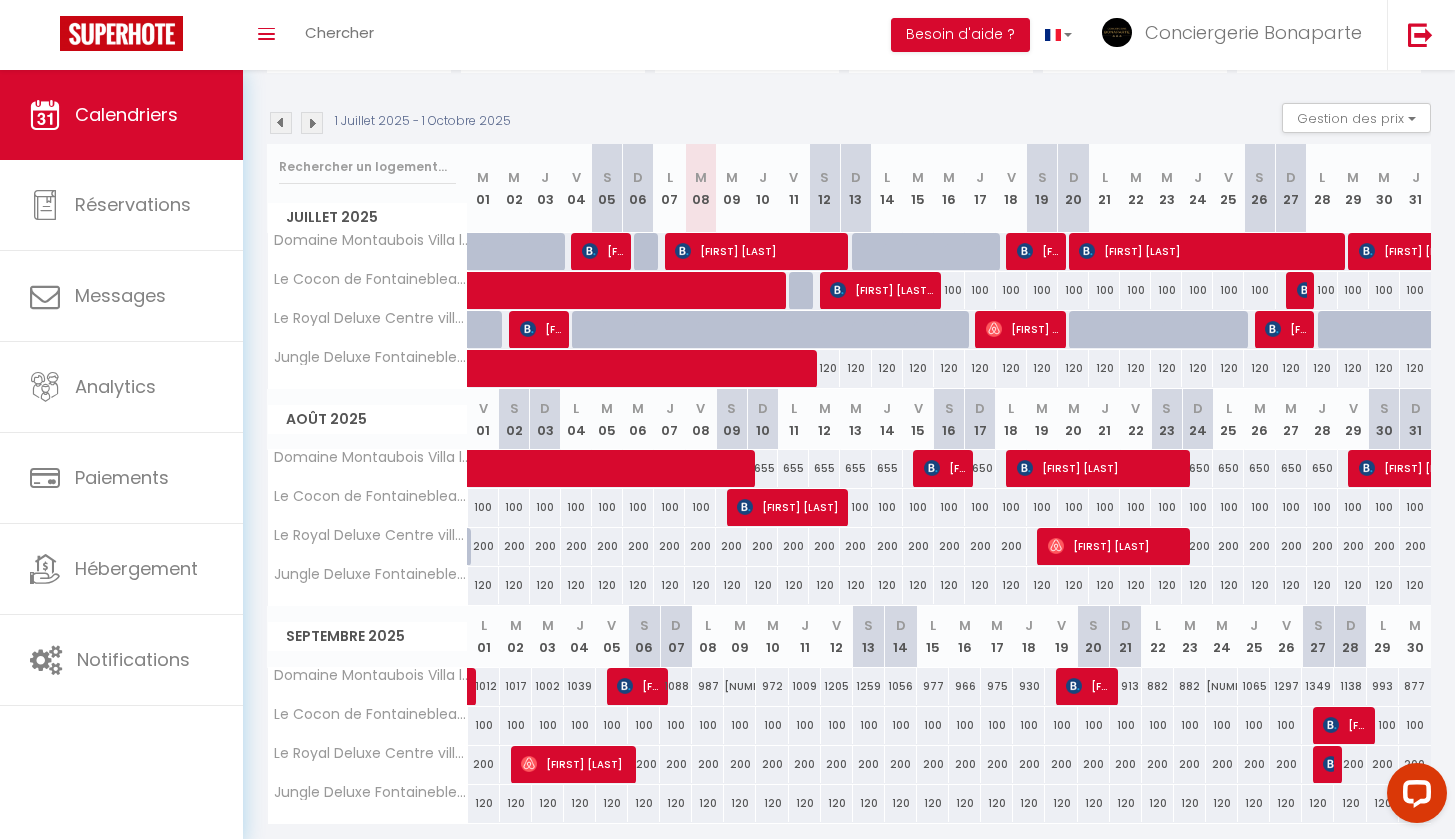 click at bounding box center [696, 469] 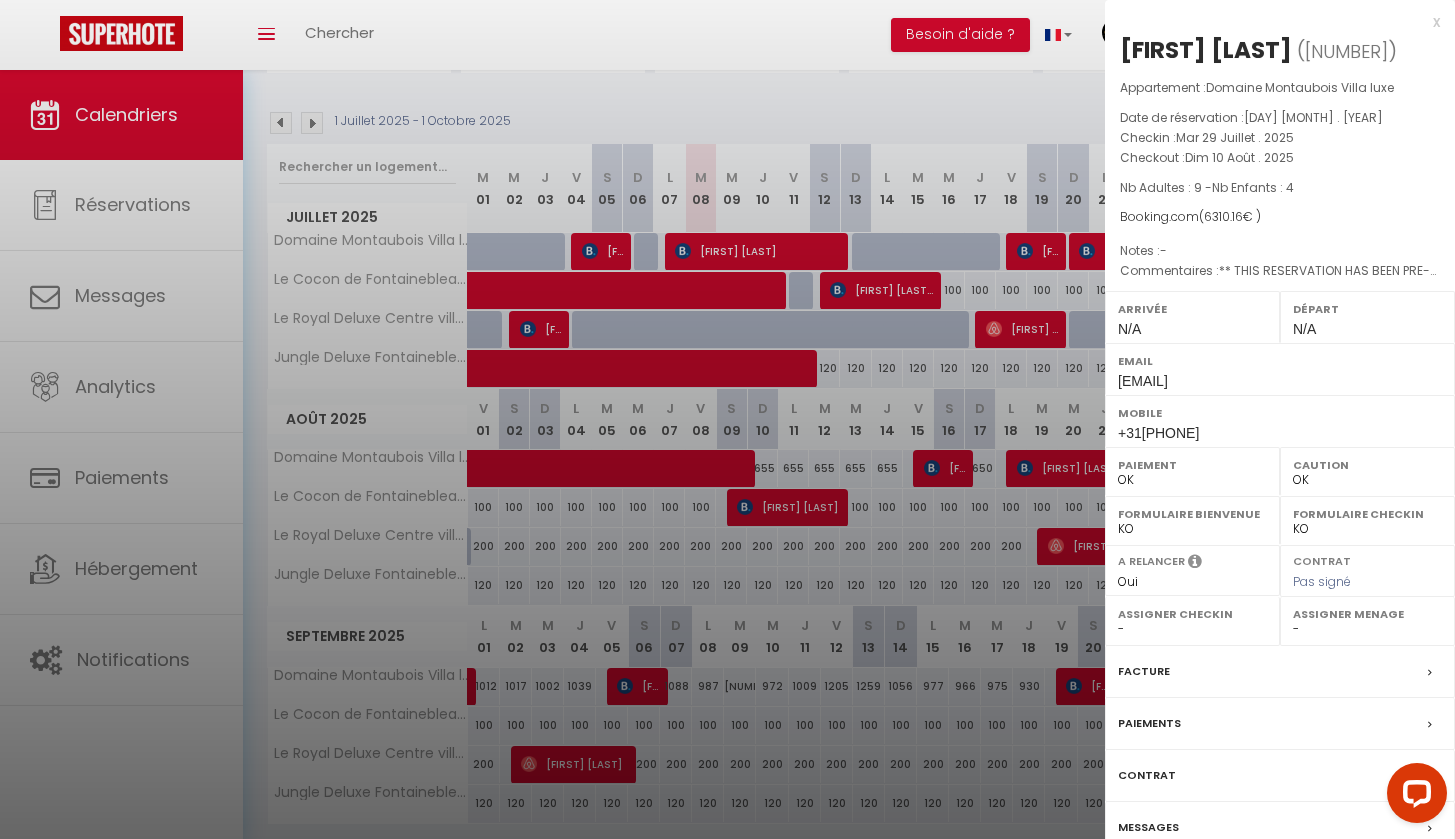 click on "Facture" at bounding box center [1280, 672] 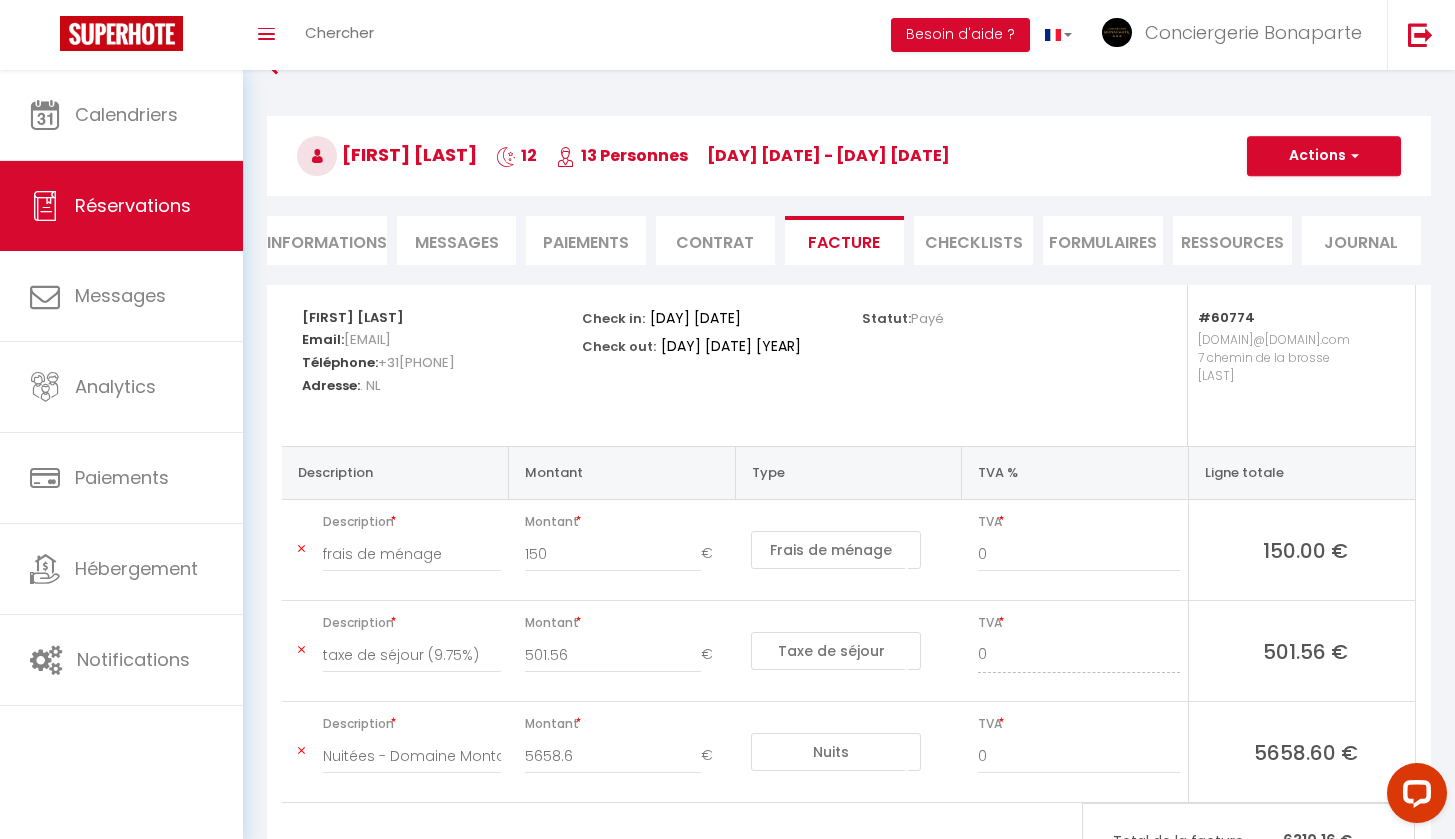 scroll, scrollTop: 71, scrollLeft: 0, axis: vertical 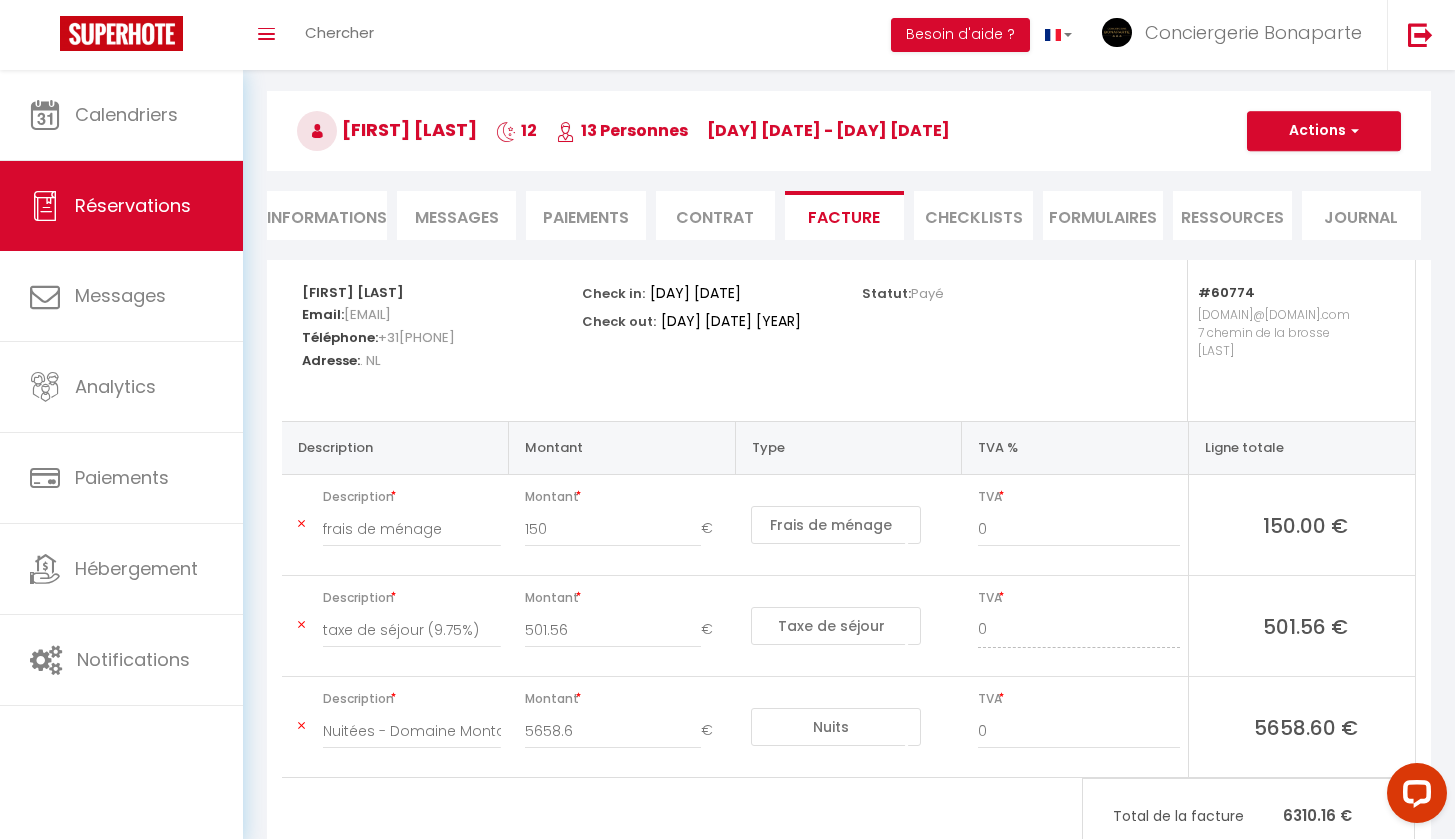 click at bounding box center [1352, 131] 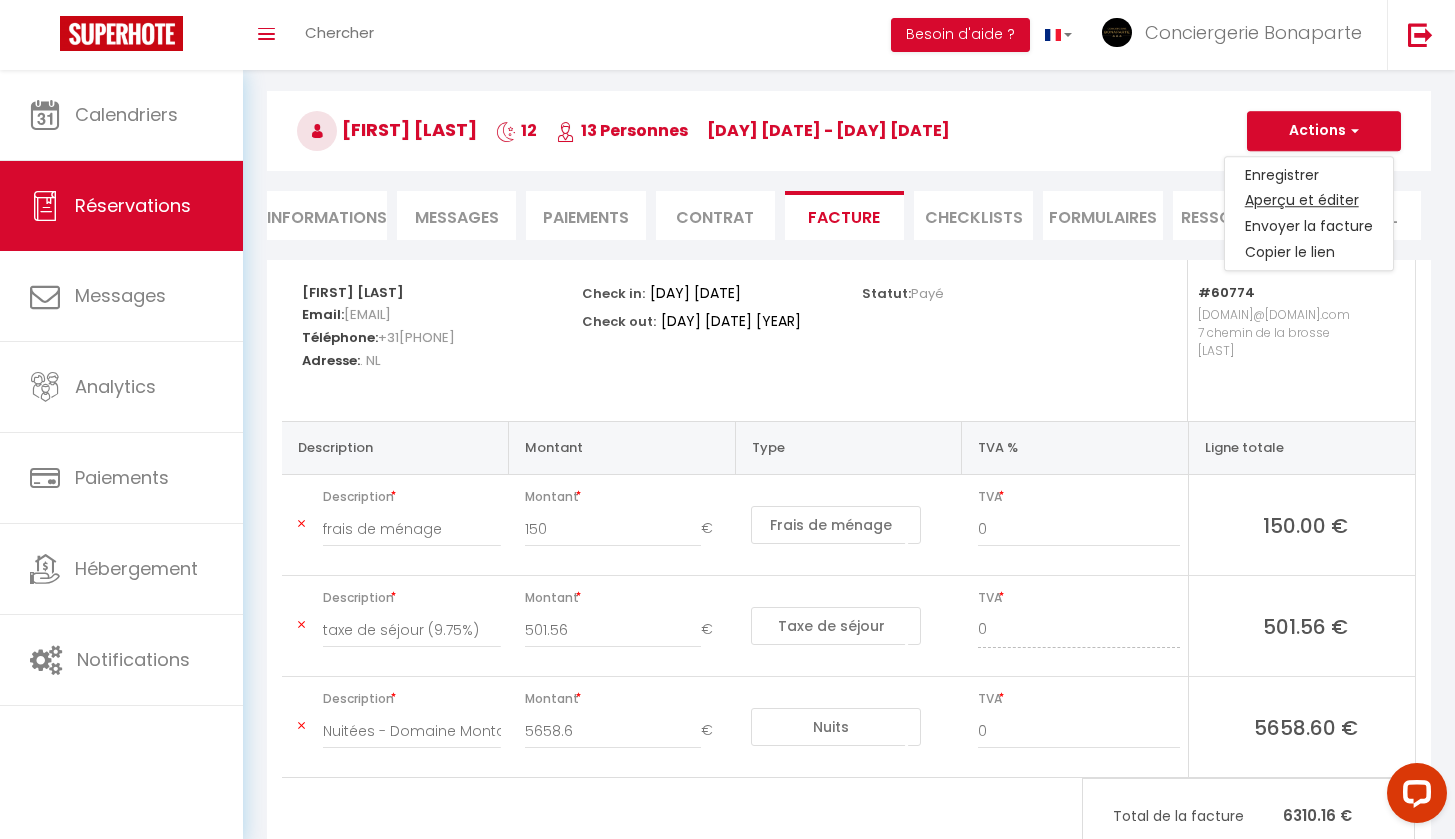 click on "Aperçu et éditer" at bounding box center [1309, 201] 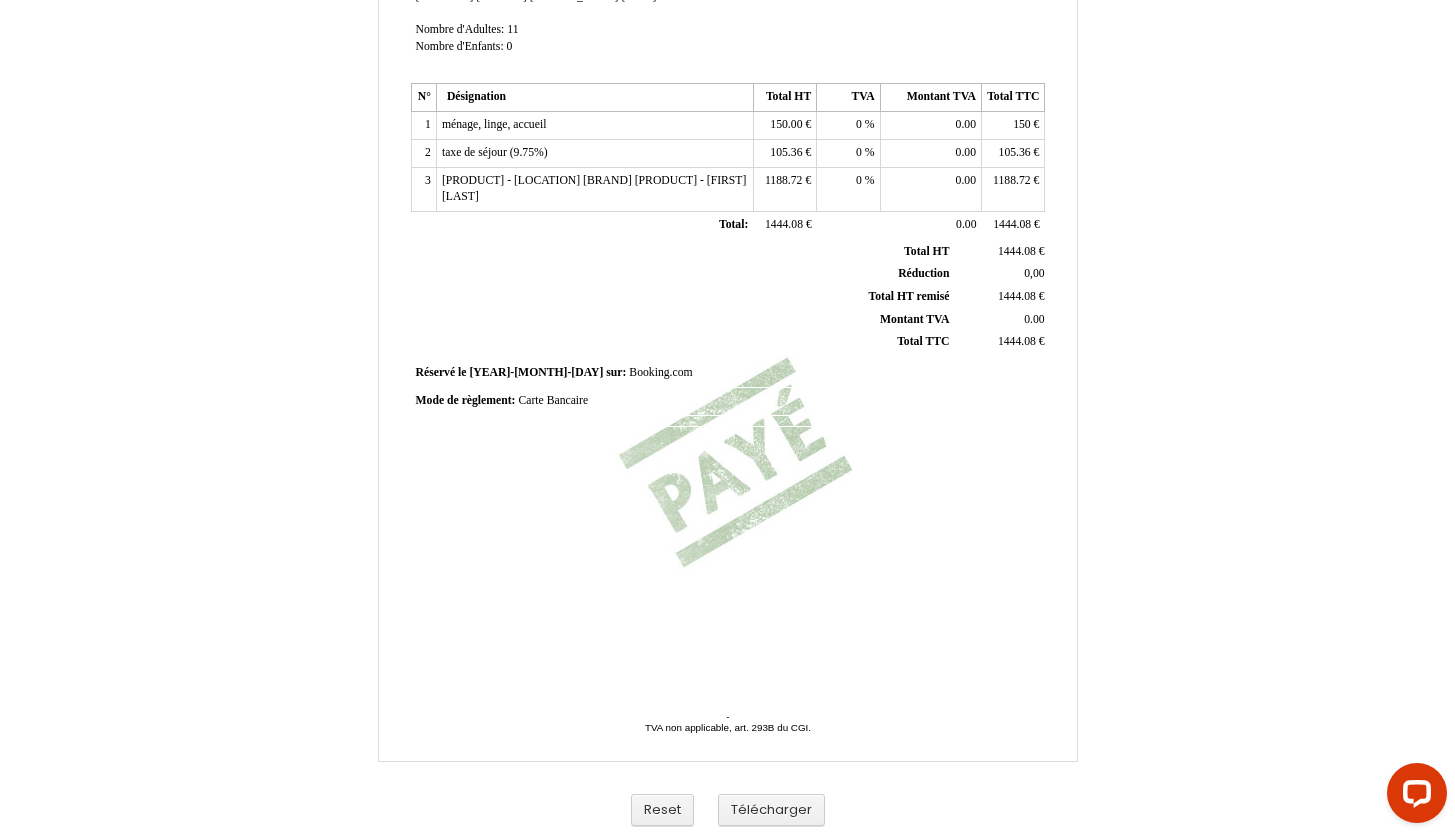 scroll, scrollTop: 368, scrollLeft: 0, axis: vertical 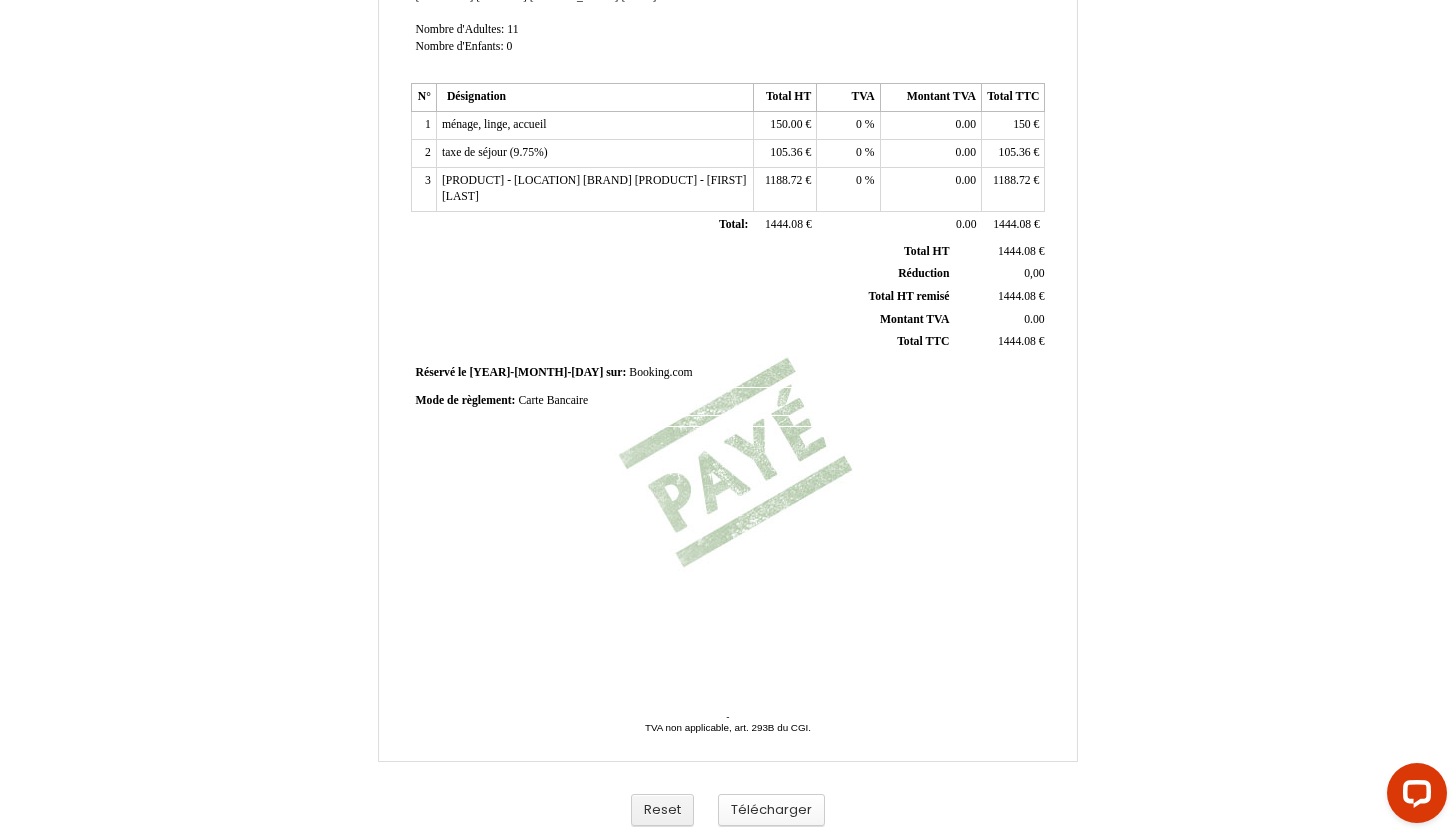 click on "Télécharger" at bounding box center (771, 810) 